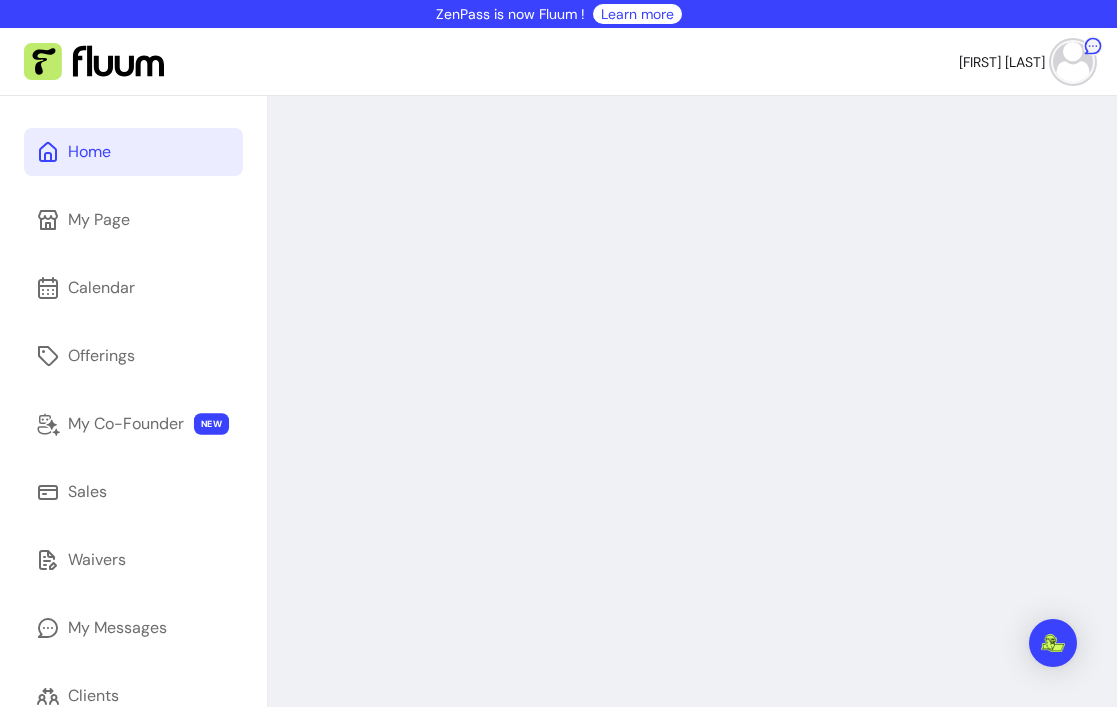scroll, scrollTop: 0, scrollLeft: 0, axis: both 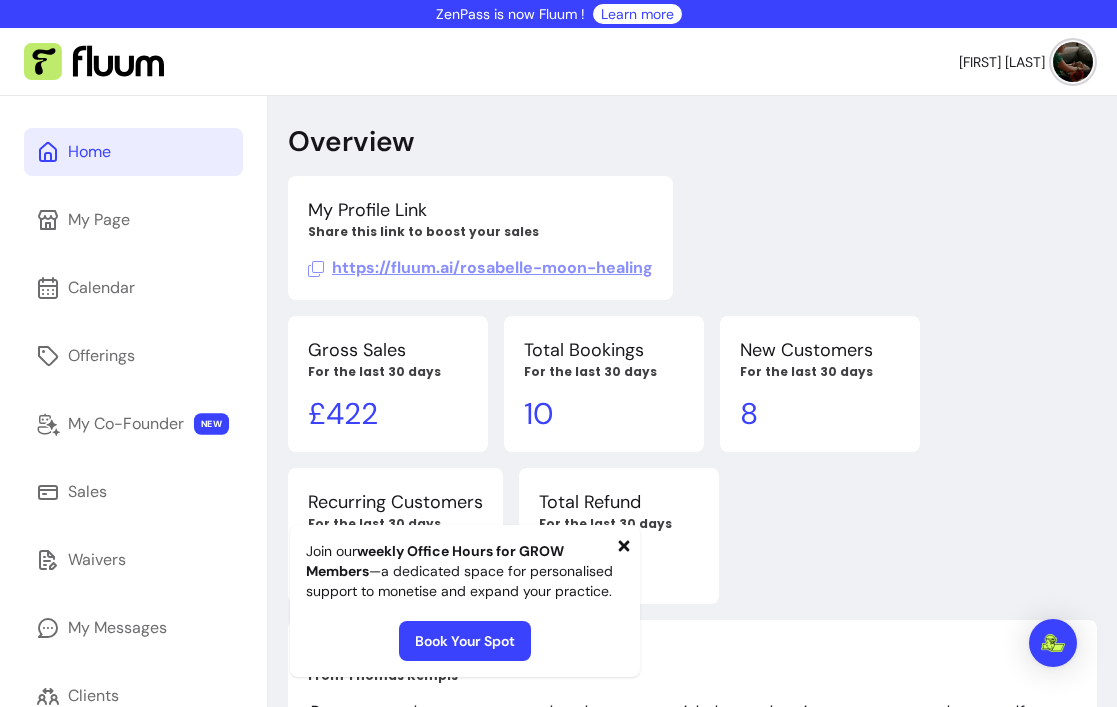 click 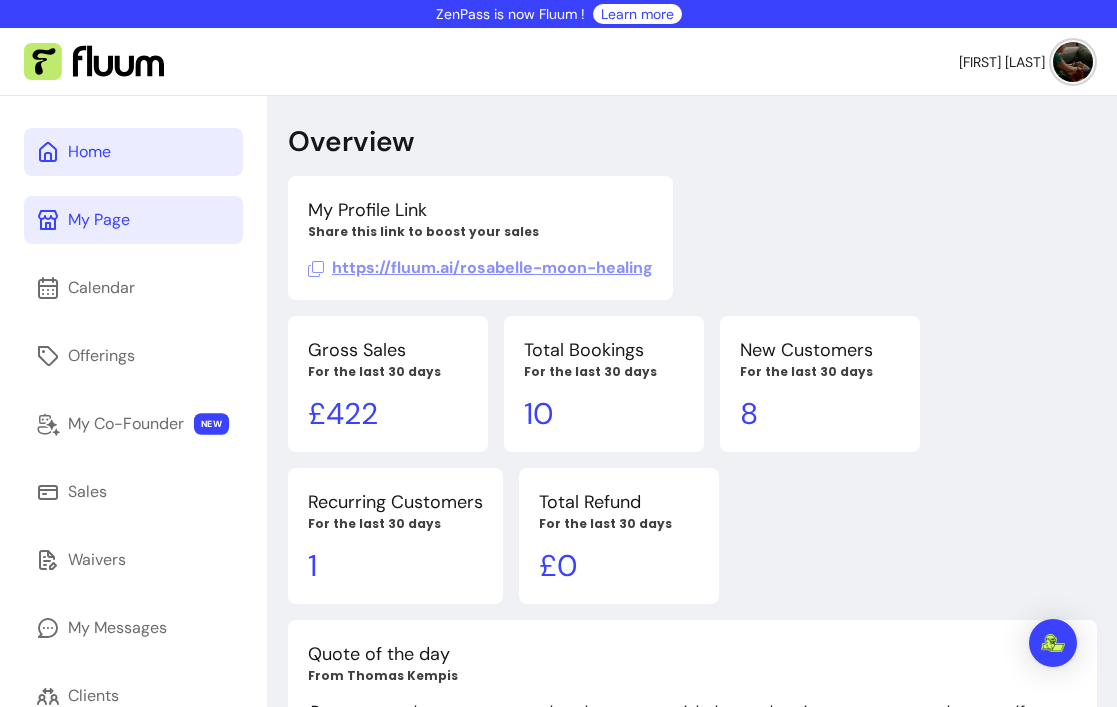 click on "My Page" at bounding box center [99, 220] 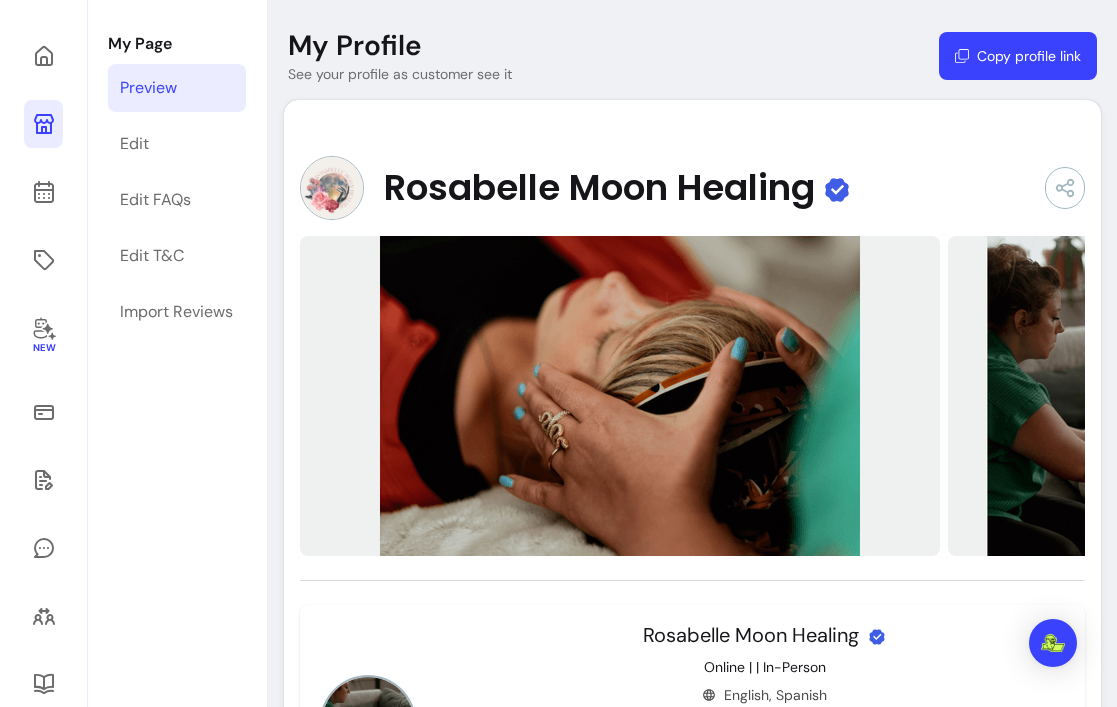 scroll, scrollTop: 0, scrollLeft: 0, axis: both 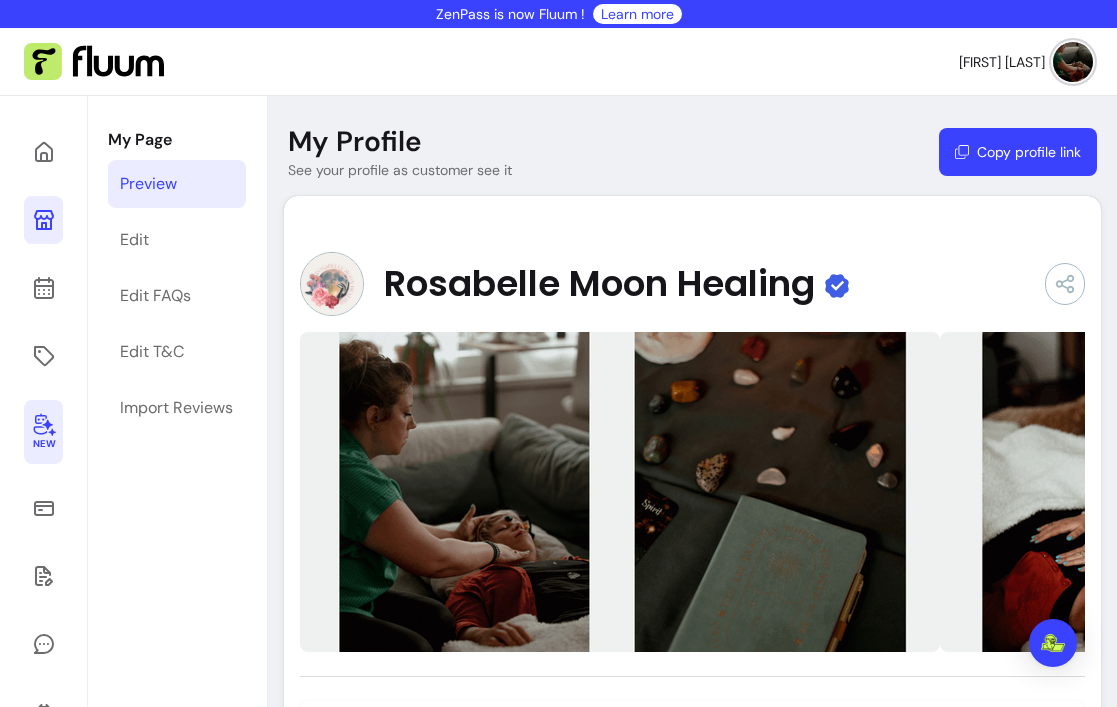 click 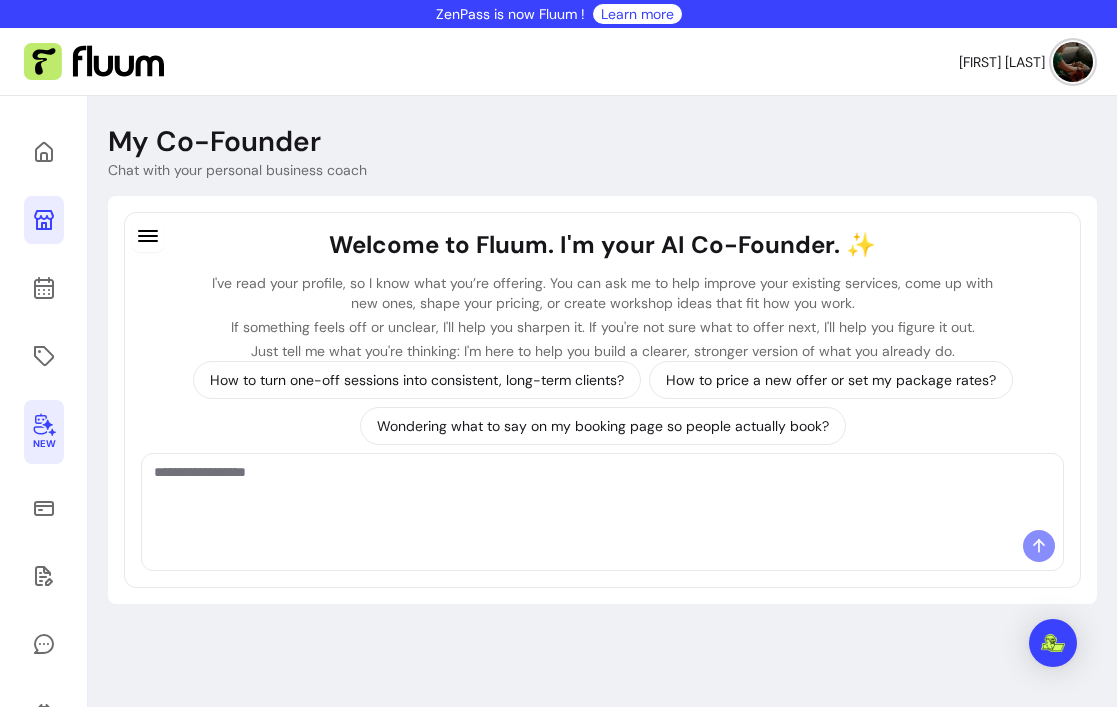 click at bounding box center (602, 492) 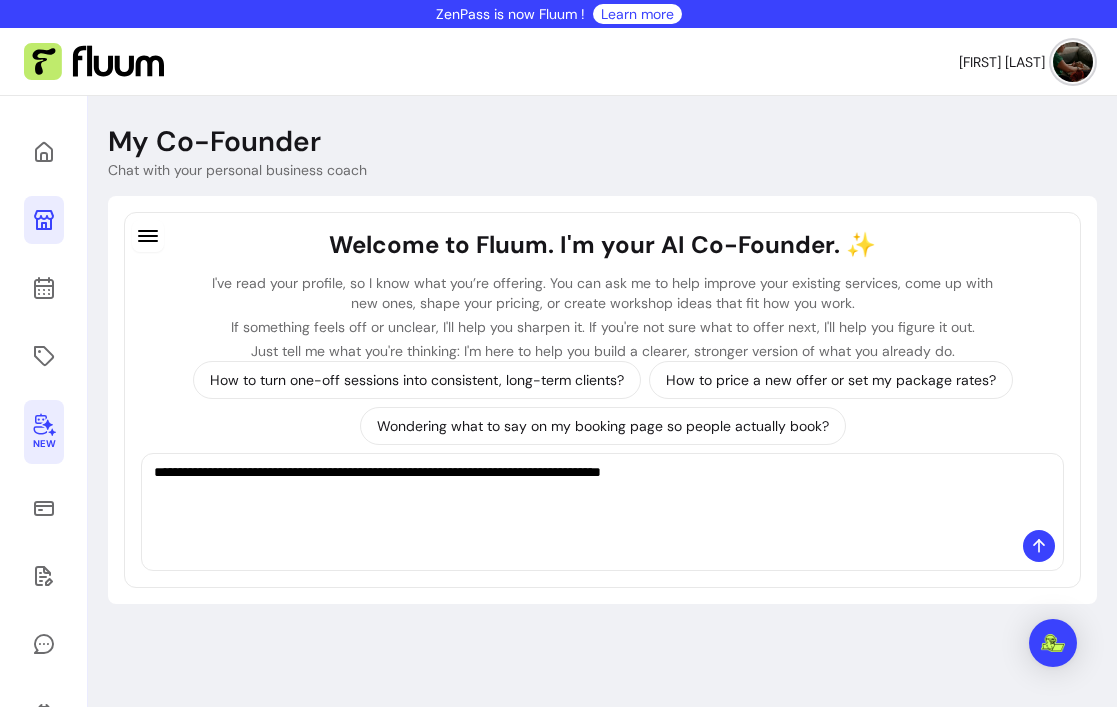 click on "**********" at bounding box center [602, 492] 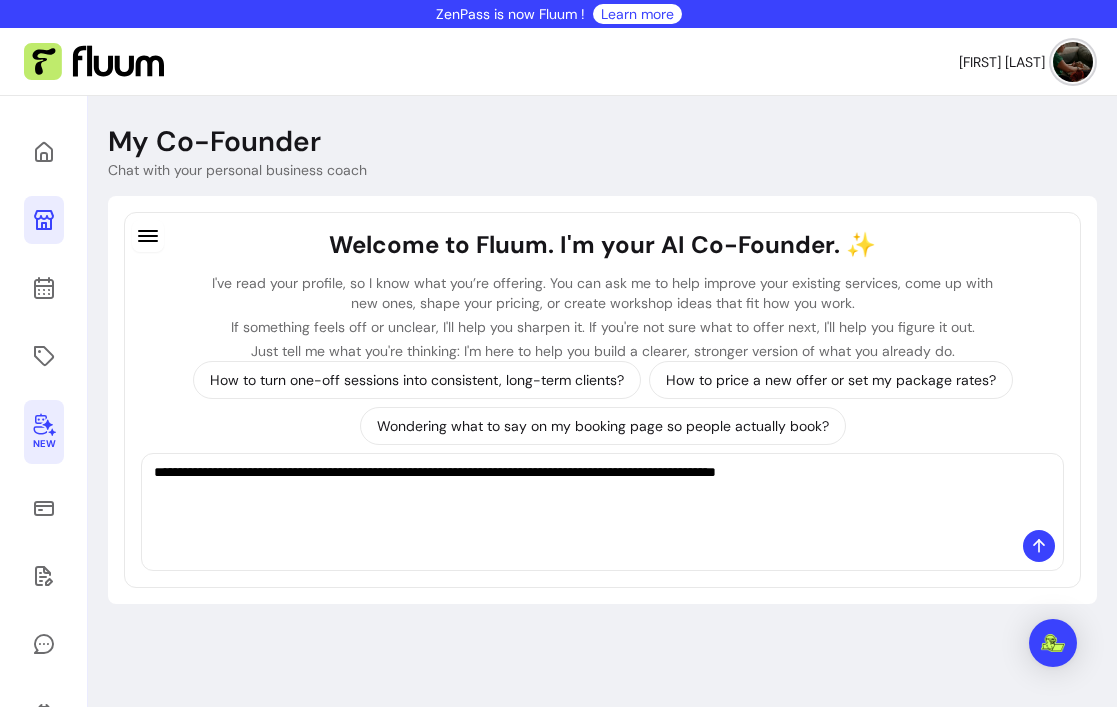 click on "**********" at bounding box center [602, 492] 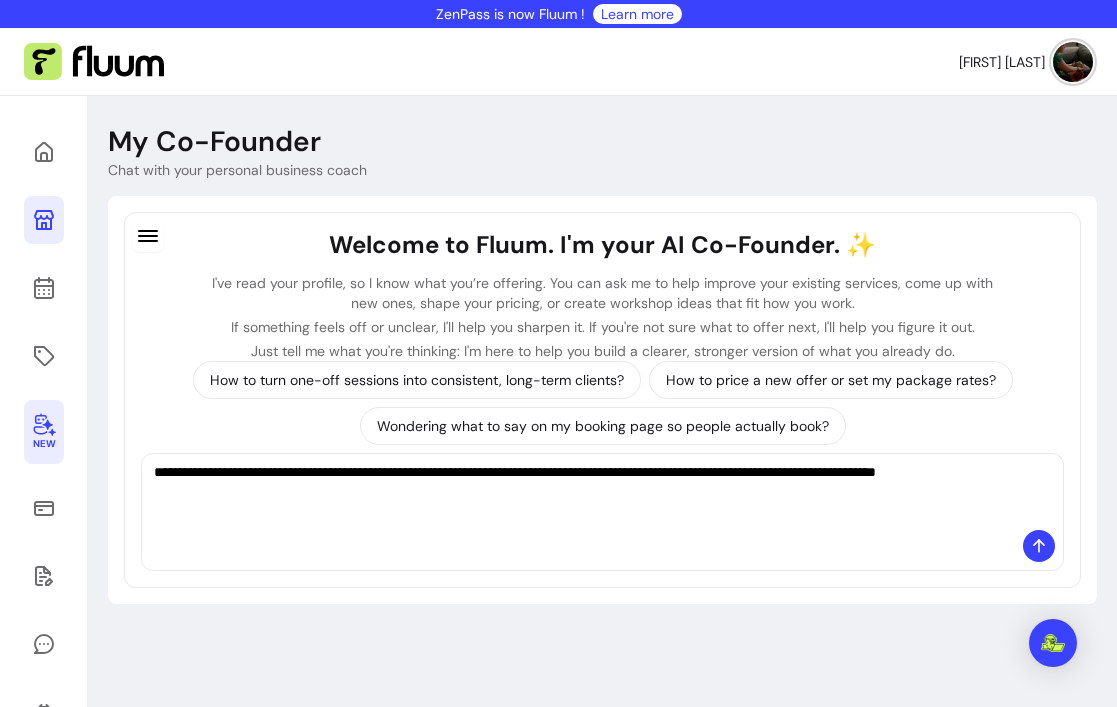 click on "**********" at bounding box center (602, 492) 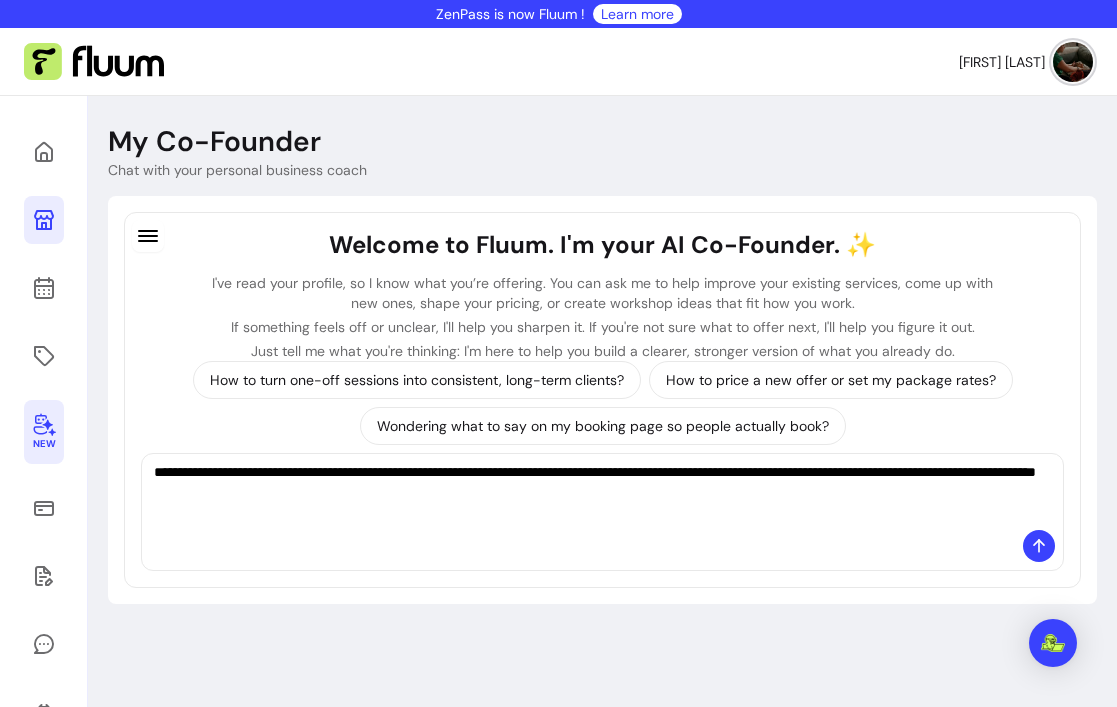 type on "**********" 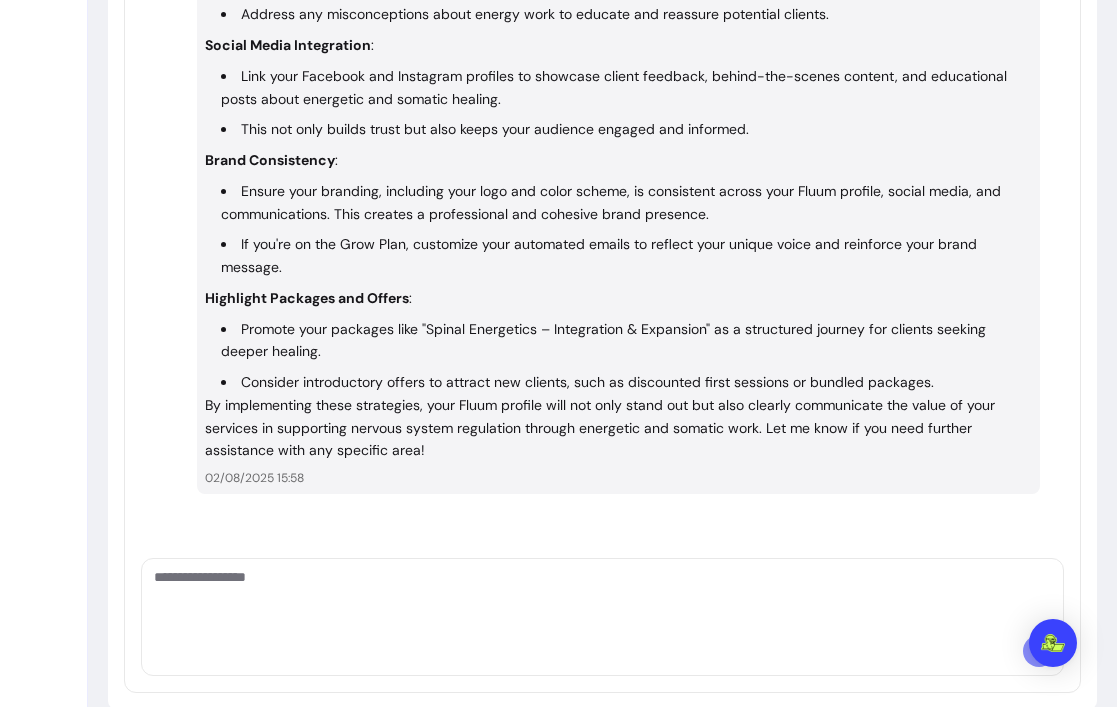 scroll, scrollTop: 1240, scrollLeft: 0, axis: vertical 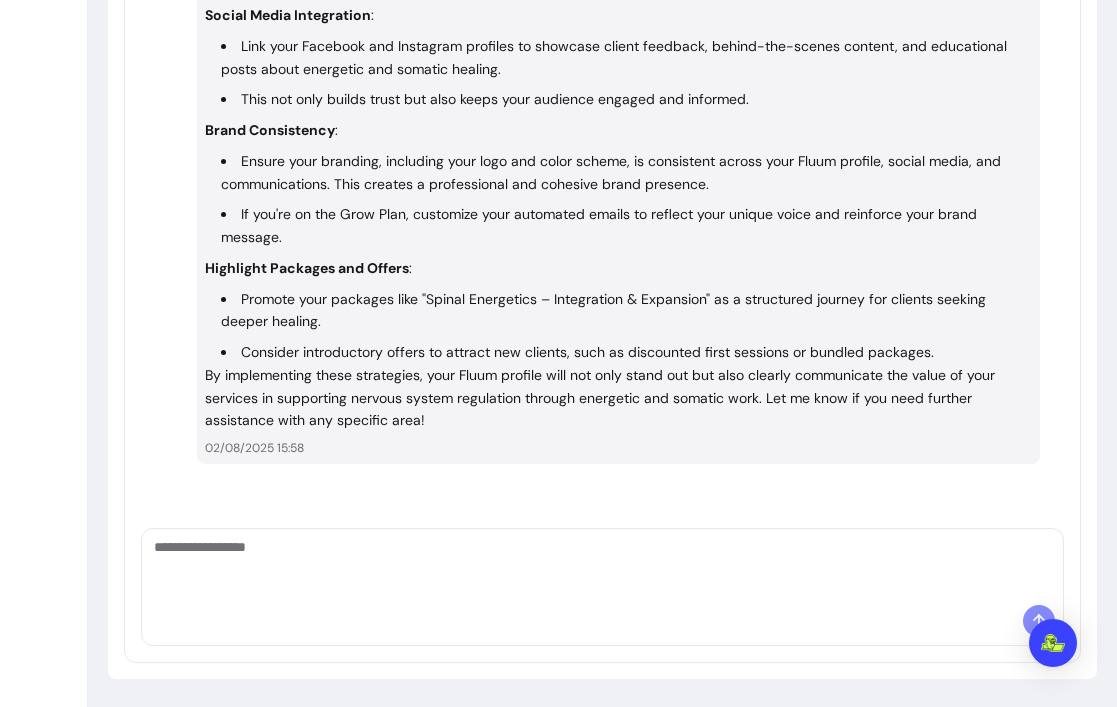 click at bounding box center [602, 567] 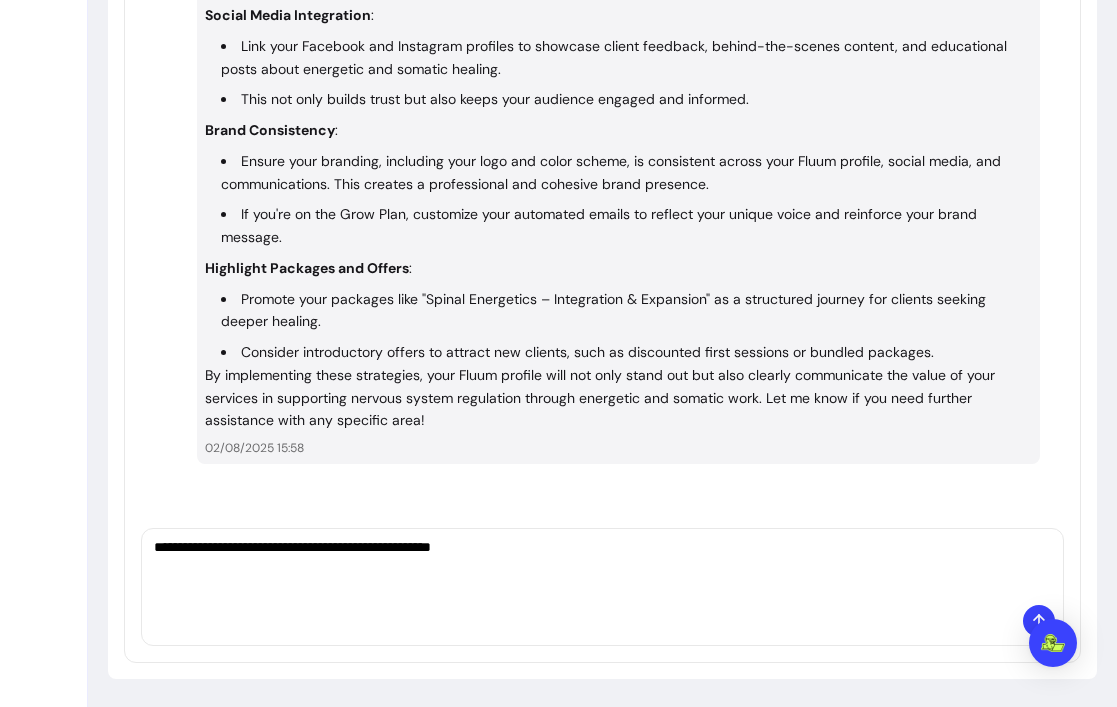 click on "**********" at bounding box center [602, 567] 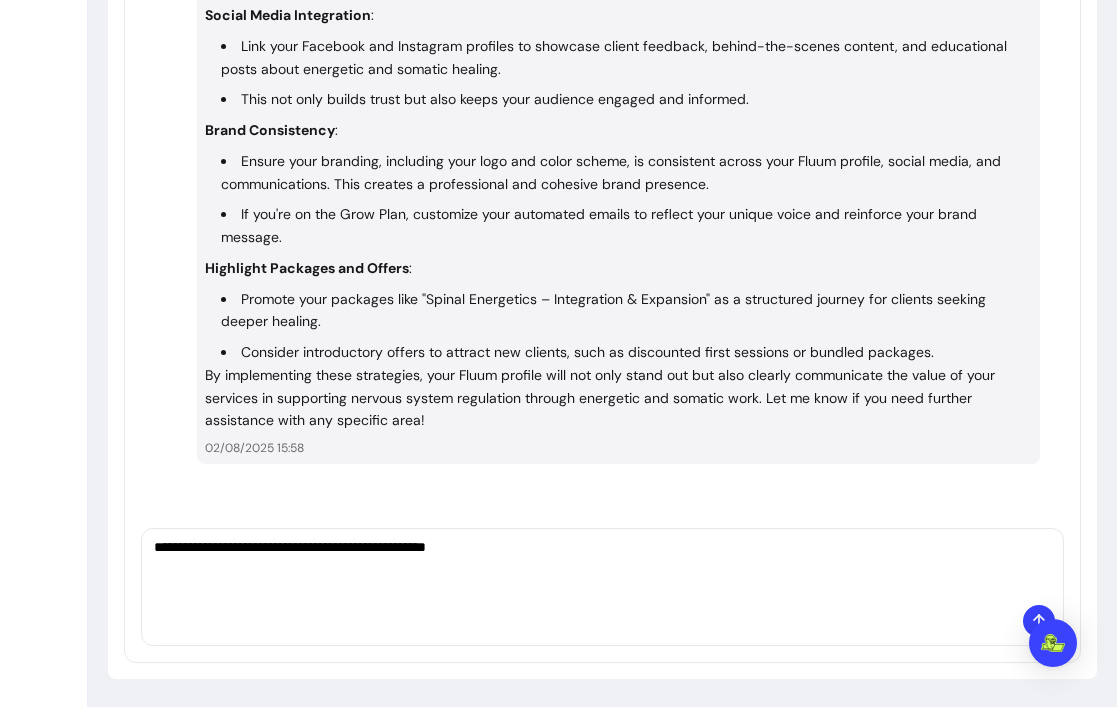 click on "**********" at bounding box center [602, 567] 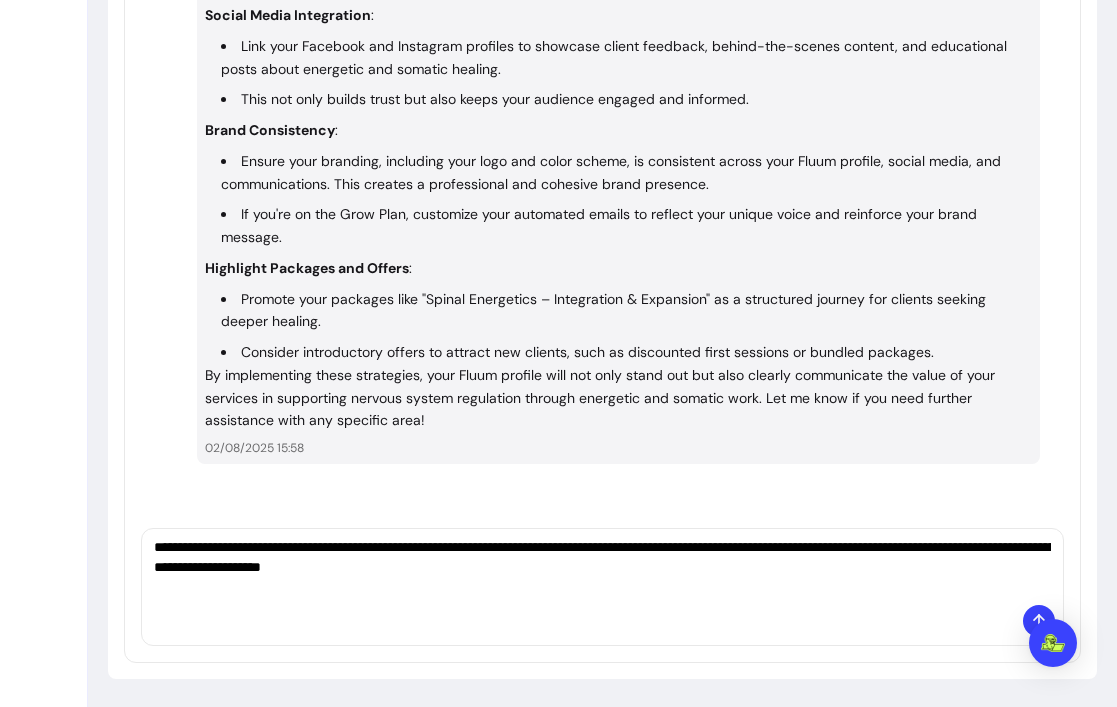 paste on "**********" 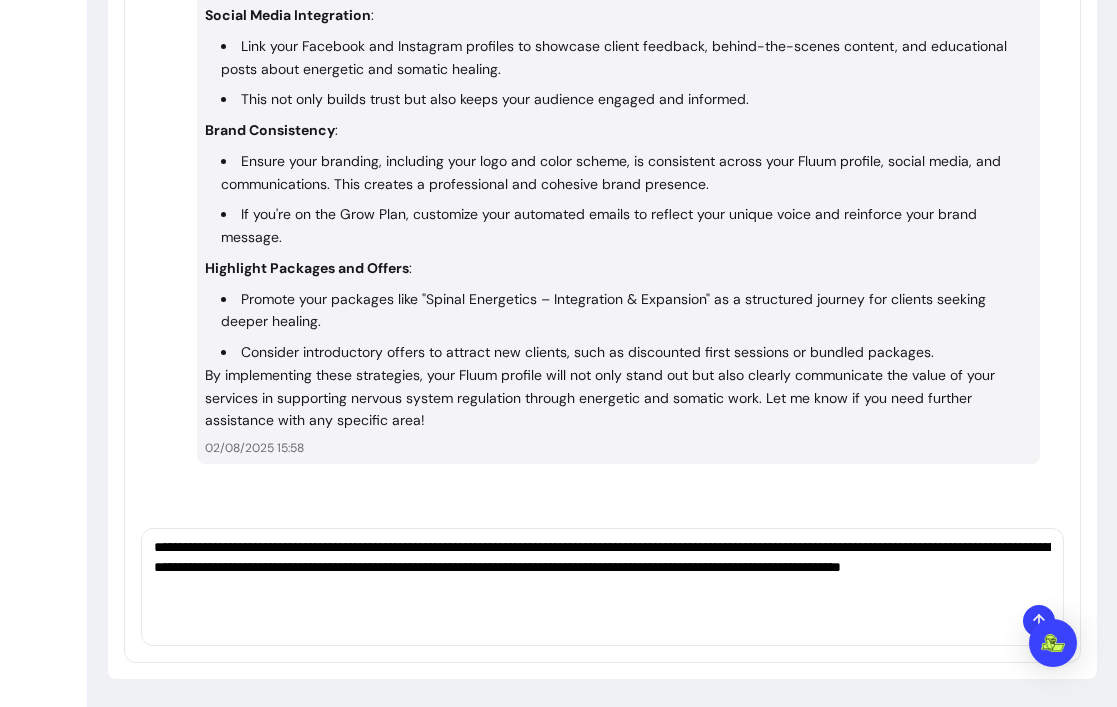 click on "**********" at bounding box center [602, 567] 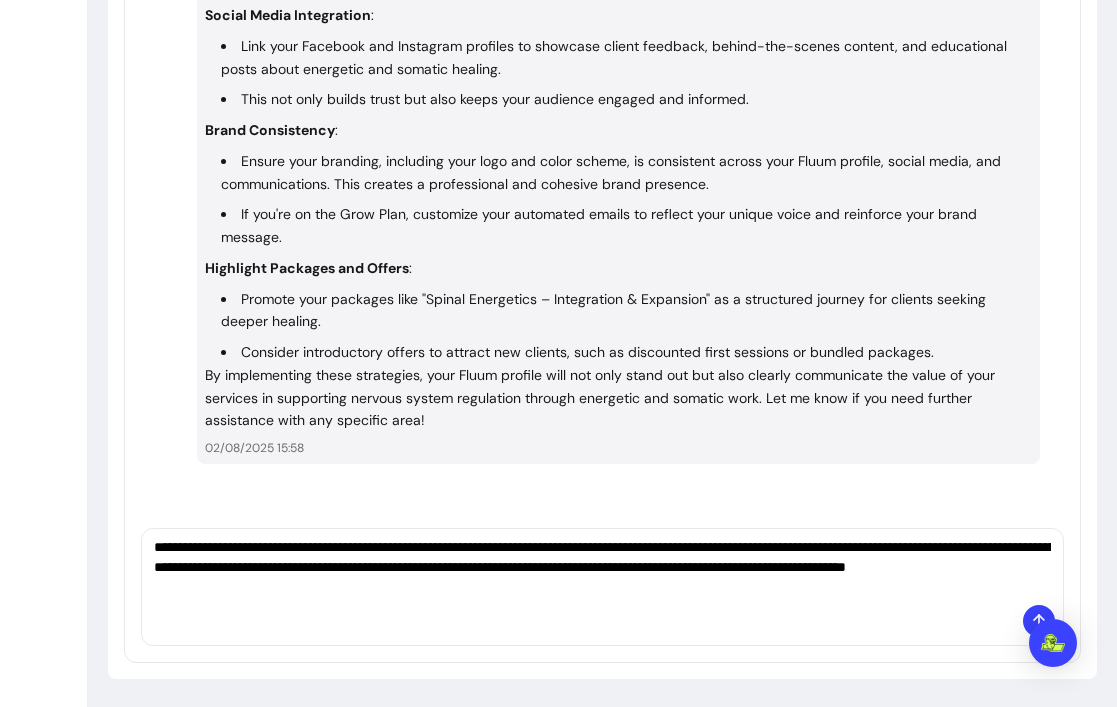 click on "**********" at bounding box center (602, 567) 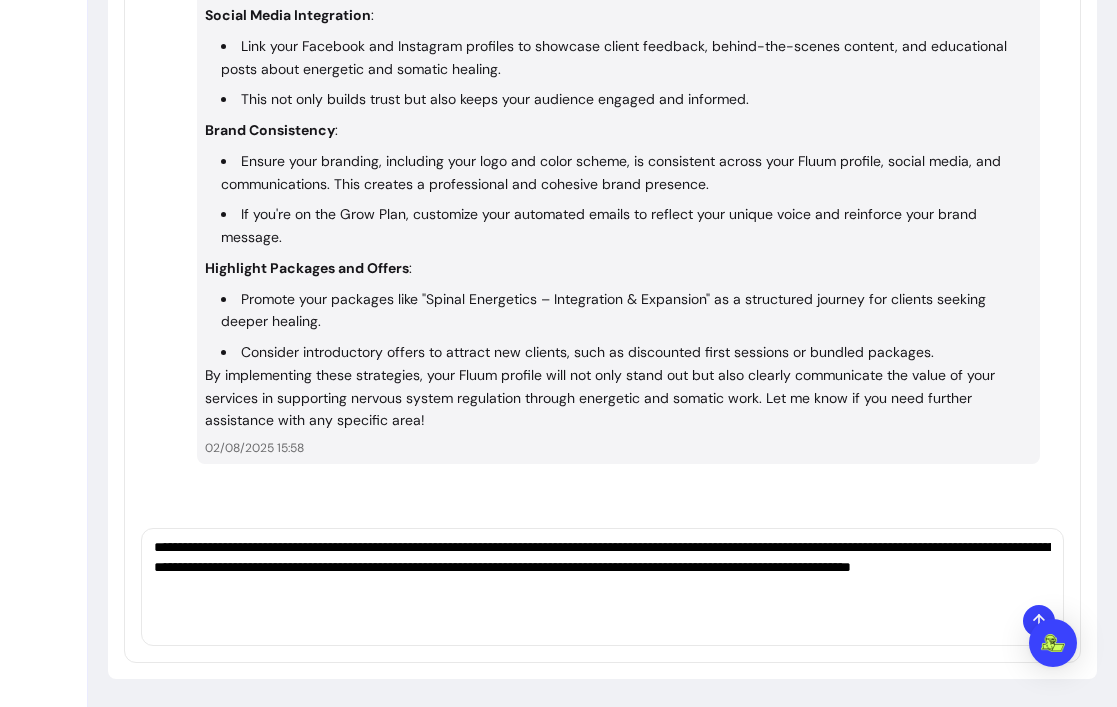 type on "**********" 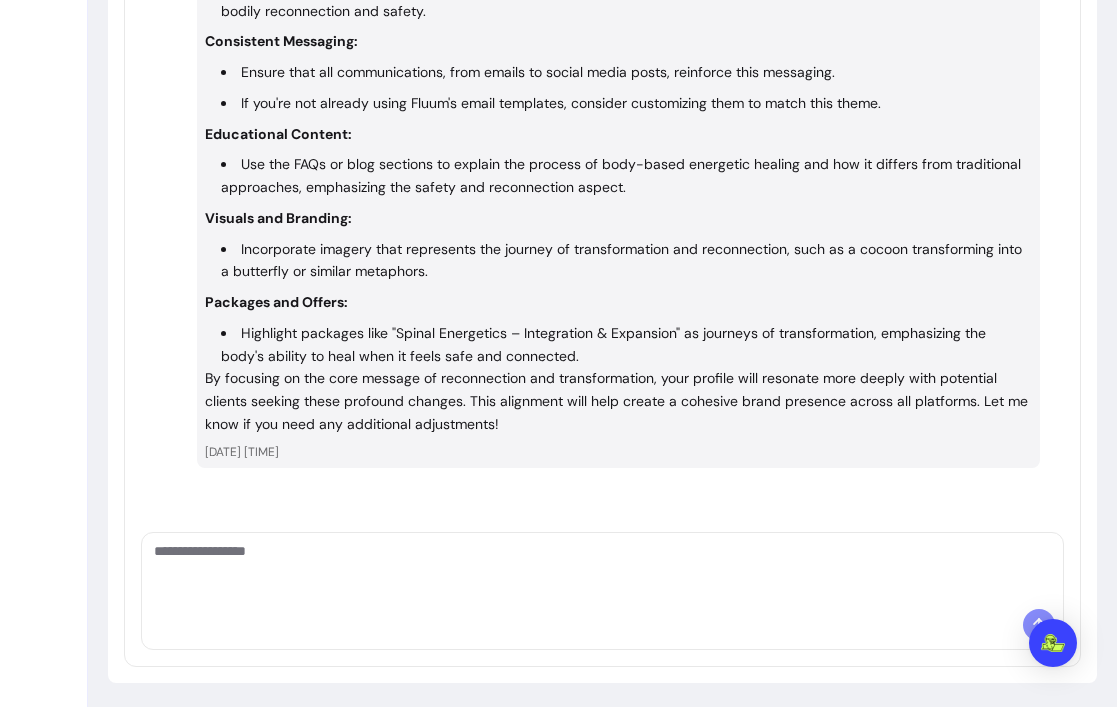 scroll, scrollTop: 2200, scrollLeft: 0, axis: vertical 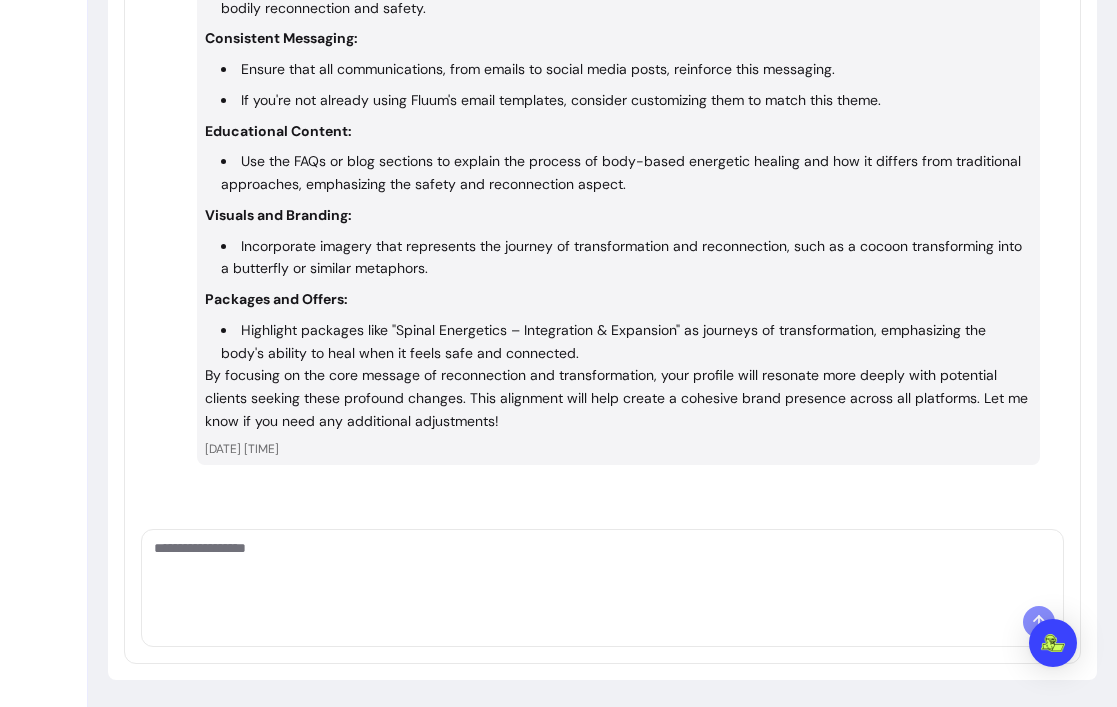 click at bounding box center [602, 568] 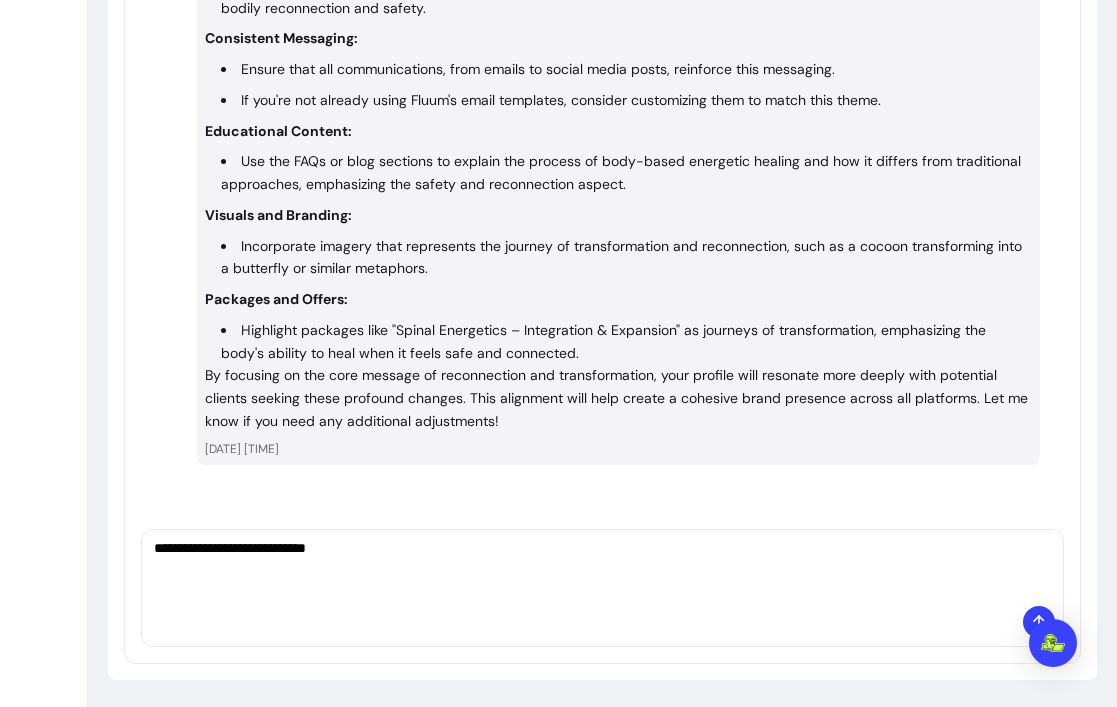 type on "**********" 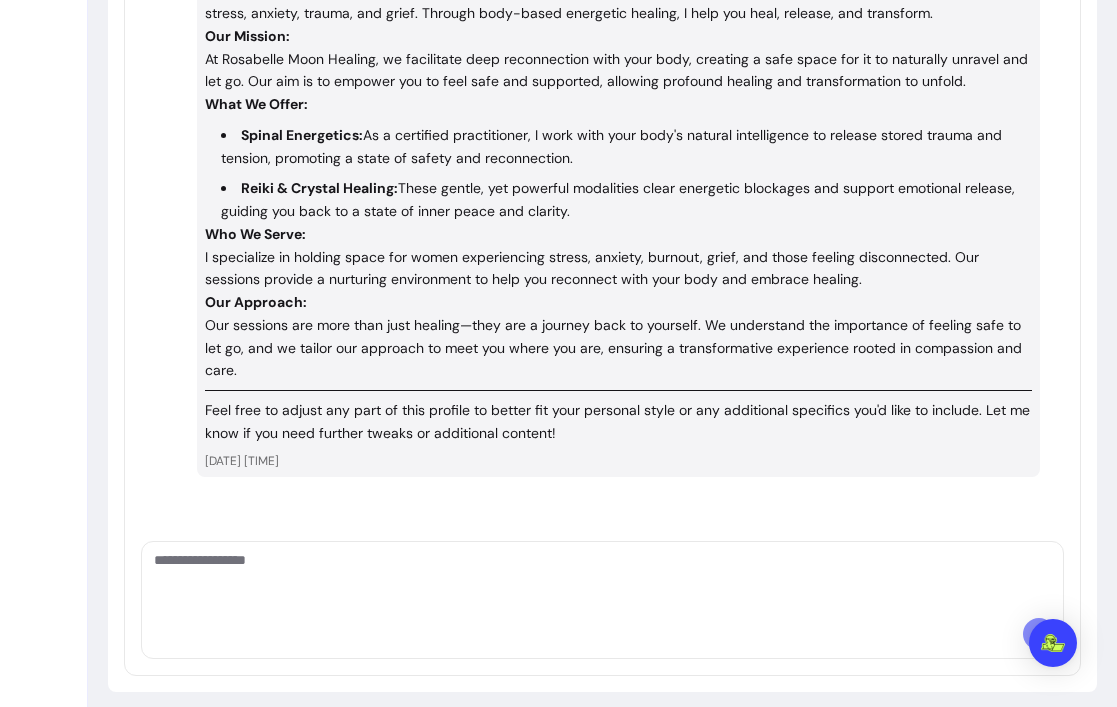 scroll, scrollTop: 2938, scrollLeft: 0, axis: vertical 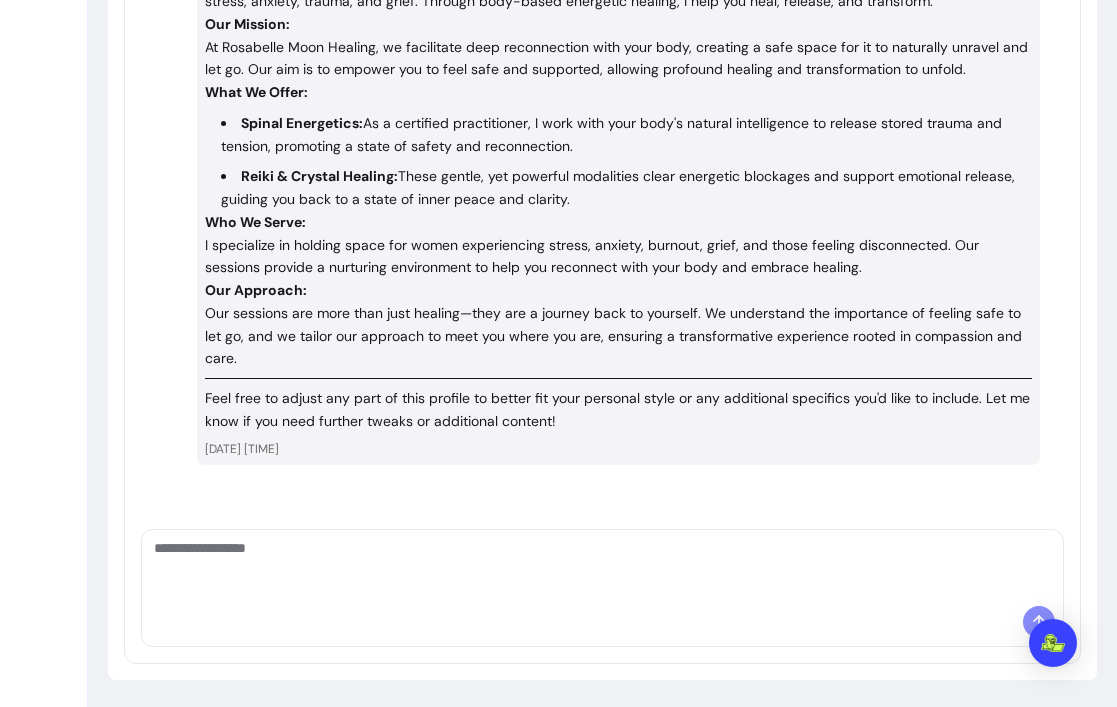 click at bounding box center [602, 568] 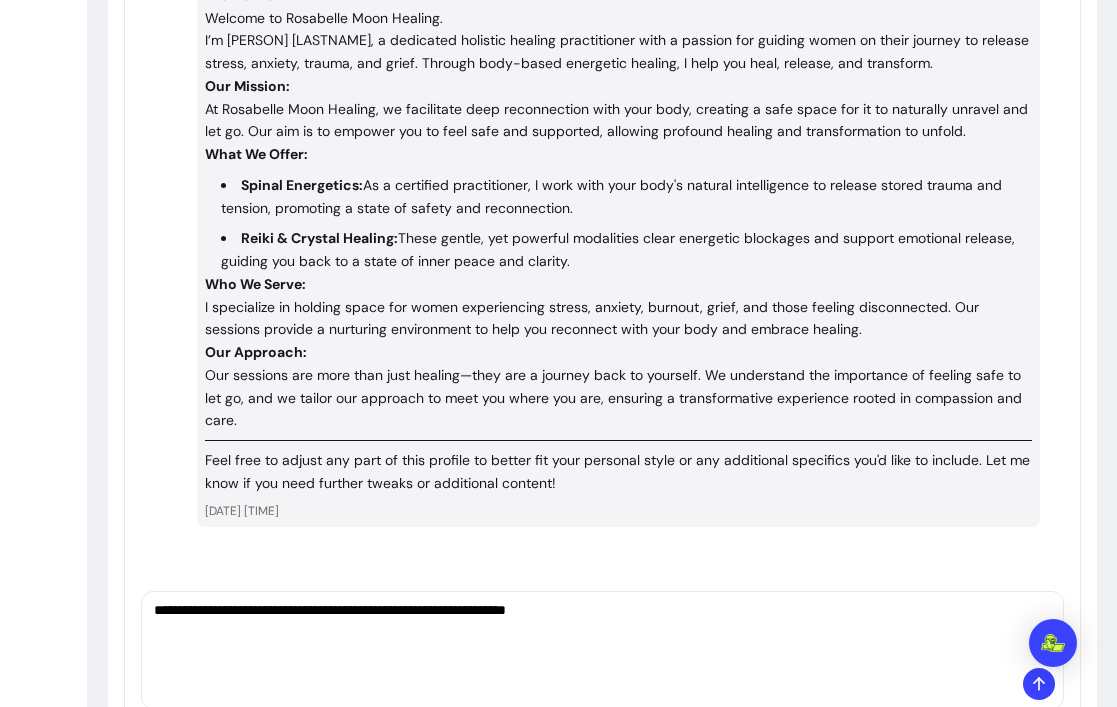 scroll, scrollTop: 2938, scrollLeft: 0, axis: vertical 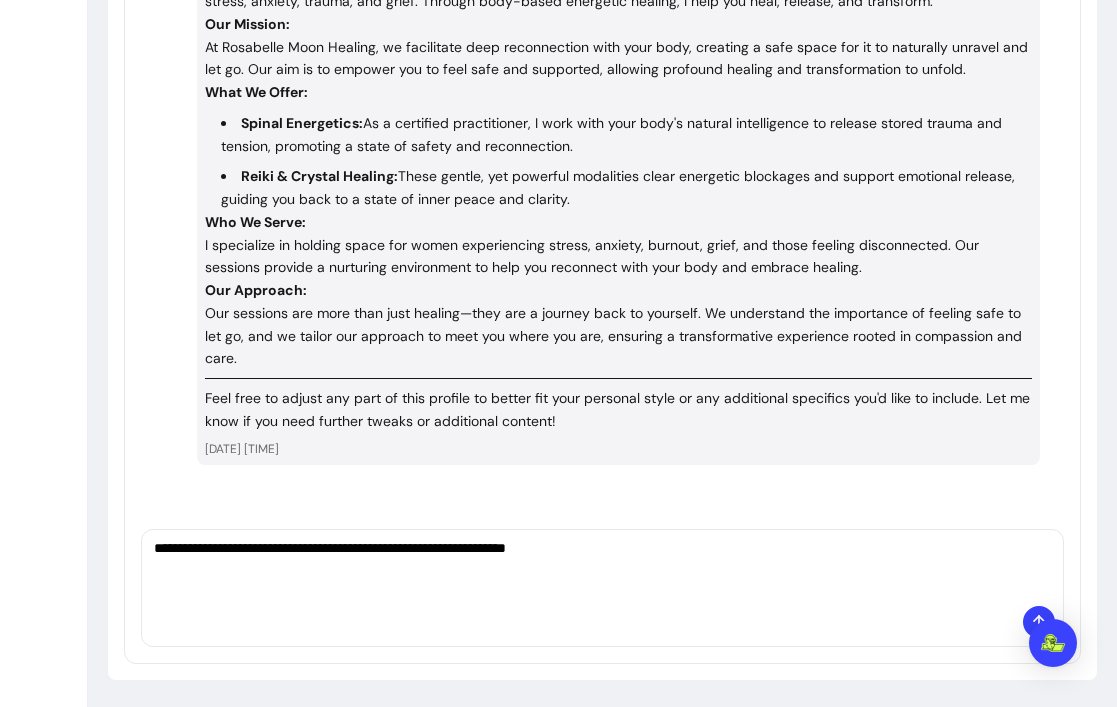 click on "**********" at bounding box center (602, 568) 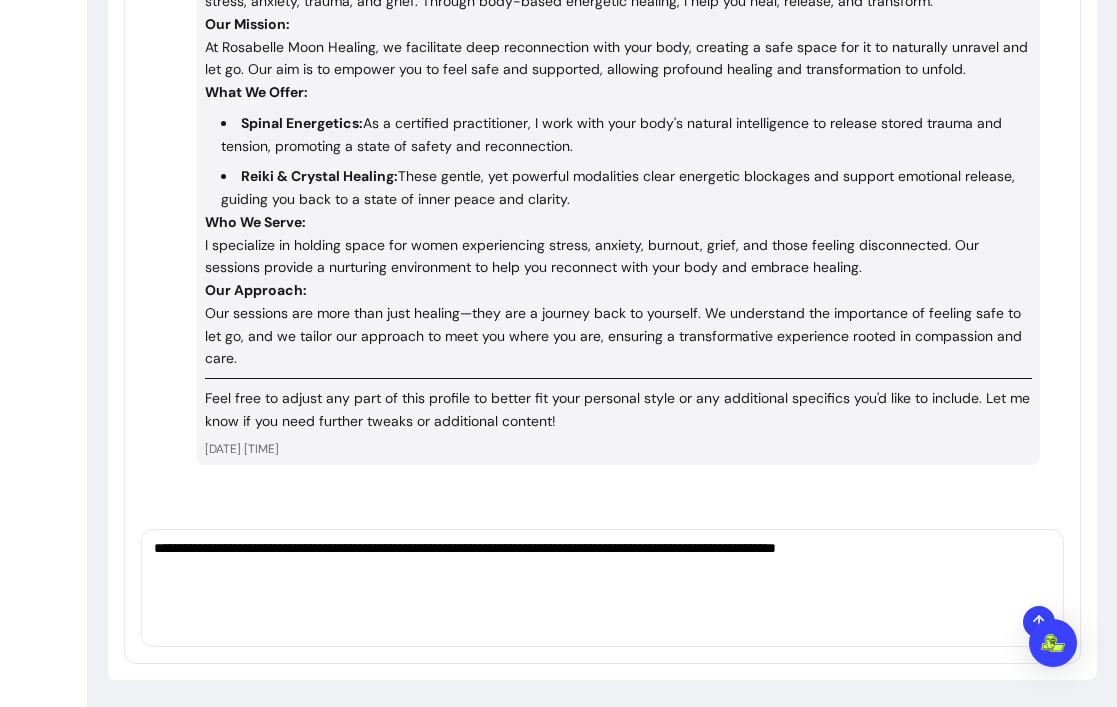 click on "**********" at bounding box center (602, 568) 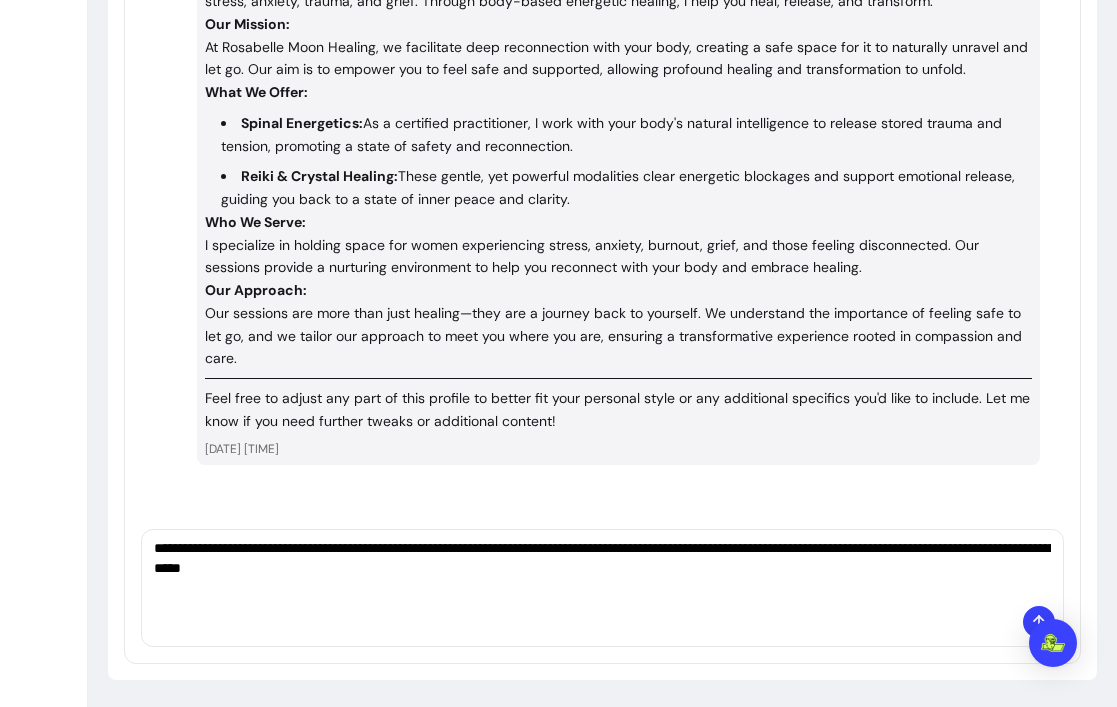 type on "**********" 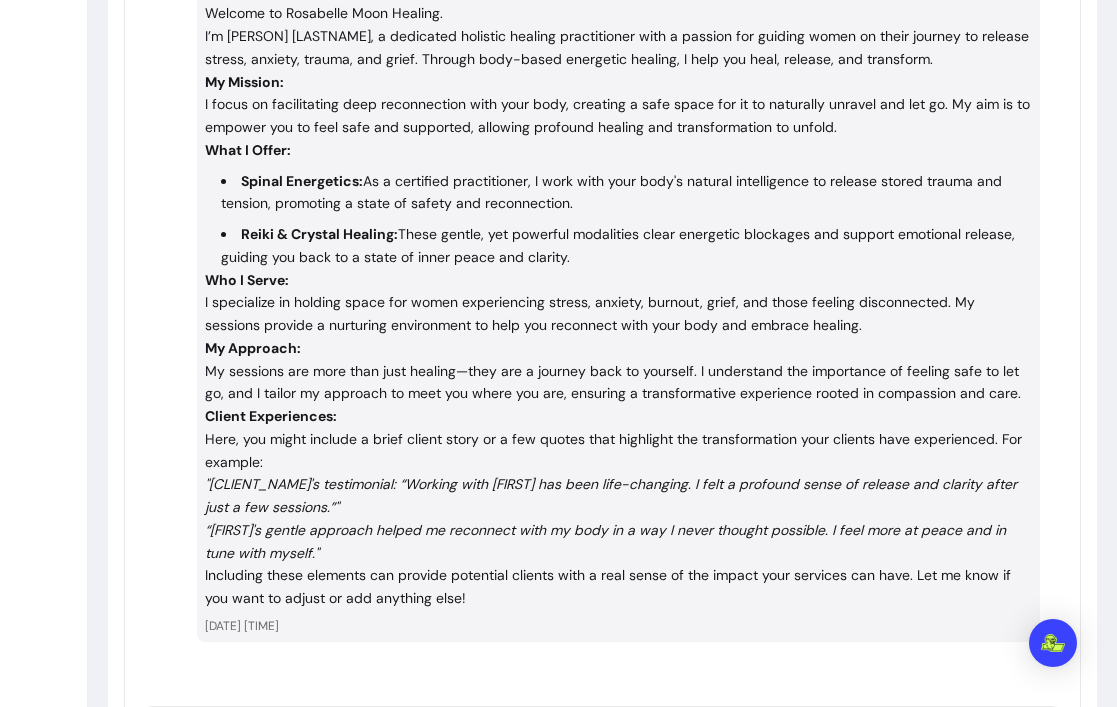 scroll, scrollTop: 3643, scrollLeft: 0, axis: vertical 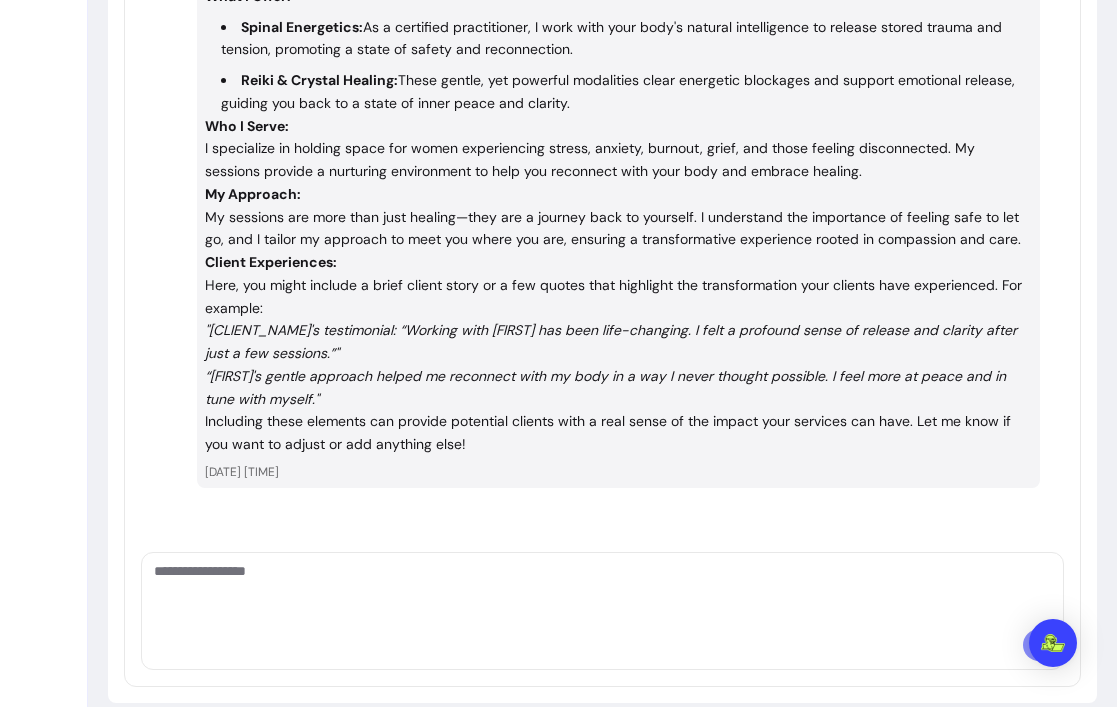 click at bounding box center (602, 591) 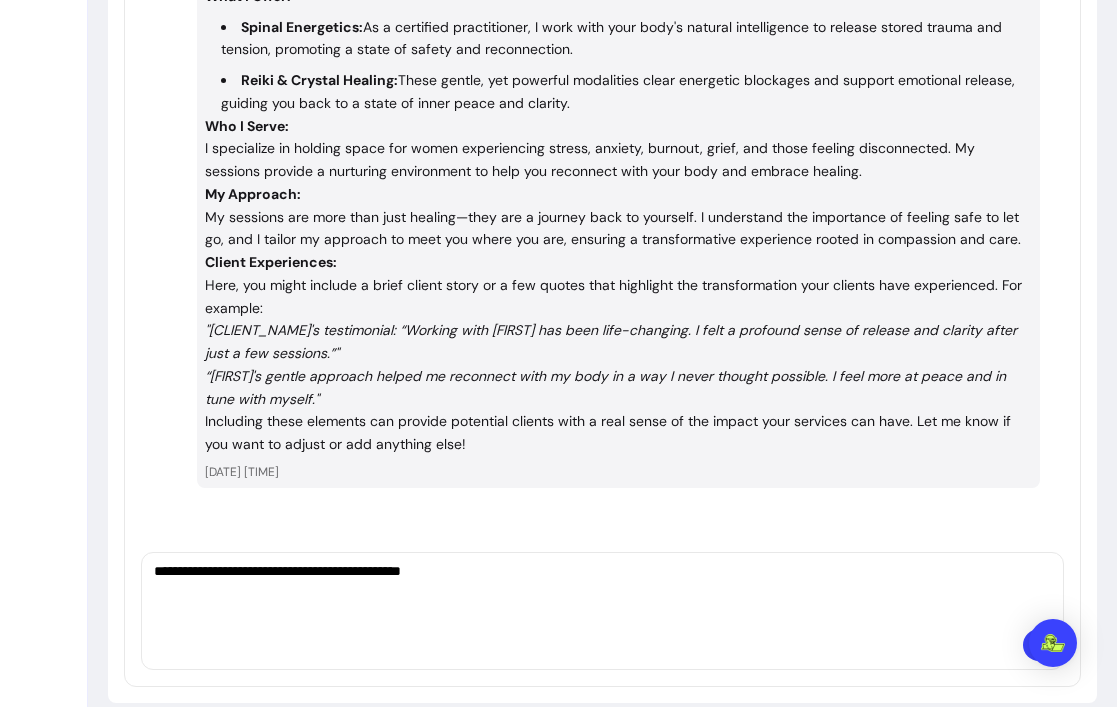 paste on "**********" 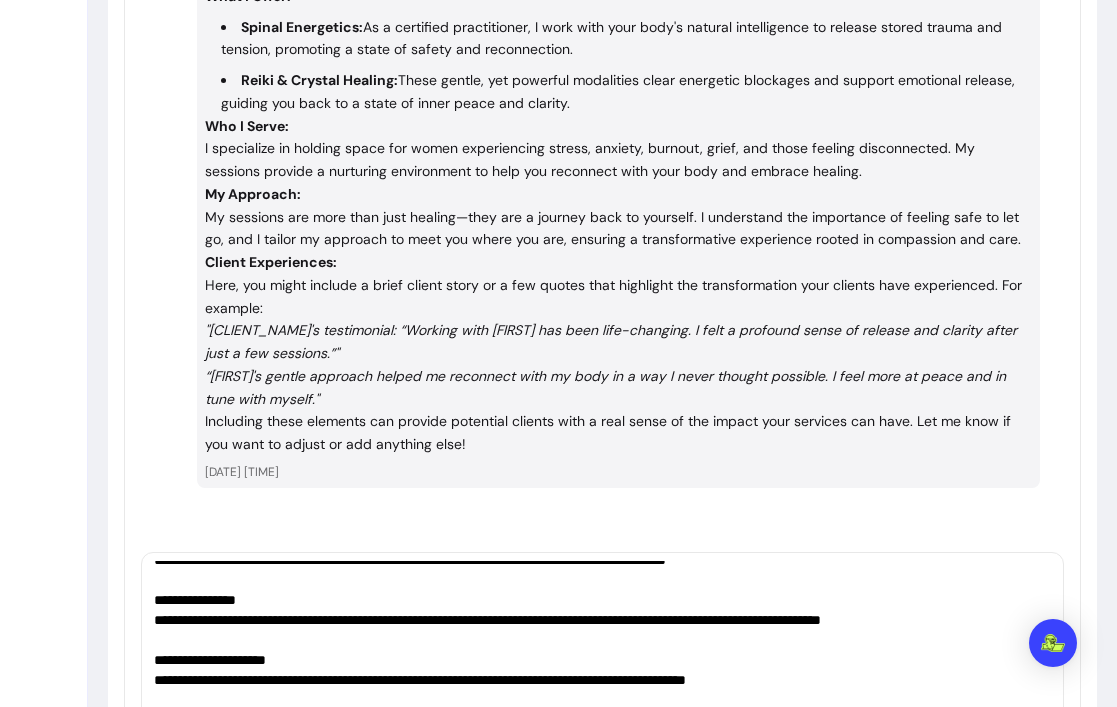 scroll, scrollTop: 0, scrollLeft: 0, axis: both 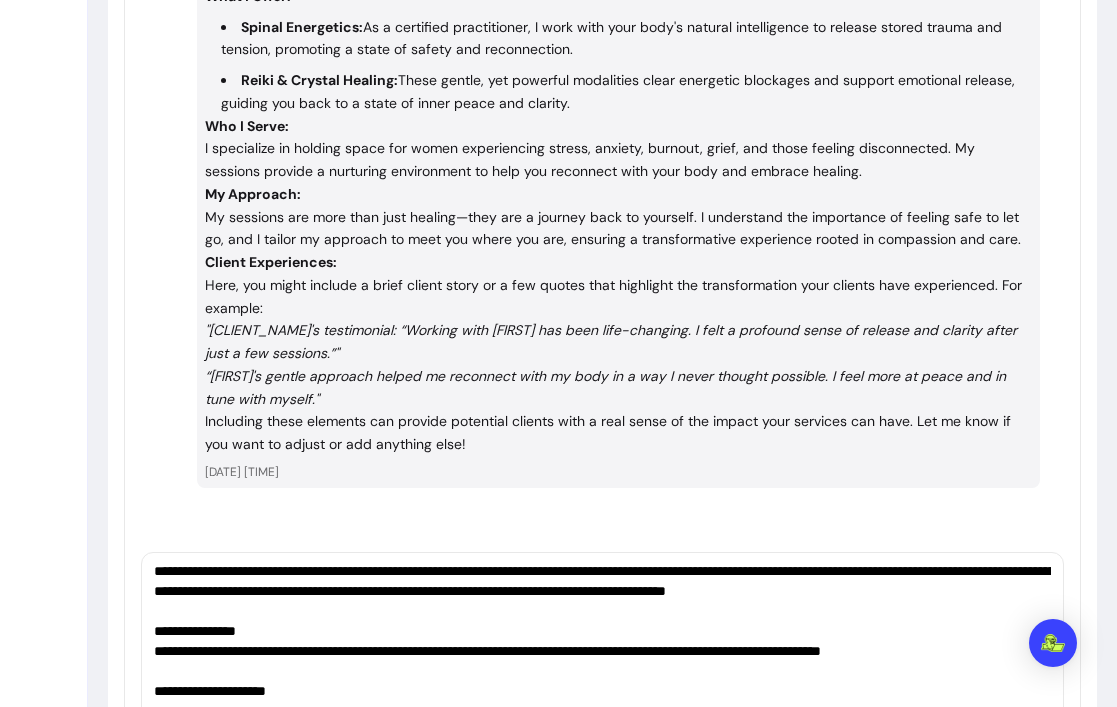 click at bounding box center [602, 641] 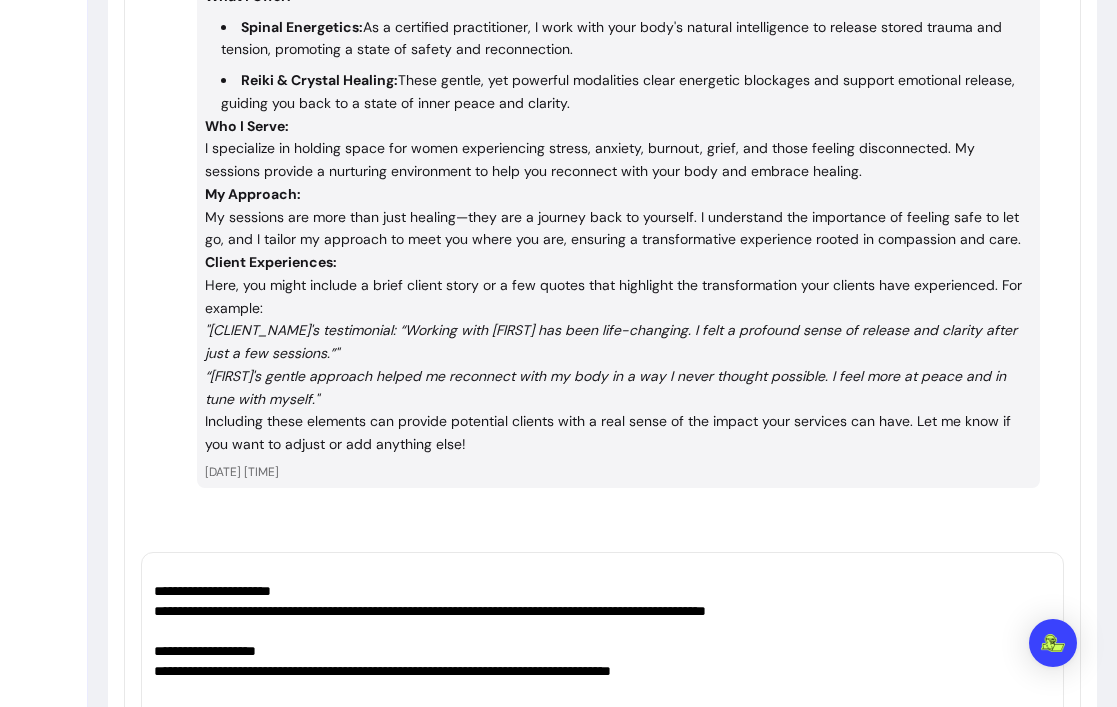 scroll, scrollTop: 620, scrollLeft: 0, axis: vertical 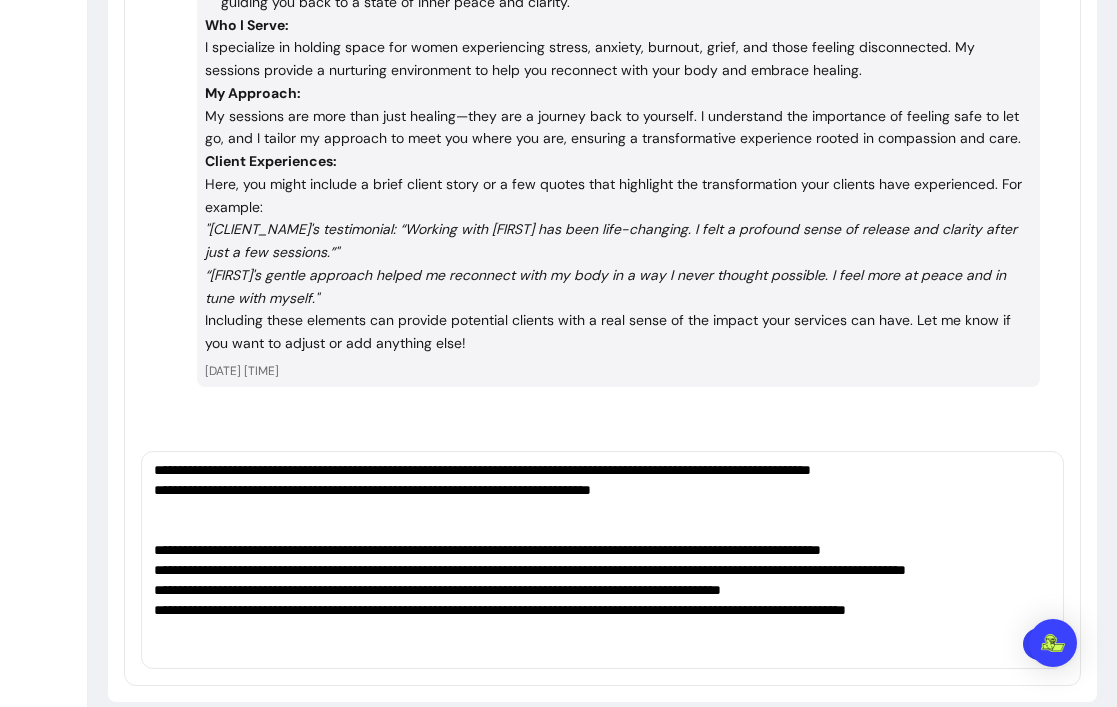 type on "**********" 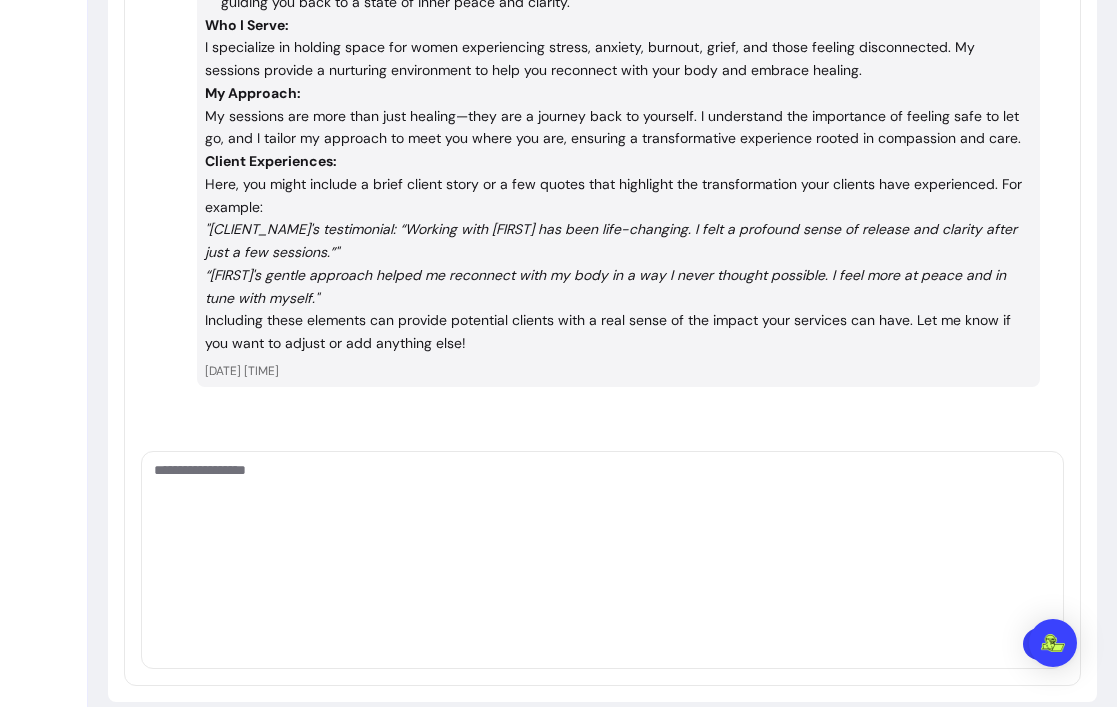 scroll, scrollTop: 0, scrollLeft: 0, axis: both 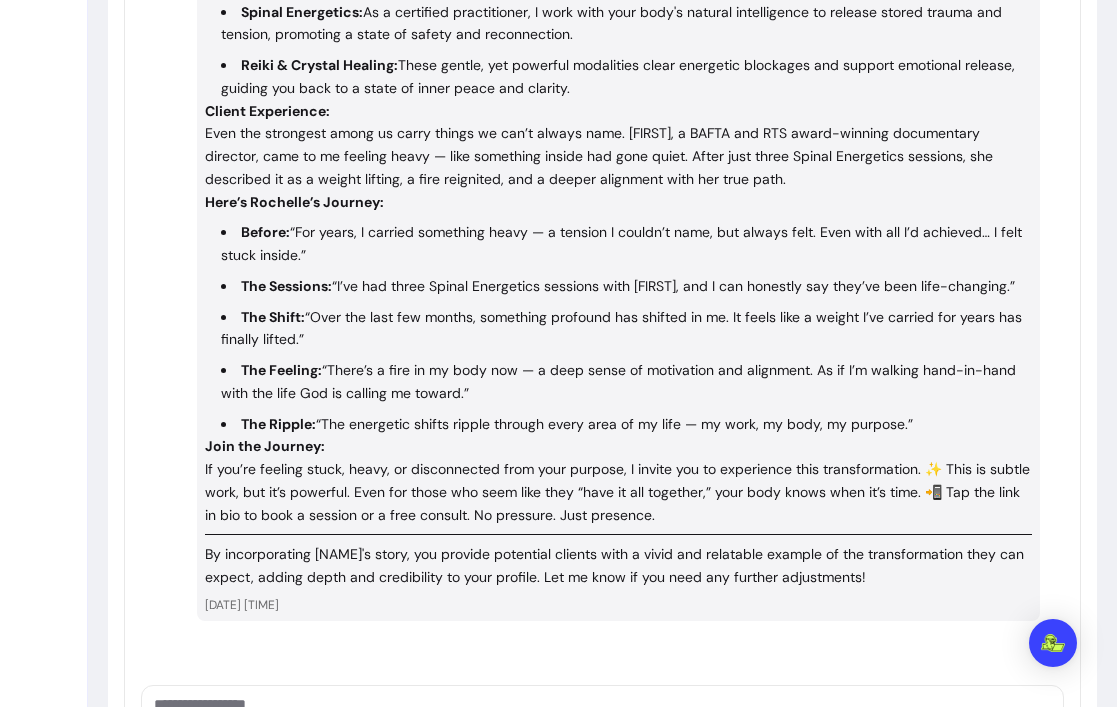click at bounding box center [602, 724] 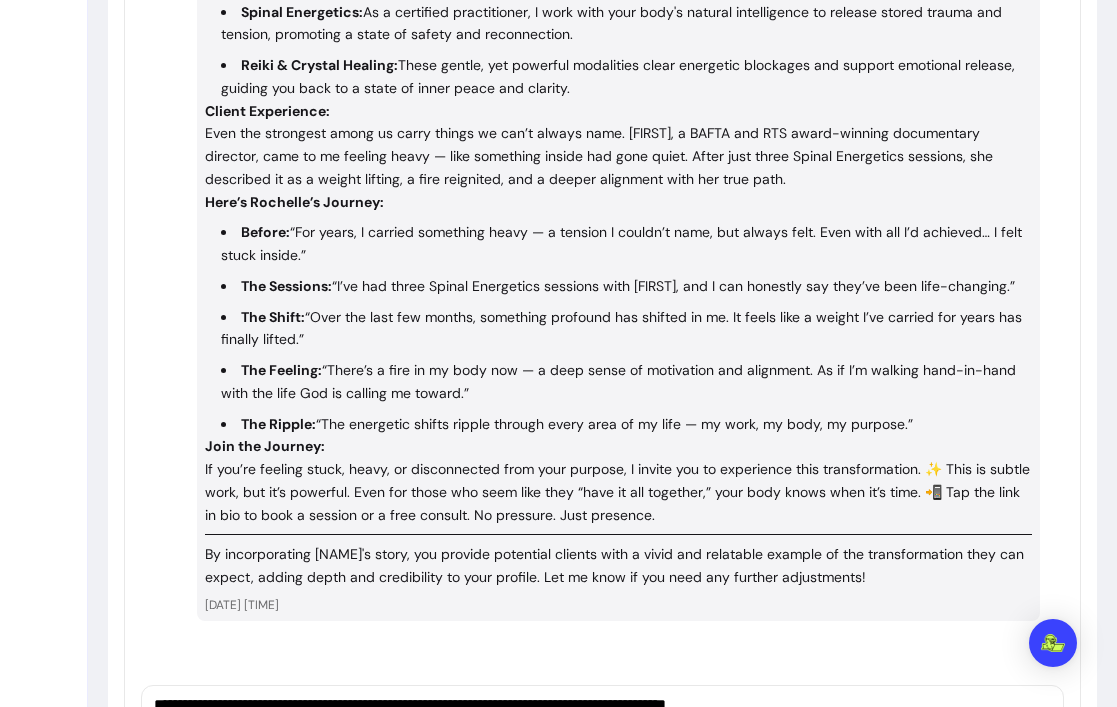 scroll, scrollTop: 5279, scrollLeft: 0, axis: vertical 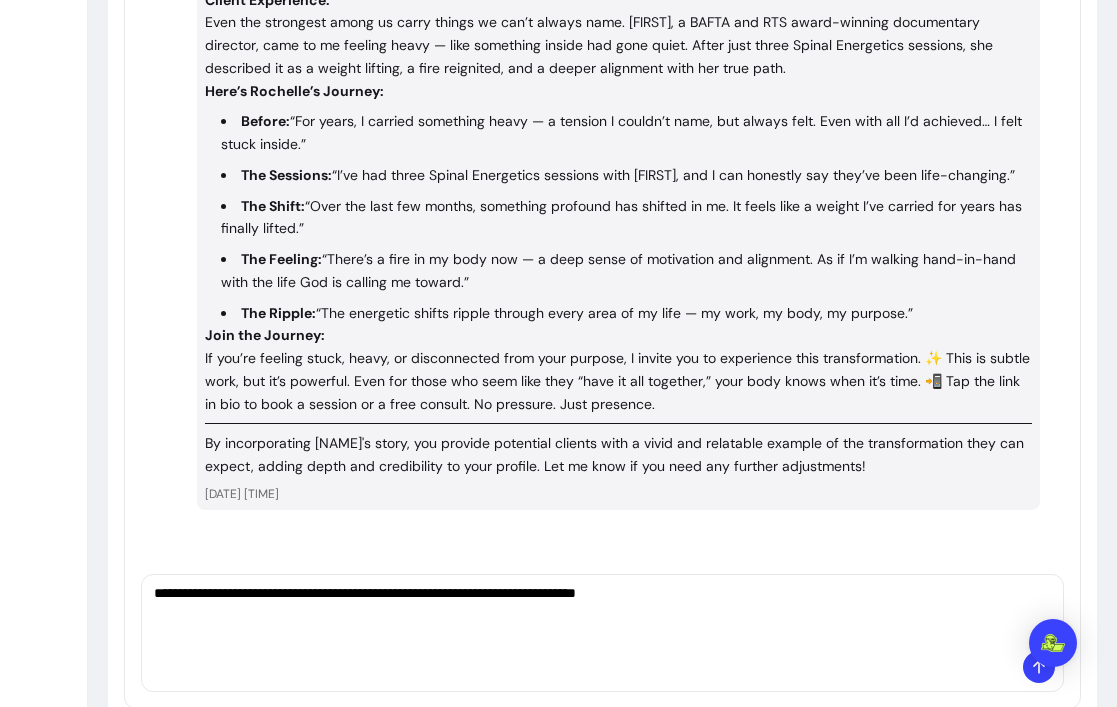 paste on "**********" 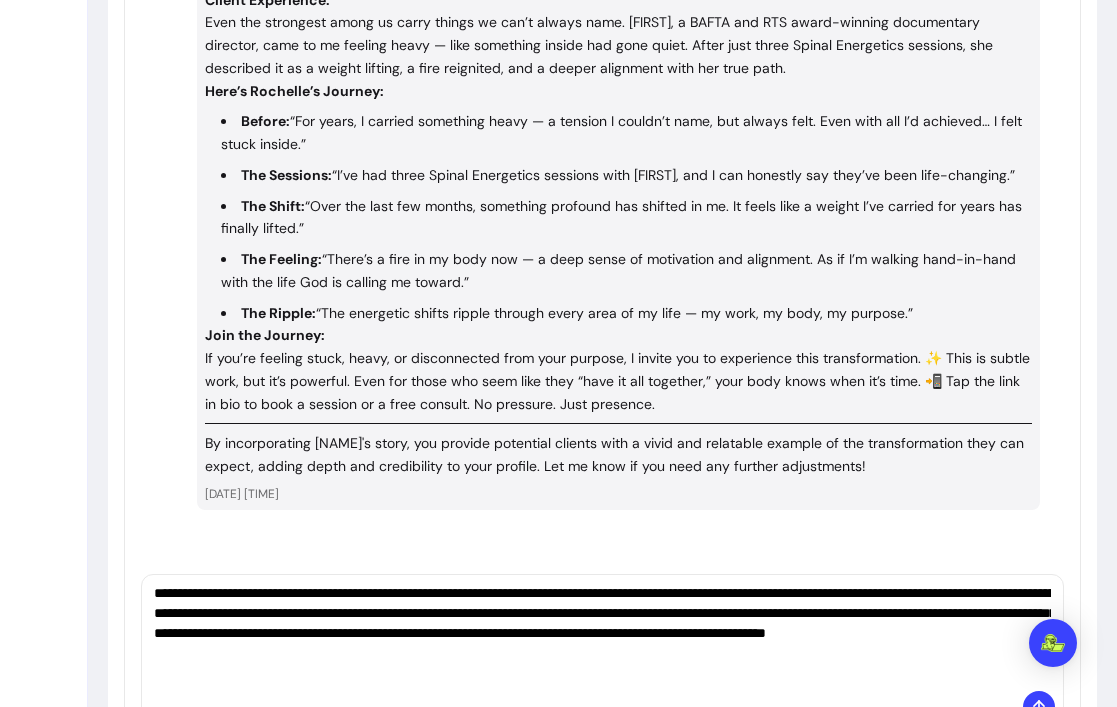 scroll, scrollTop: 0, scrollLeft: 0, axis: both 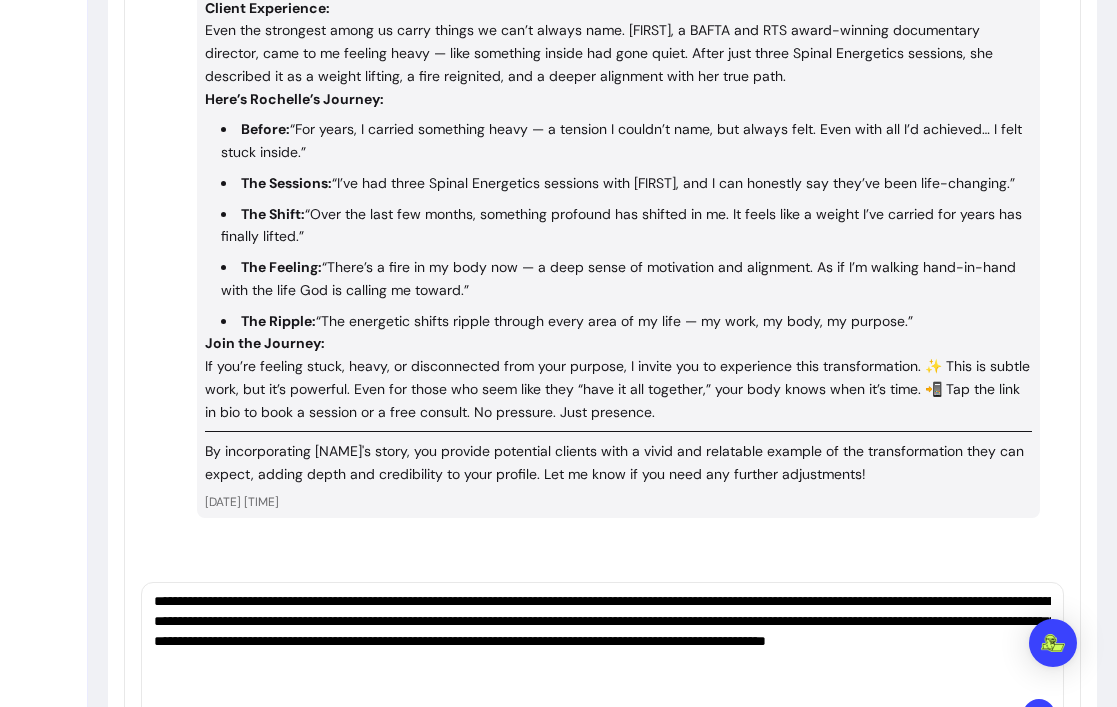 click on "**********" at bounding box center (602, 641) 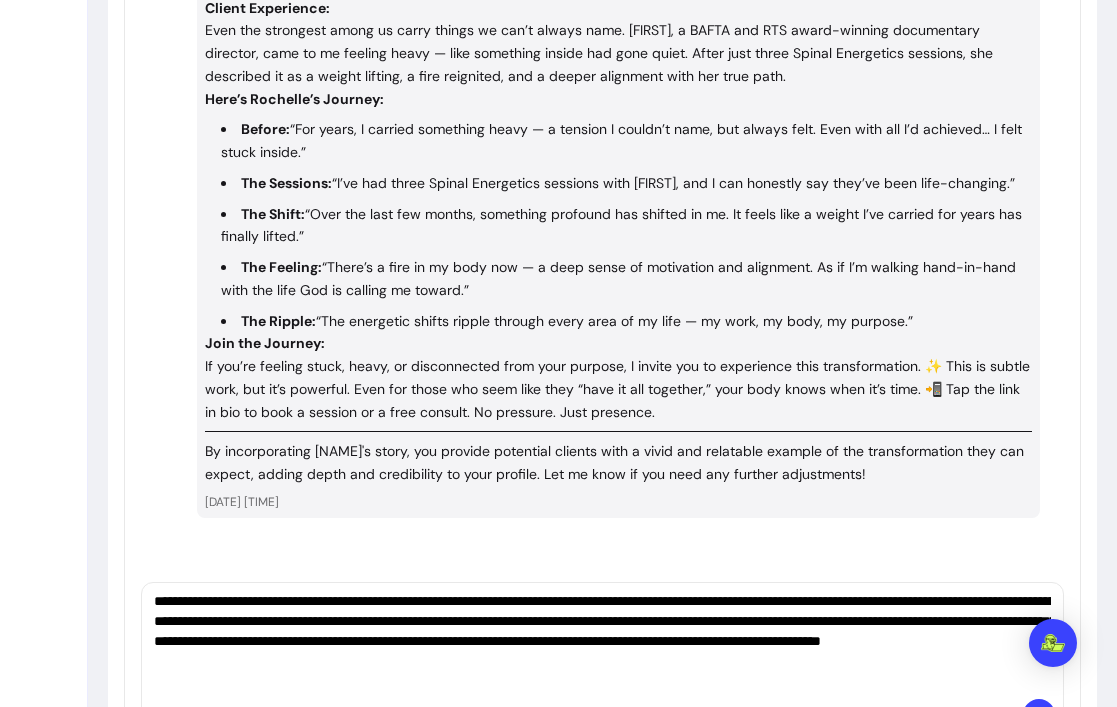 click on "**********" at bounding box center (602, 641) 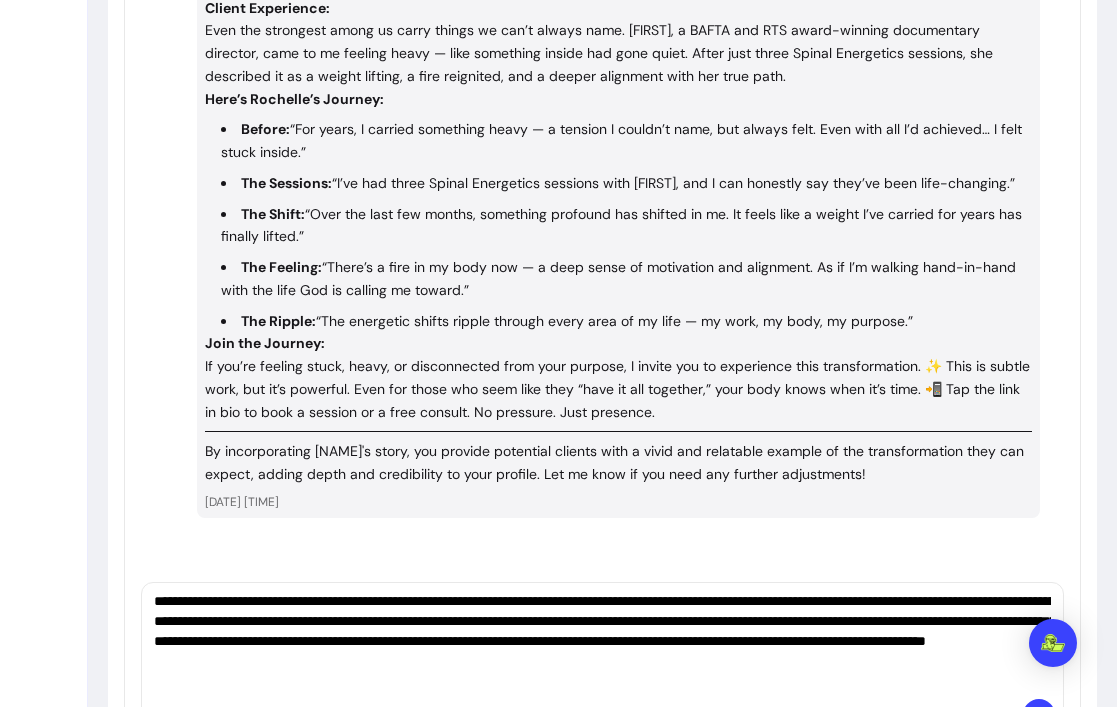 click on "**********" at bounding box center (602, 641) 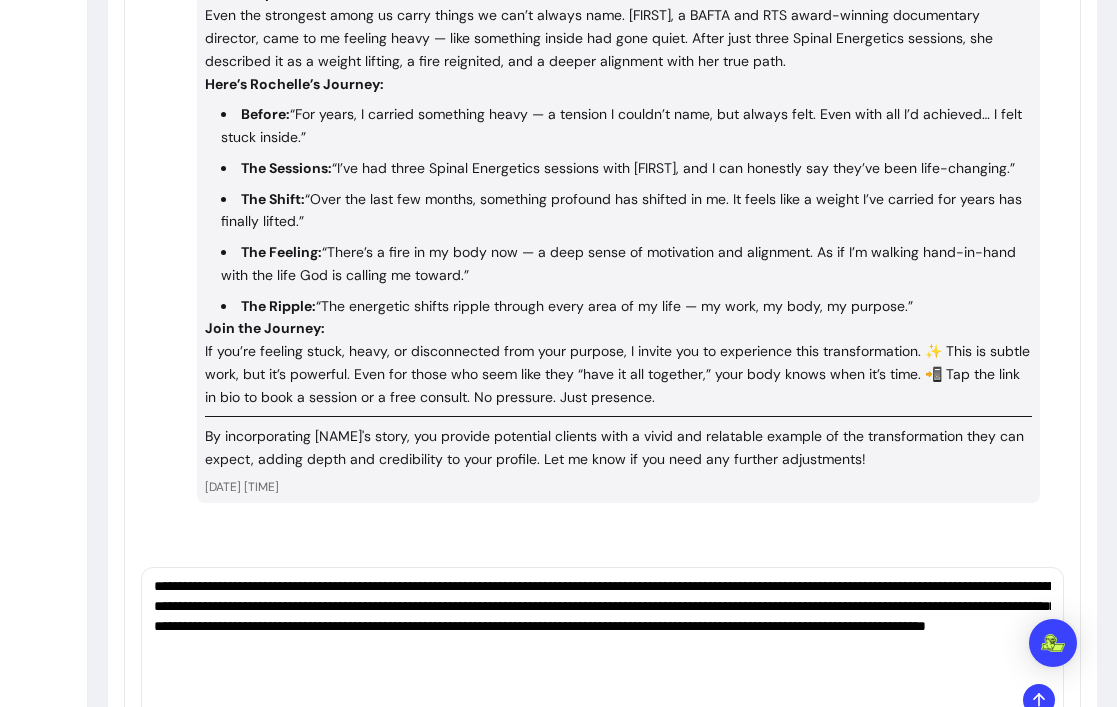 scroll, scrollTop: 5319, scrollLeft: 0, axis: vertical 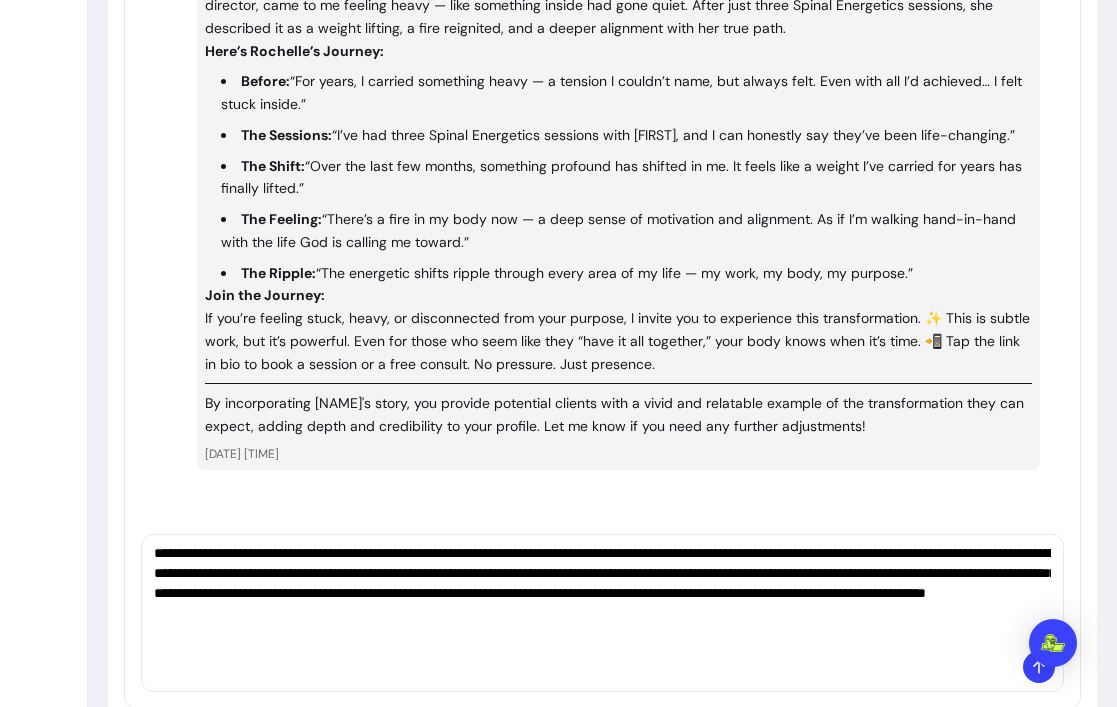 type on "**********" 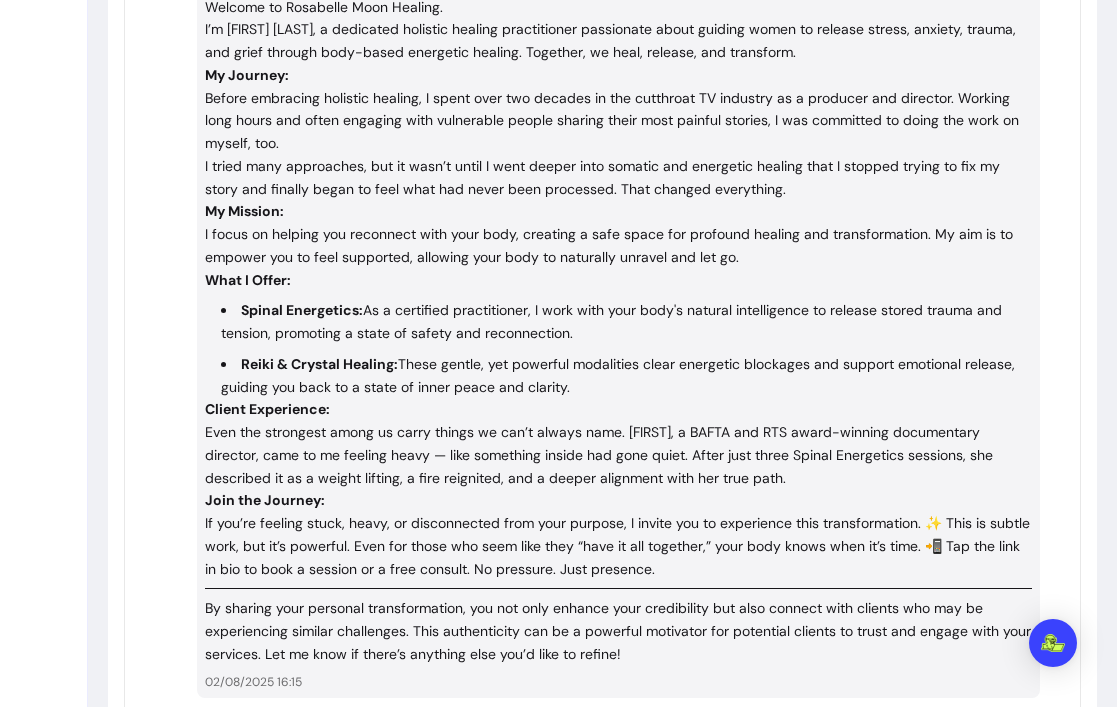 scroll, scrollTop: 6313, scrollLeft: 0, axis: vertical 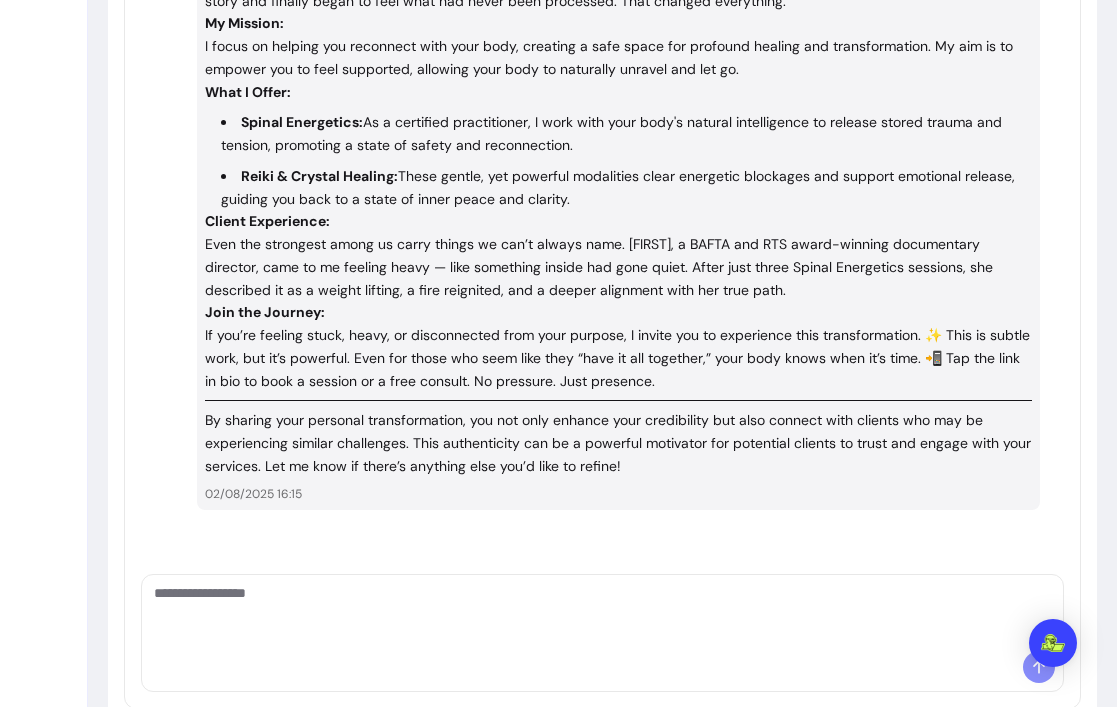 click at bounding box center [602, 613] 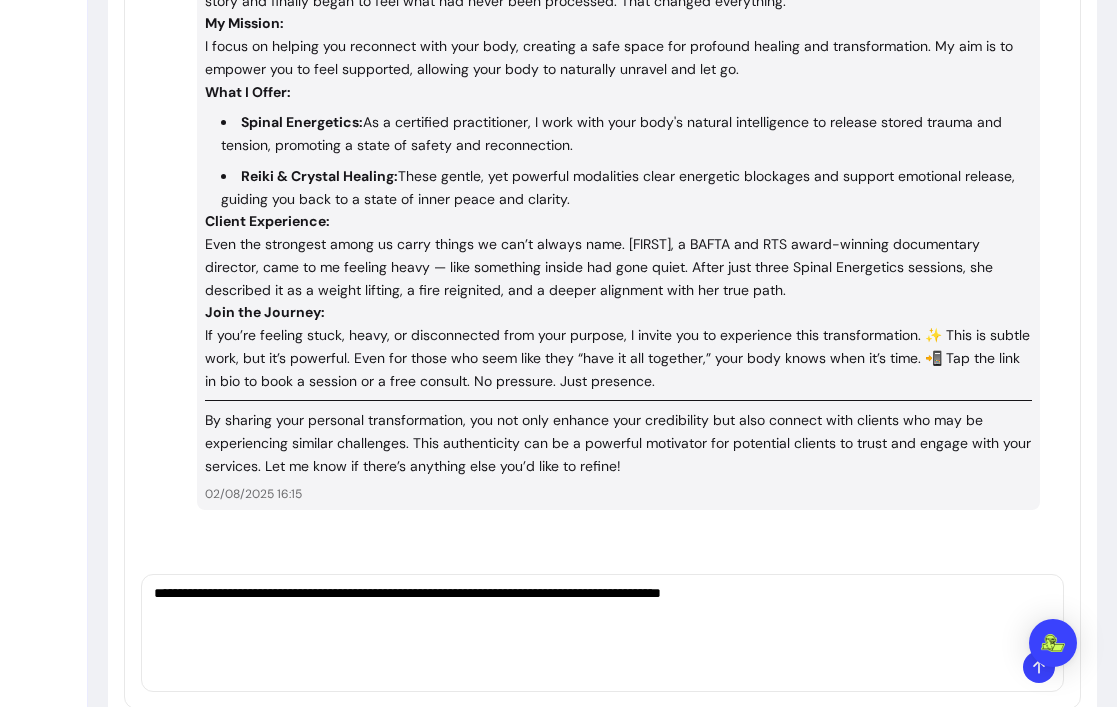 type on "**********" 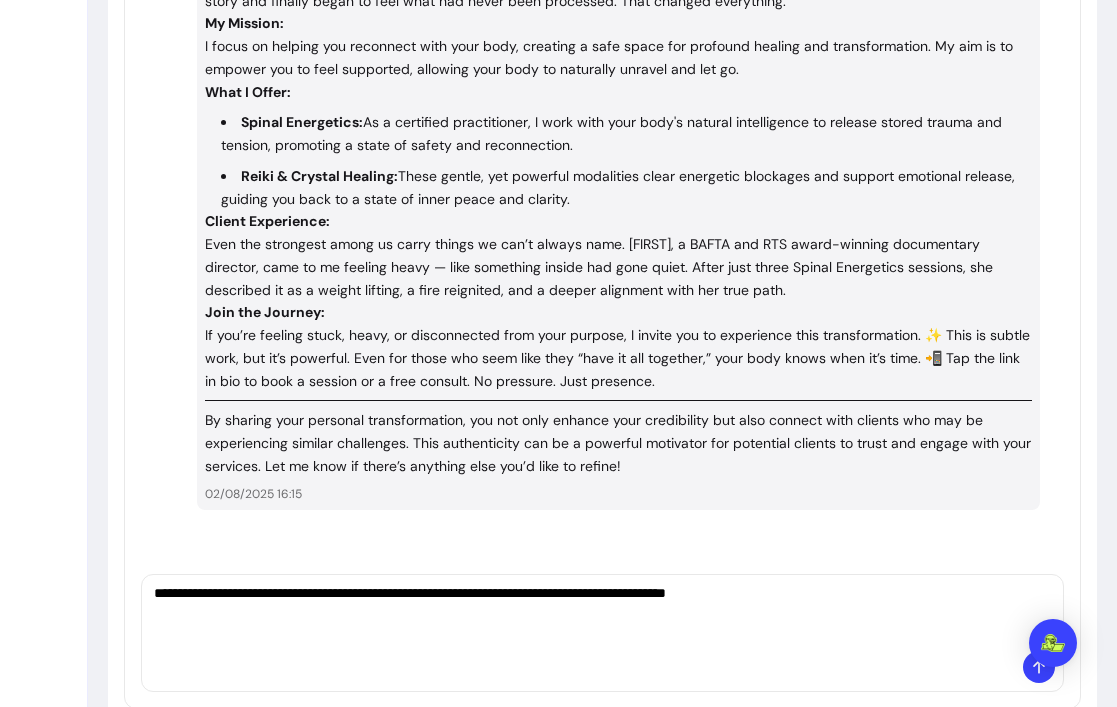 type 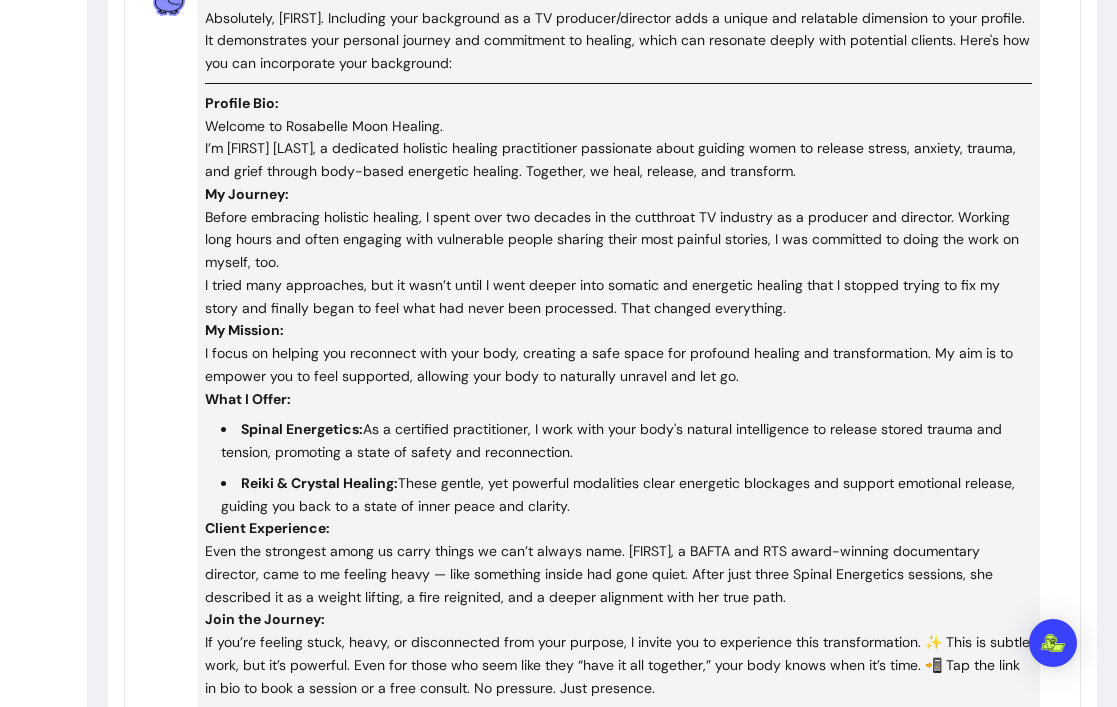 scroll, scrollTop: 6001, scrollLeft: 0, axis: vertical 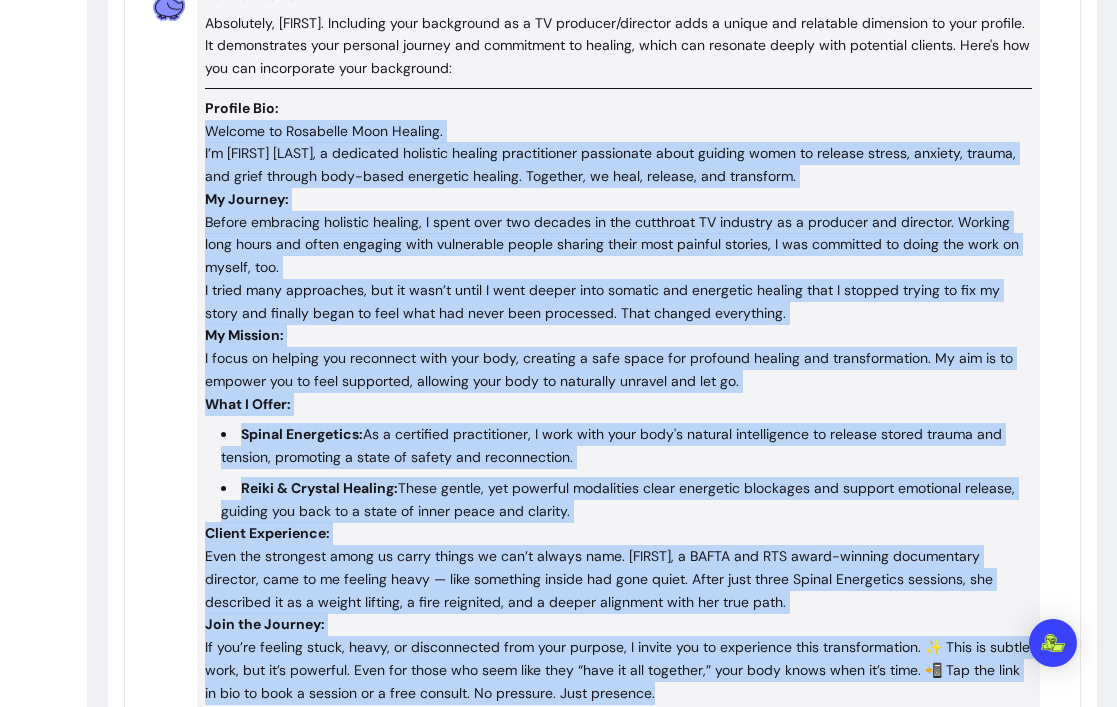 drag, startPoint x: 209, startPoint y: 86, endPoint x: 675, endPoint y: 645, distance: 727.76166 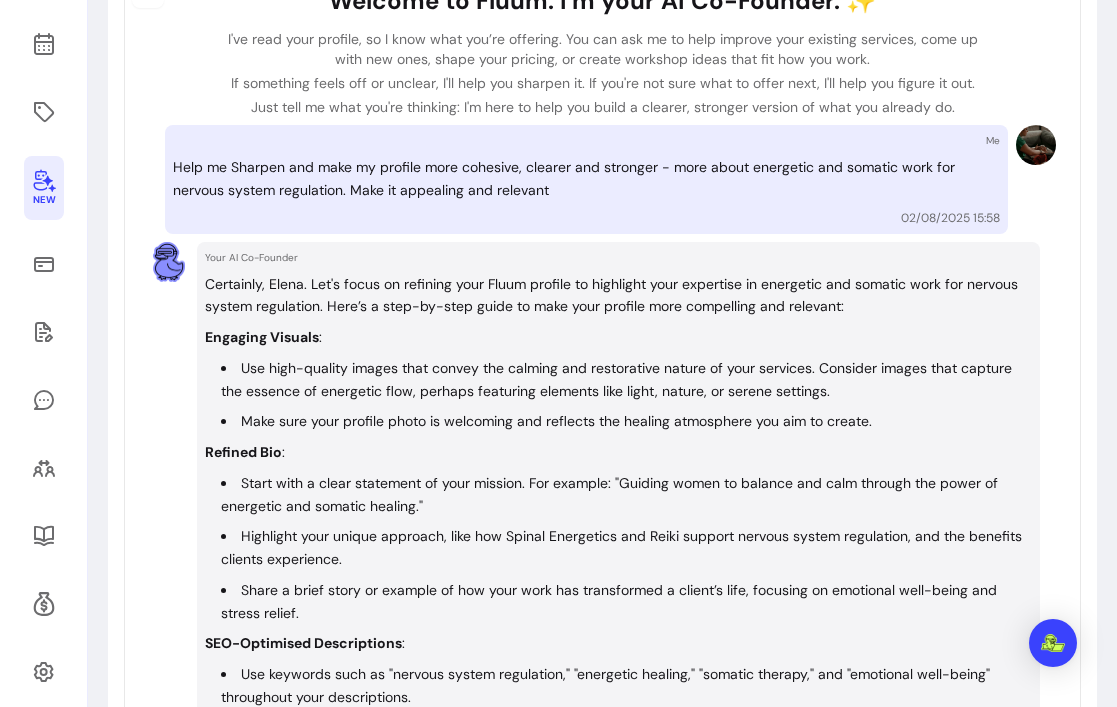 scroll, scrollTop: 0, scrollLeft: 0, axis: both 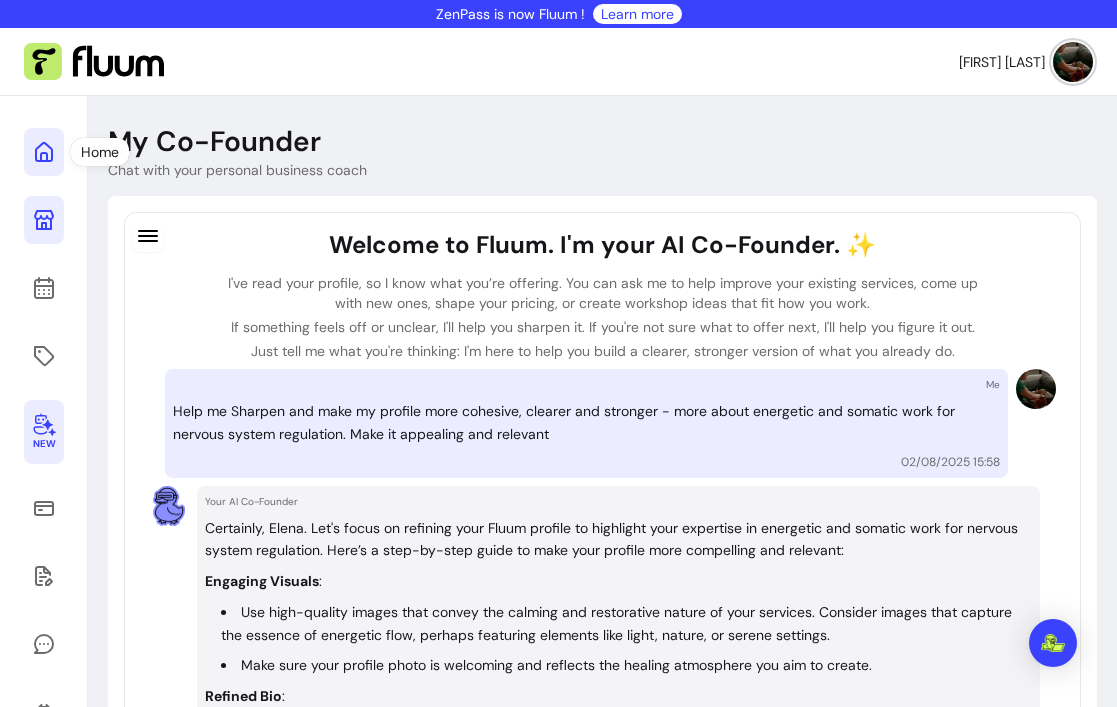 click 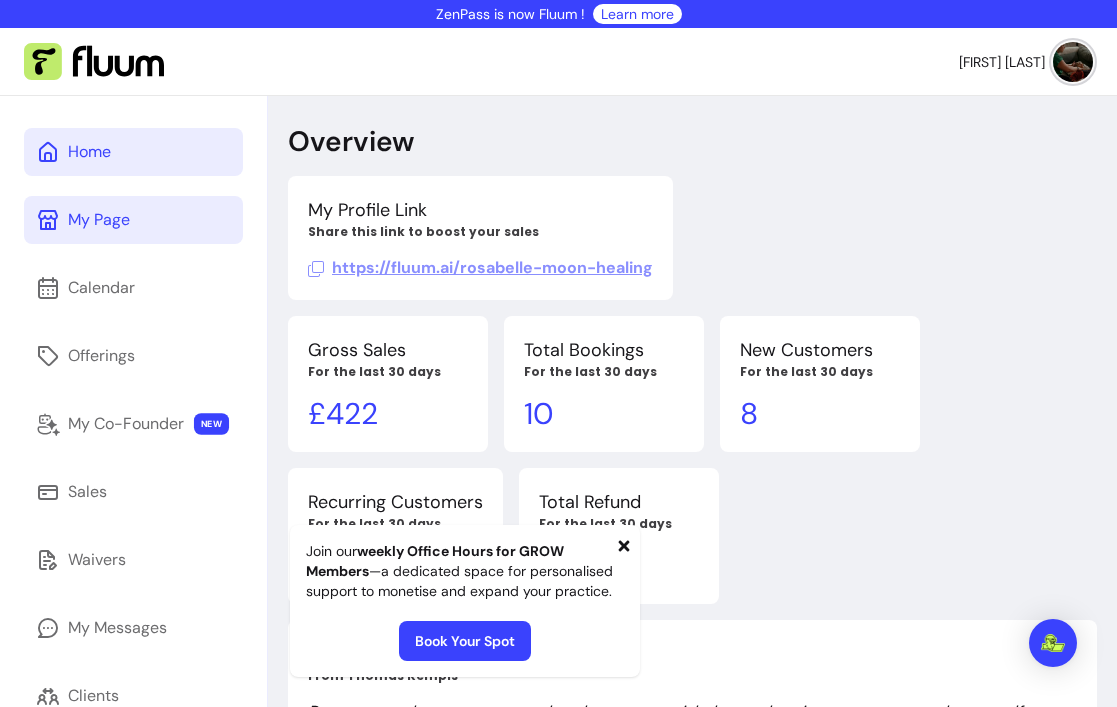 click on "My Page" at bounding box center (99, 220) 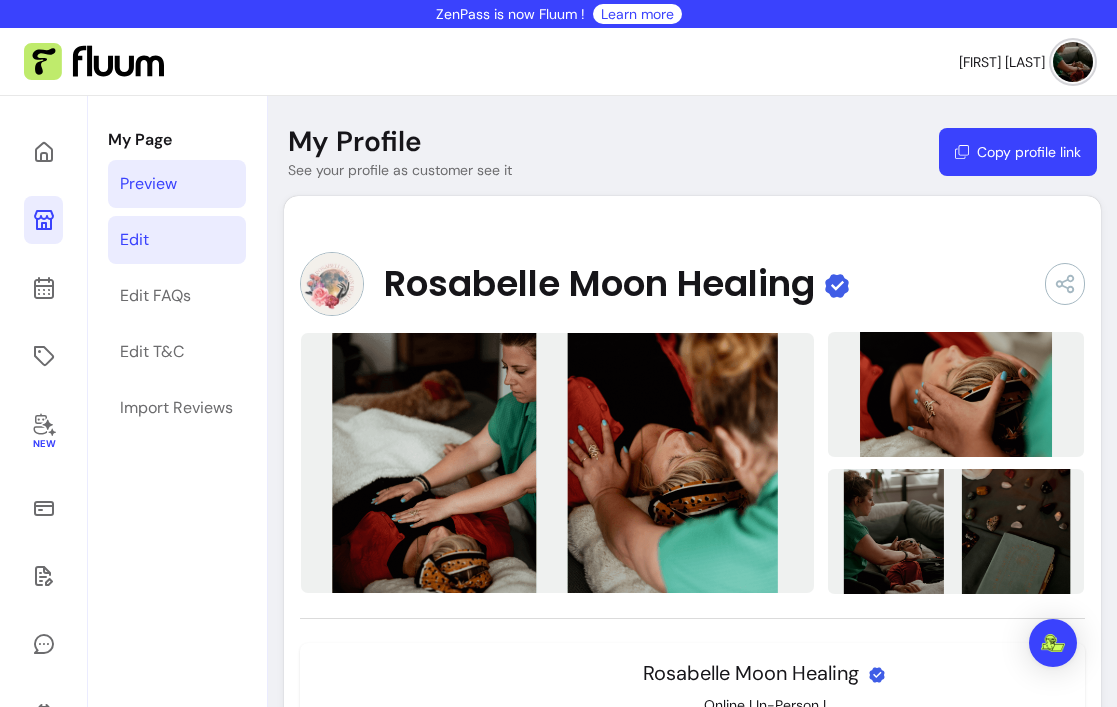 click on "Edit" at bounding box center (134, 240) 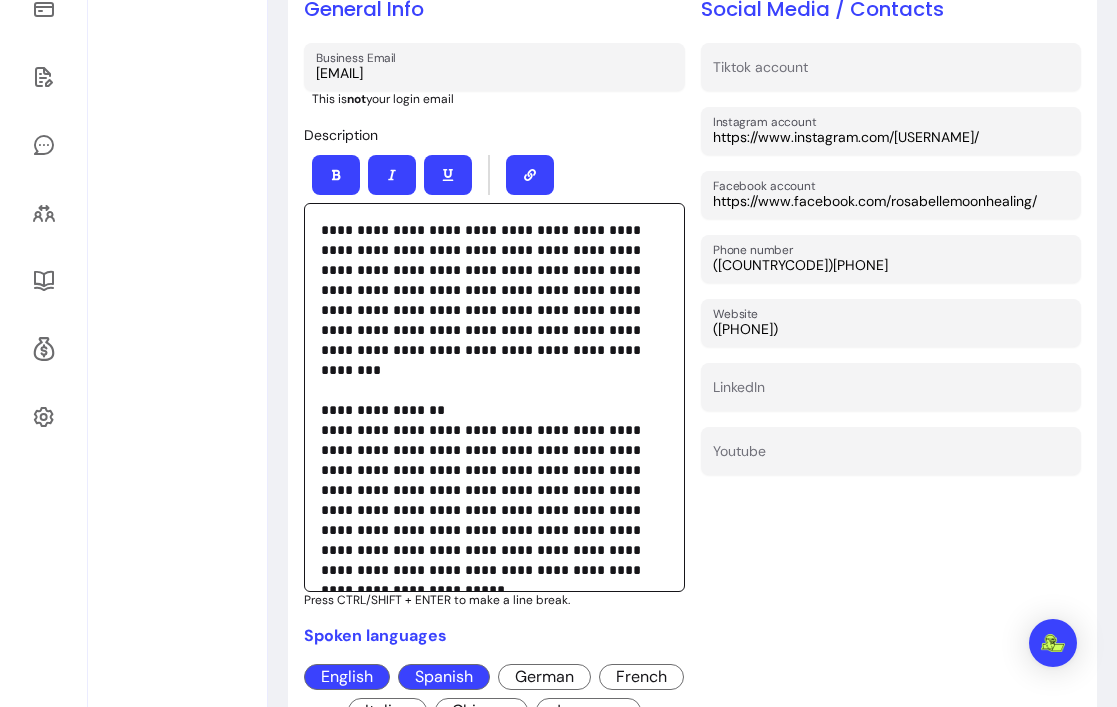 scroll, scrollTop: 512, scrollLeft: 0, axis: vertical 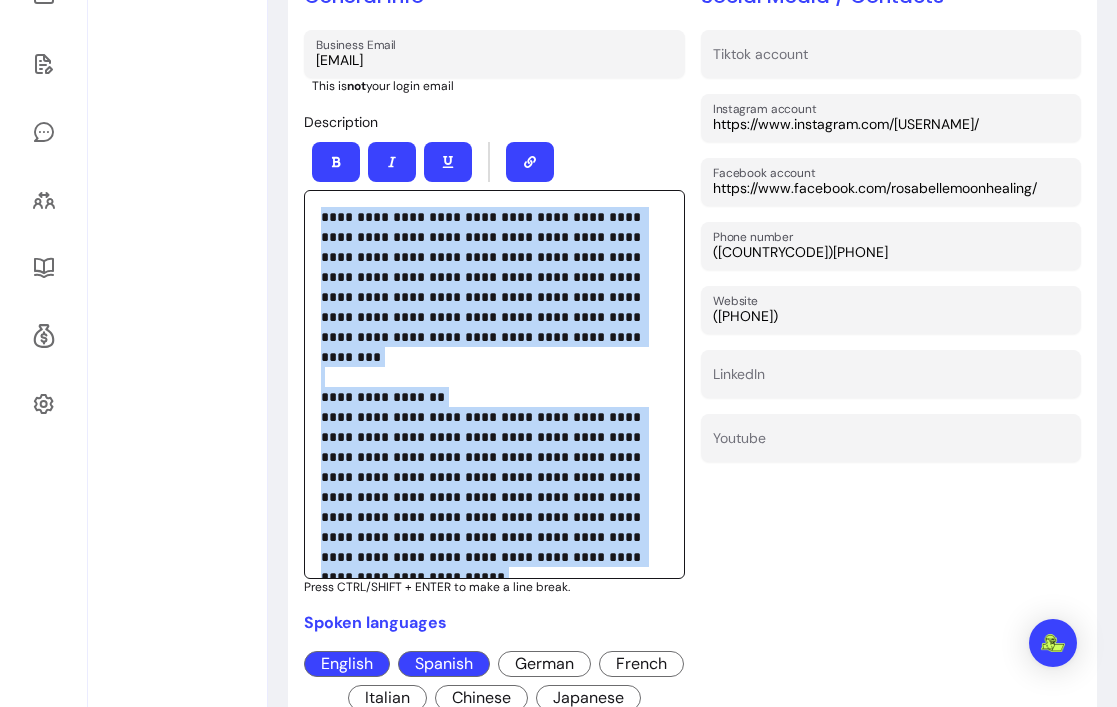 drag, startPoint x: 525, startPoint y: 557, endPoint x: 360, endPoint y: 194, distance: 398.7405 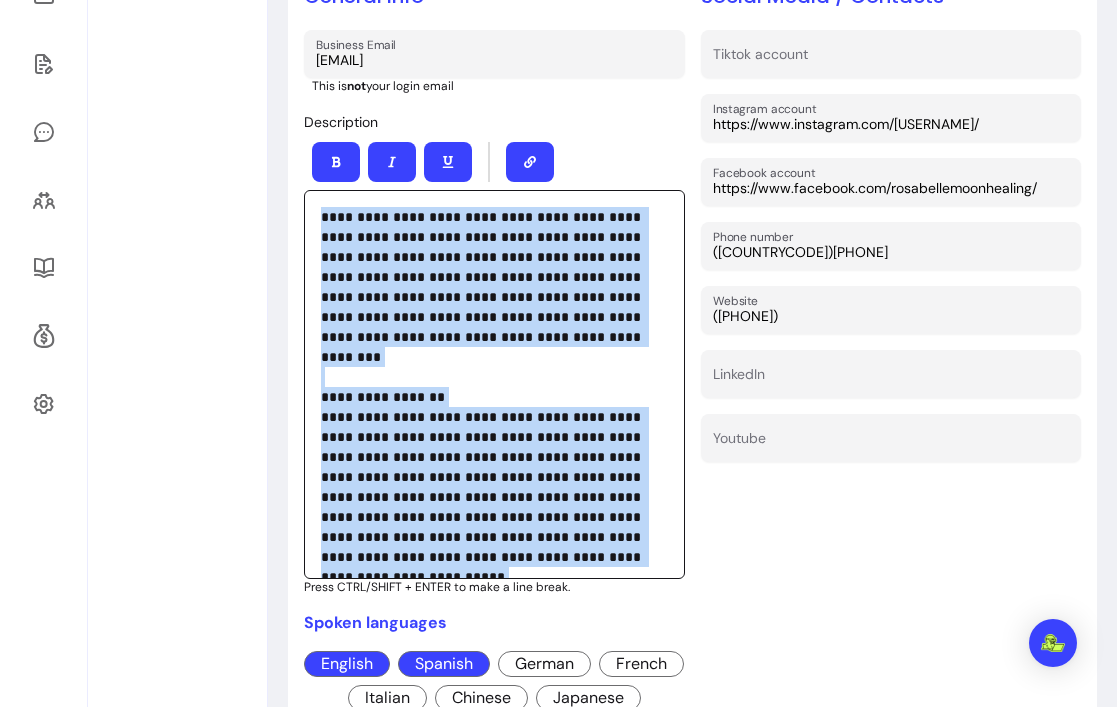 click on "**********" at bounding box center (494, 384) 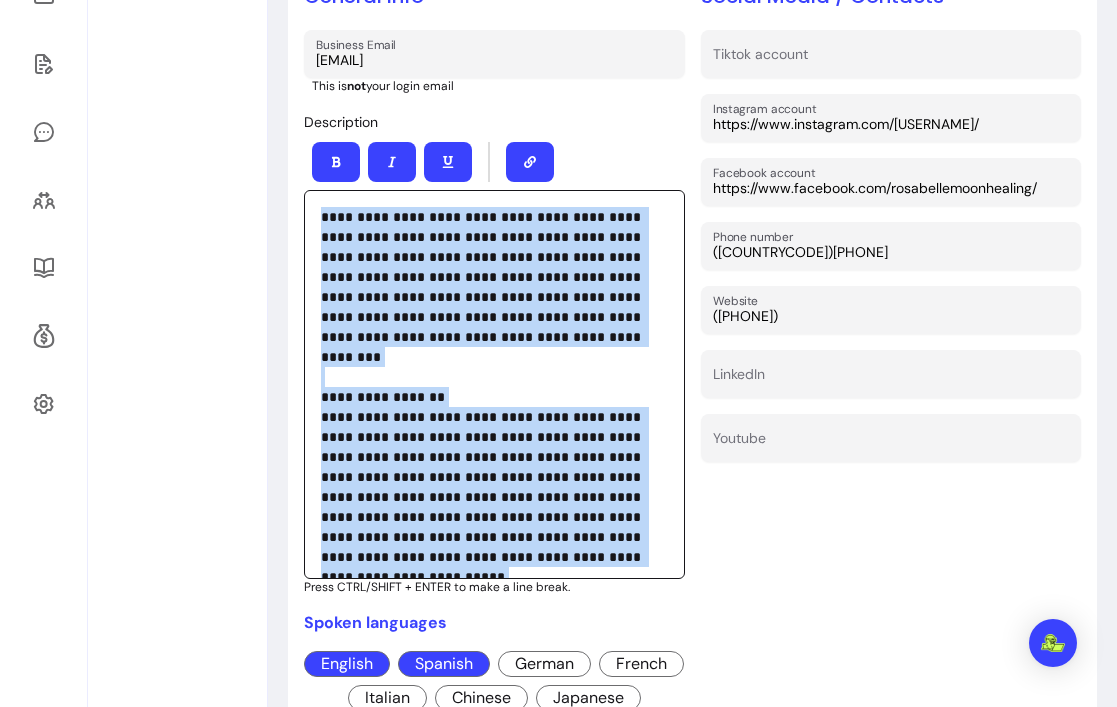 copy on "**********" 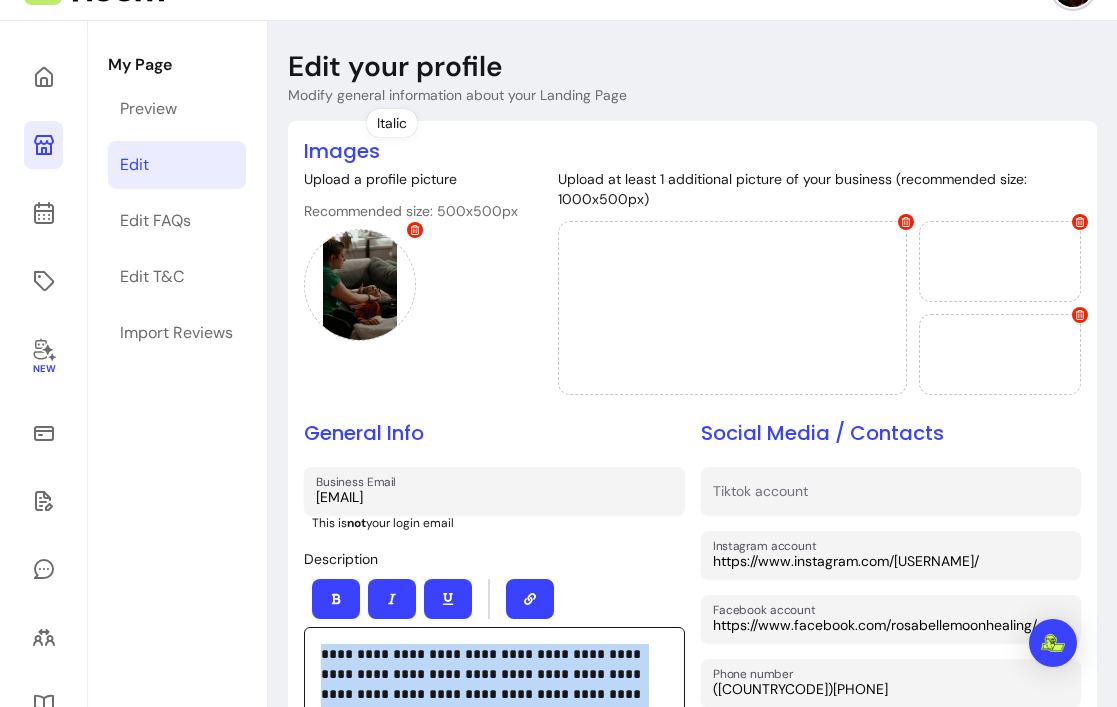 scroll, scrollTop: 0, scrollLeft: 0, axis: both 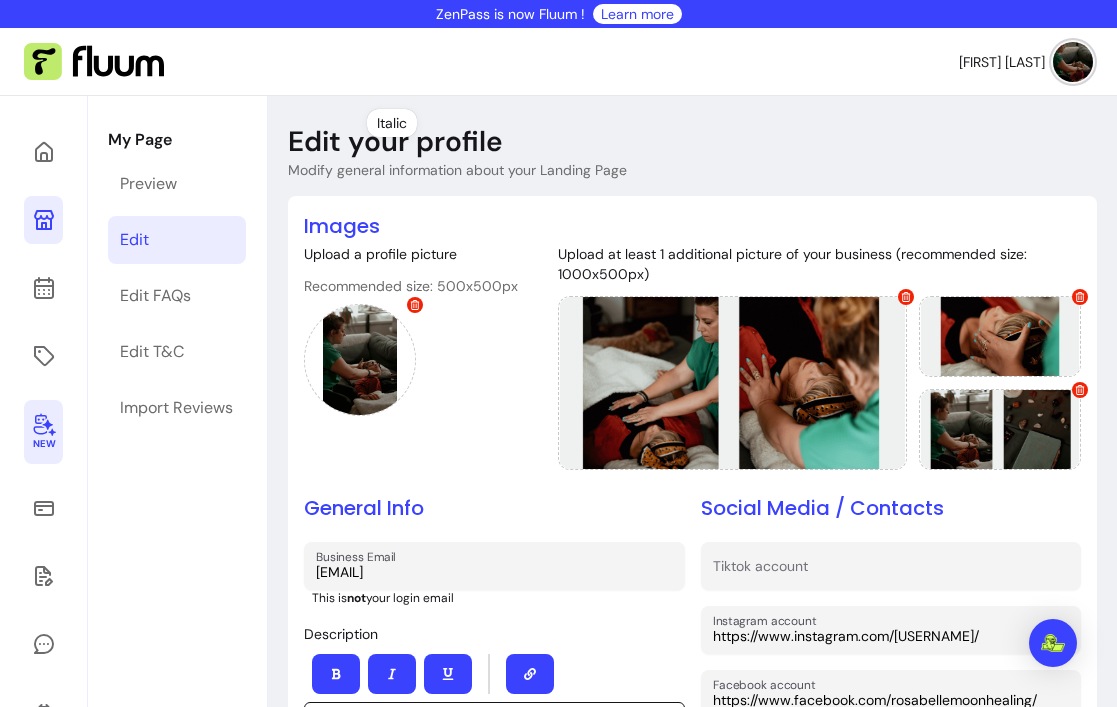 click 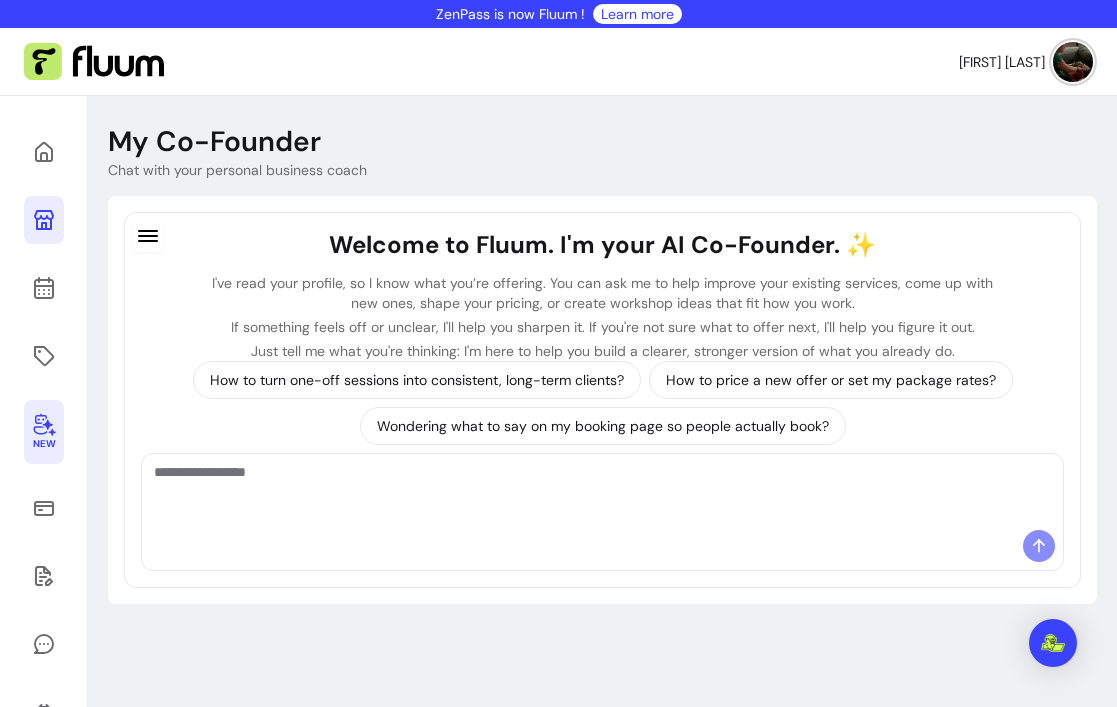 click at bounding box center (602, 492) 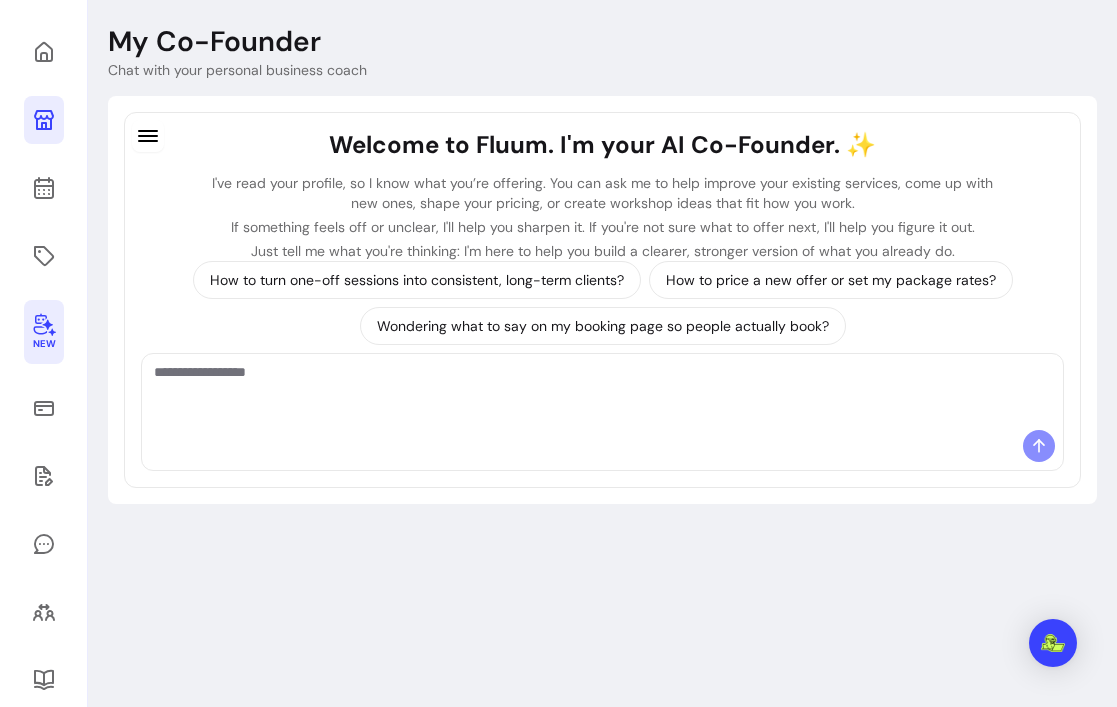 scroll, scrollTop: 0, scrollLeft: 0, axis: both 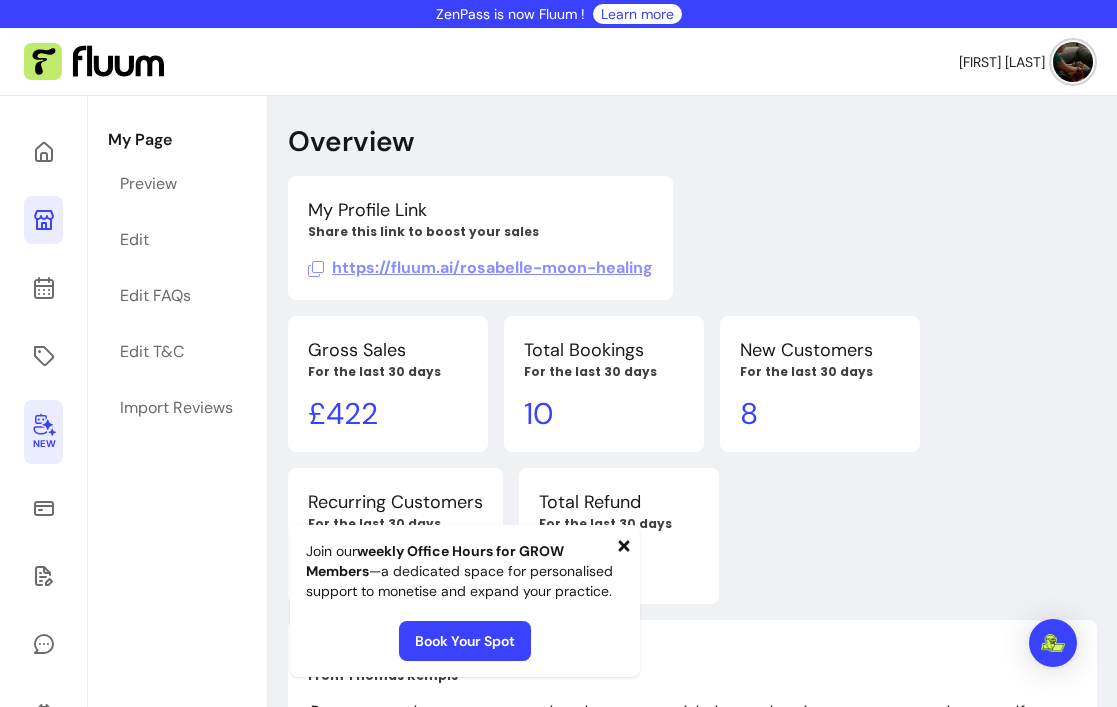 click 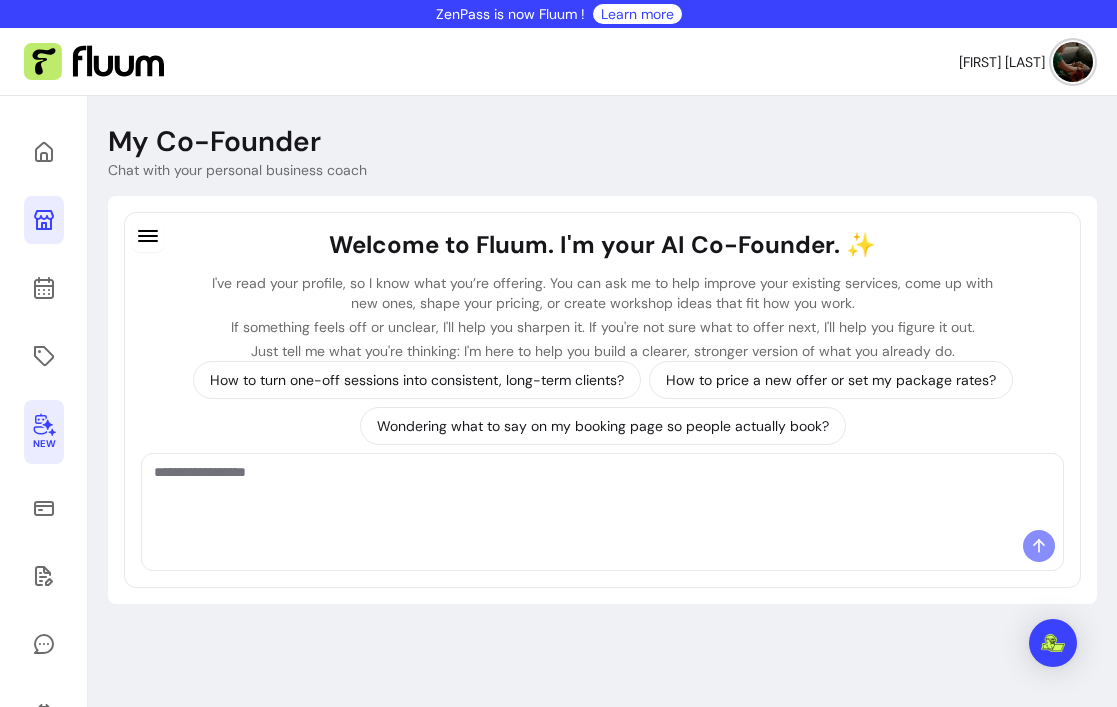 click at bounding box center [602, 492] 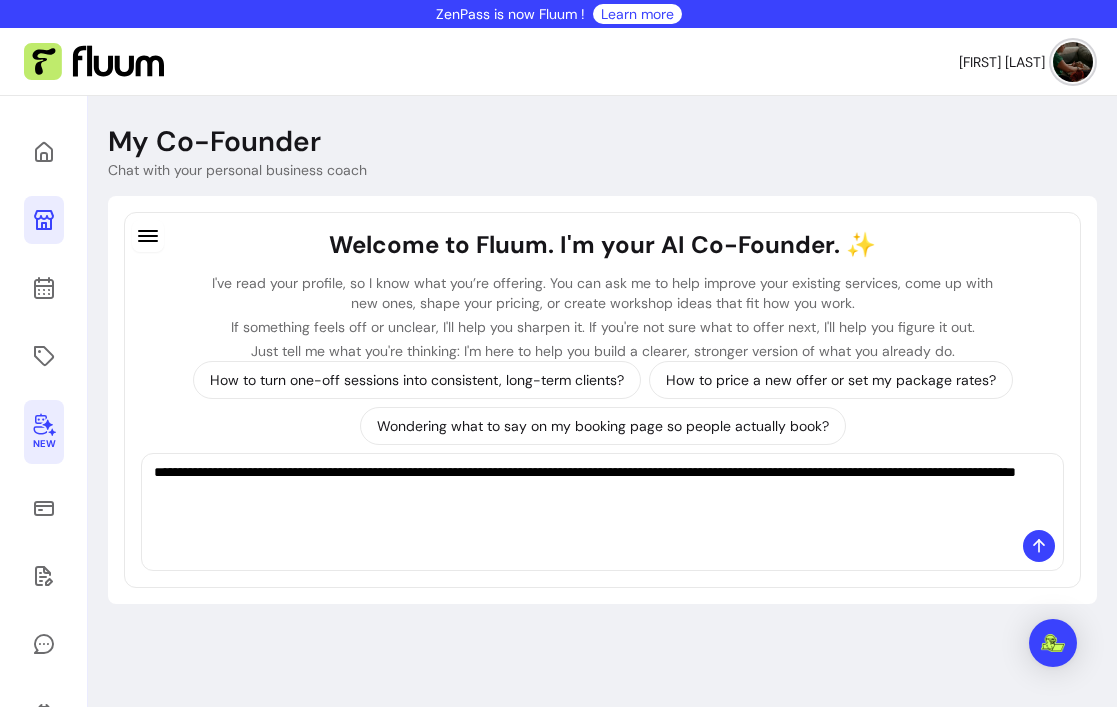 paste on "**********" 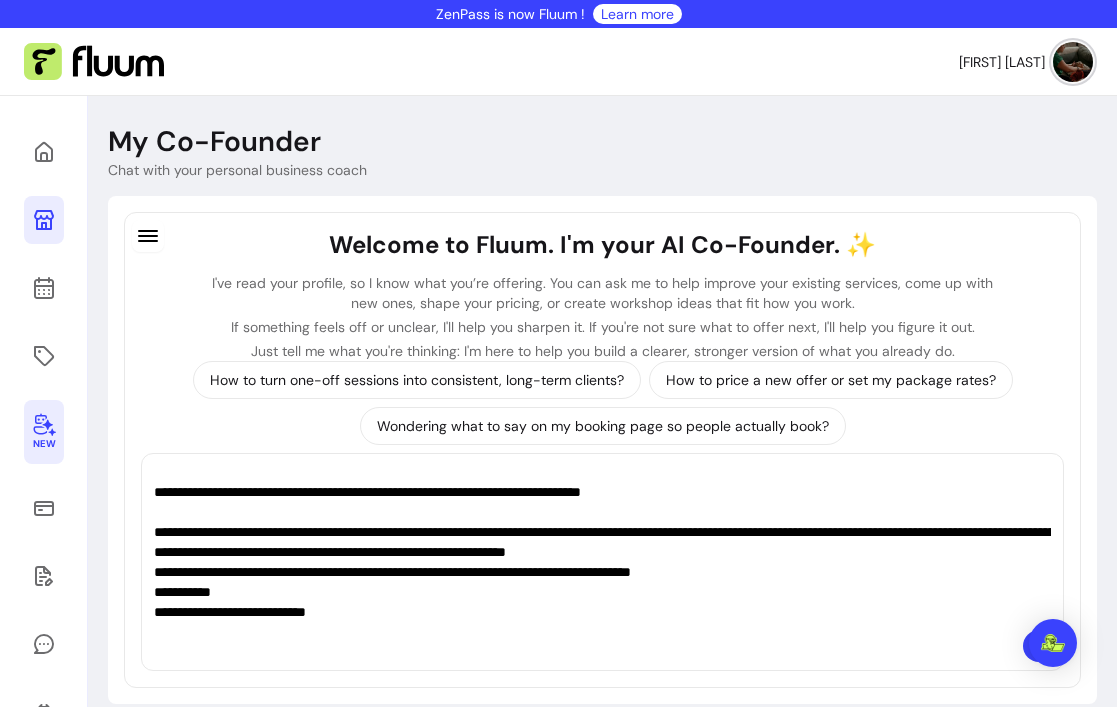 scroll, scrollTop: 680, scrollLeft: 0, axis: vertical 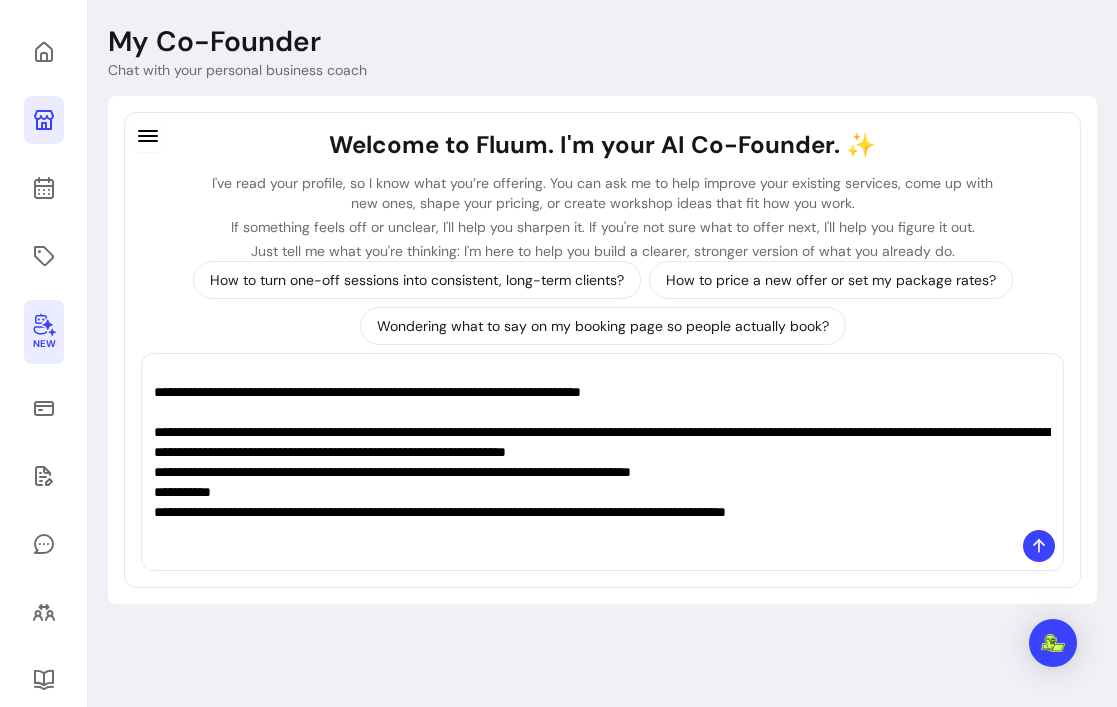 paste on "**********" 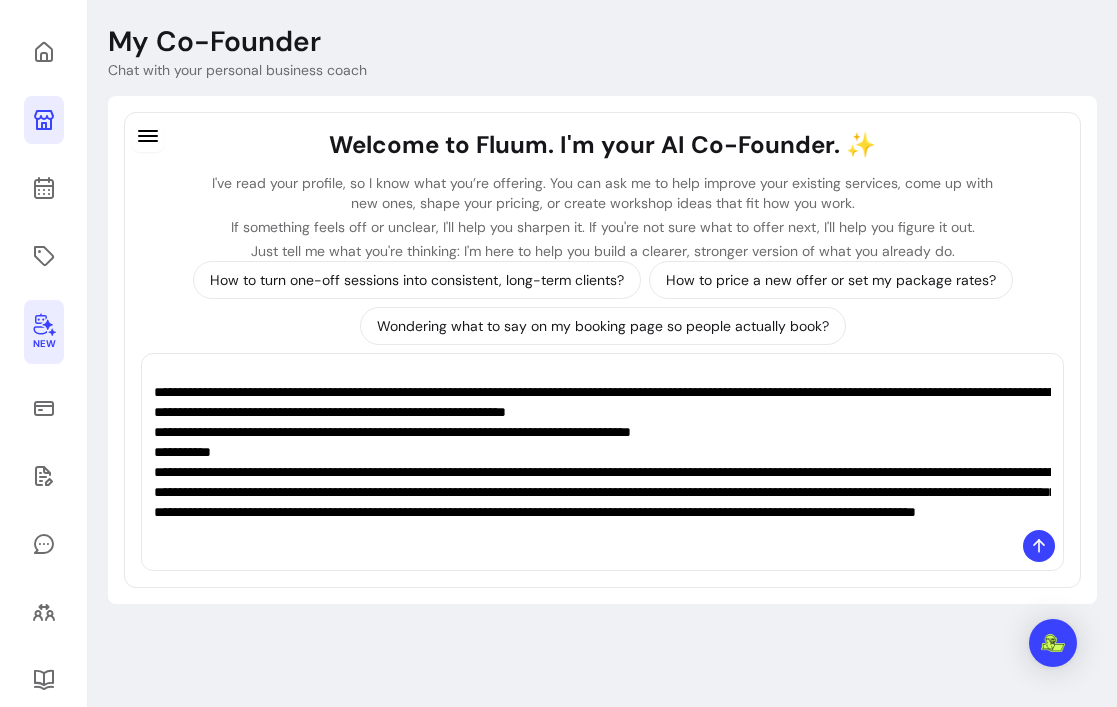 scroll, scrollTop: 759, scrollLeft: 0, axis: vertical 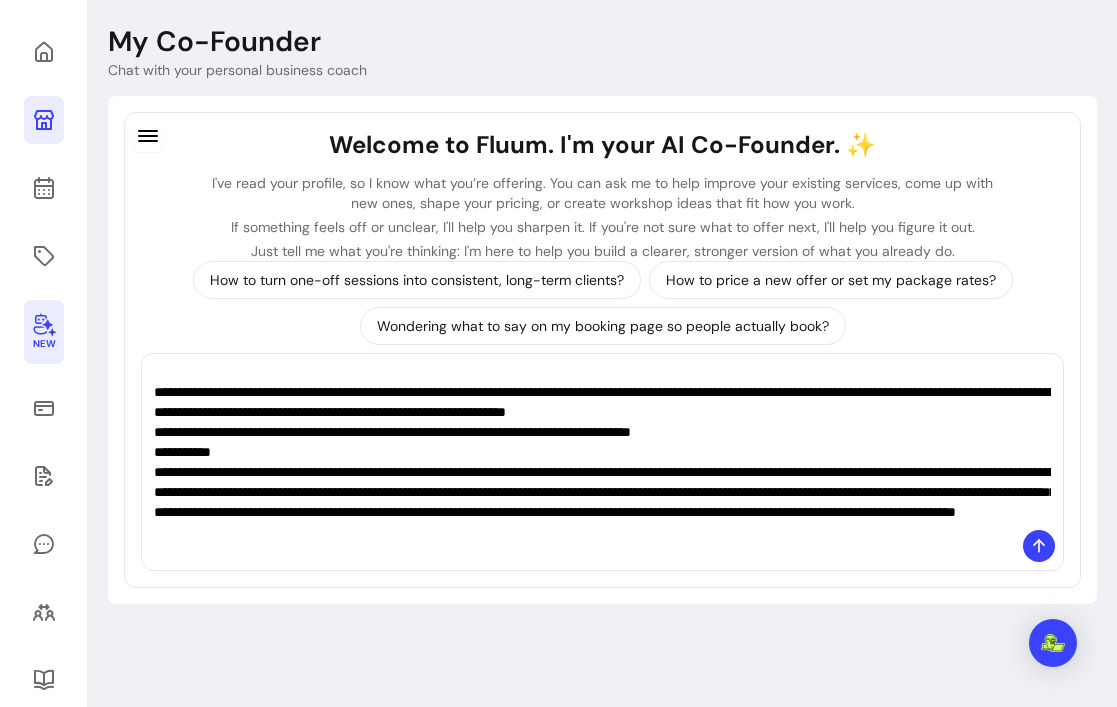 click at bounding box center (602, 442) 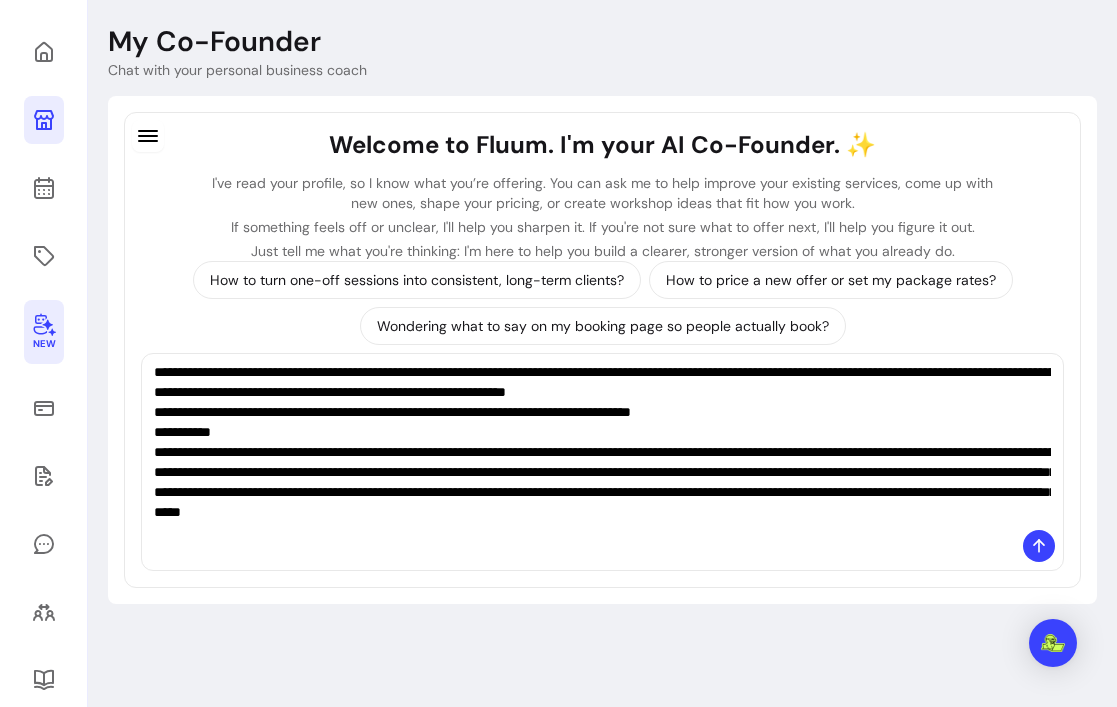 click at bounding box center [602, 442] 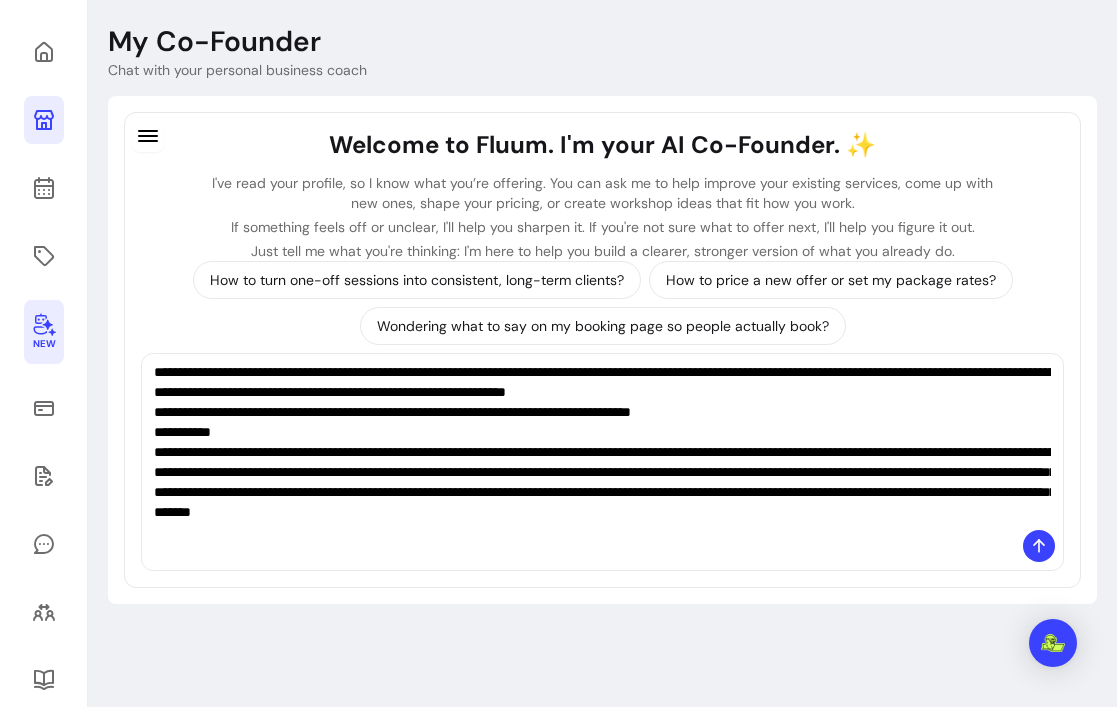 paste on "**********" 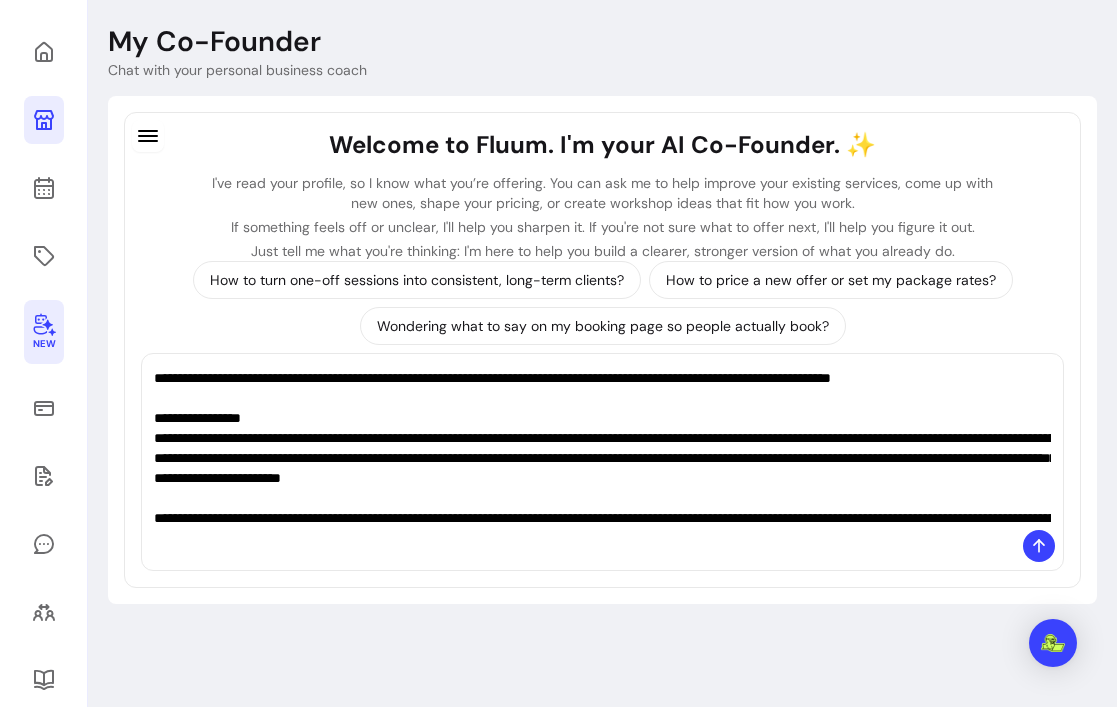 scroll, scrollTop: 0, scrollLeft: 0, axis: both 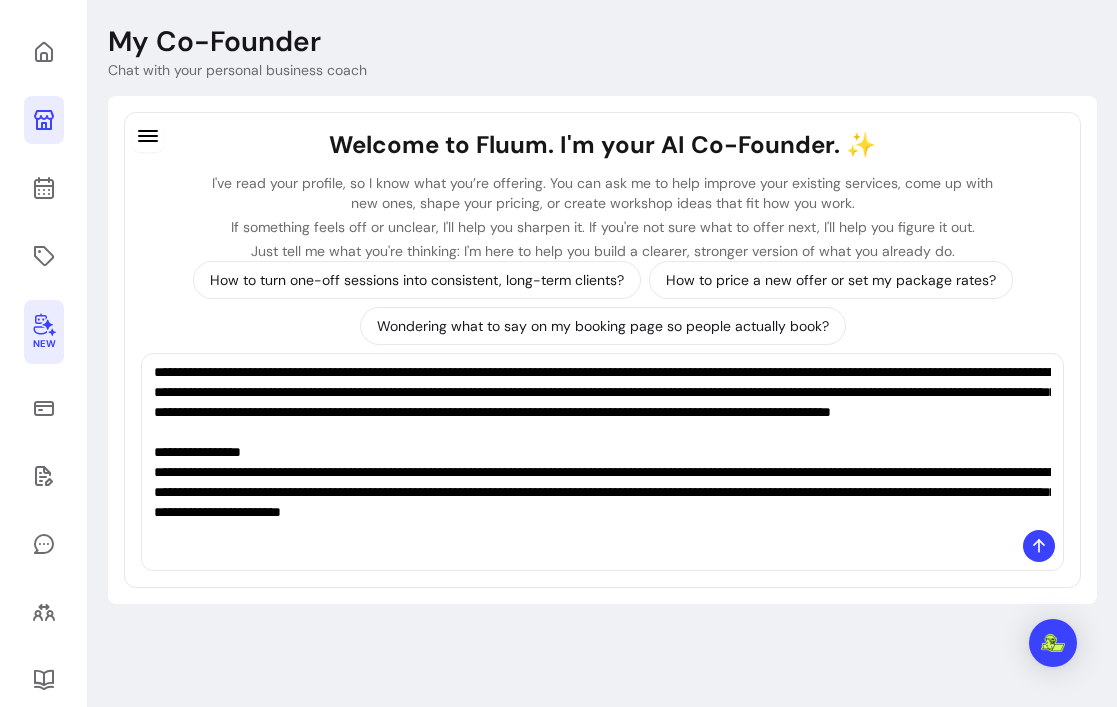 click at bounding box center (602, 442) 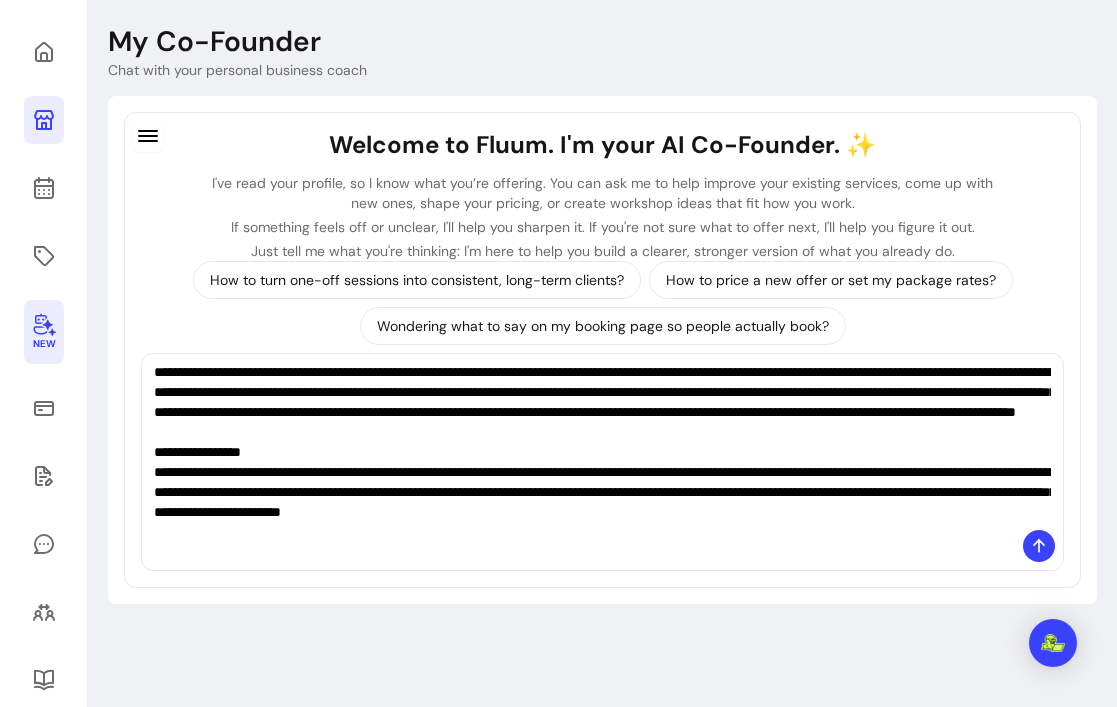 click at bounding box center (602, 442) 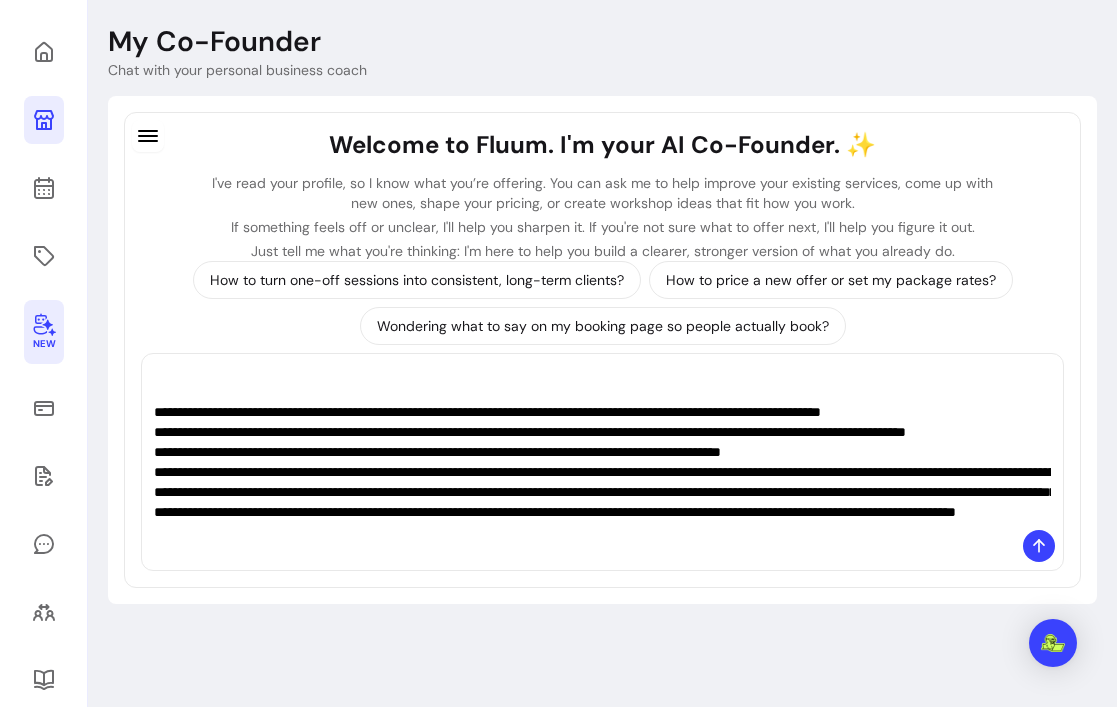 scroll, scrollTop: 1520, scrollLeft: 0, axis: vertical 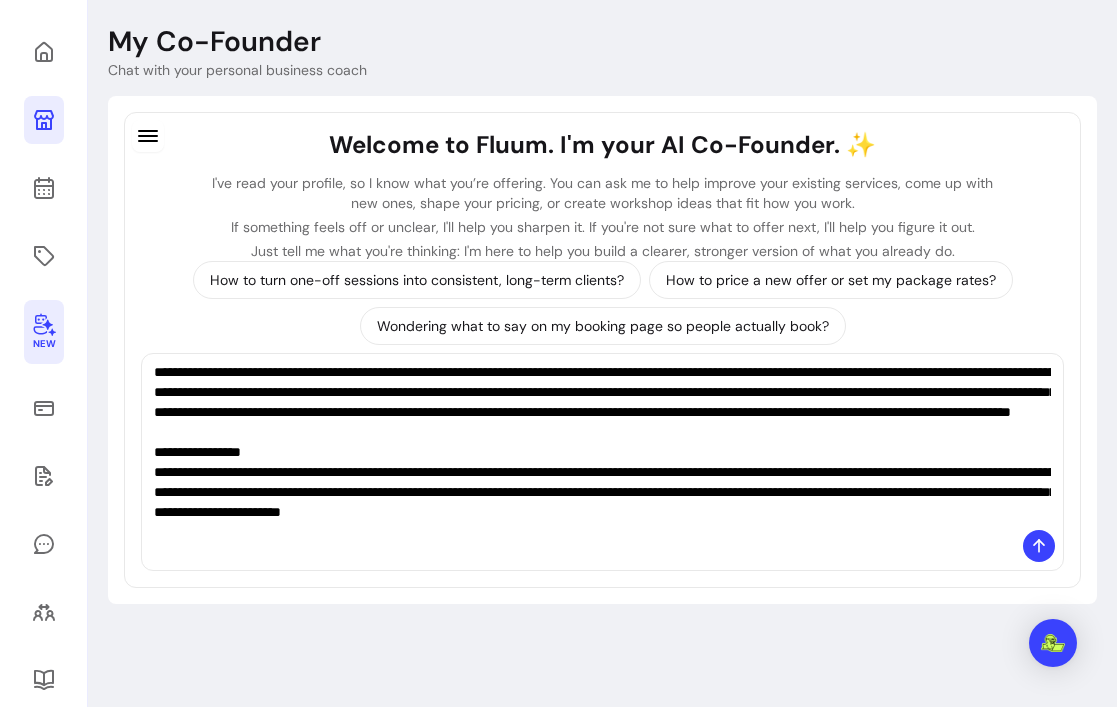 click at bounding box center [602, 442] 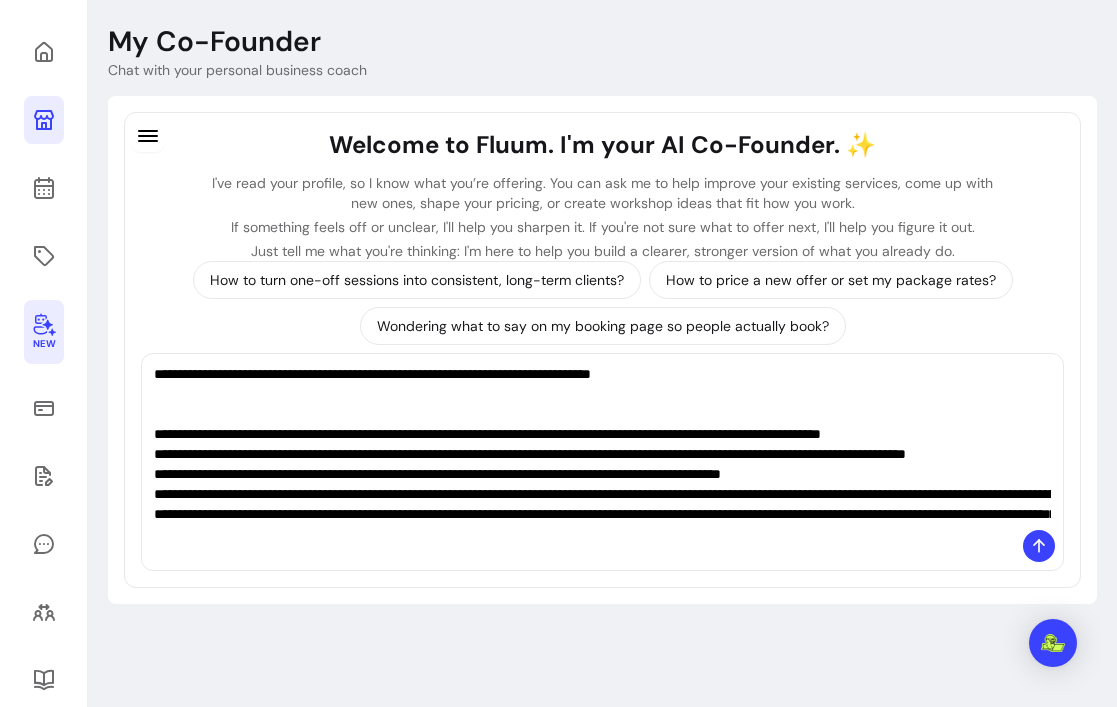 scroll, scrollTop: 1540, scrollLeft: 0, axis: vertical 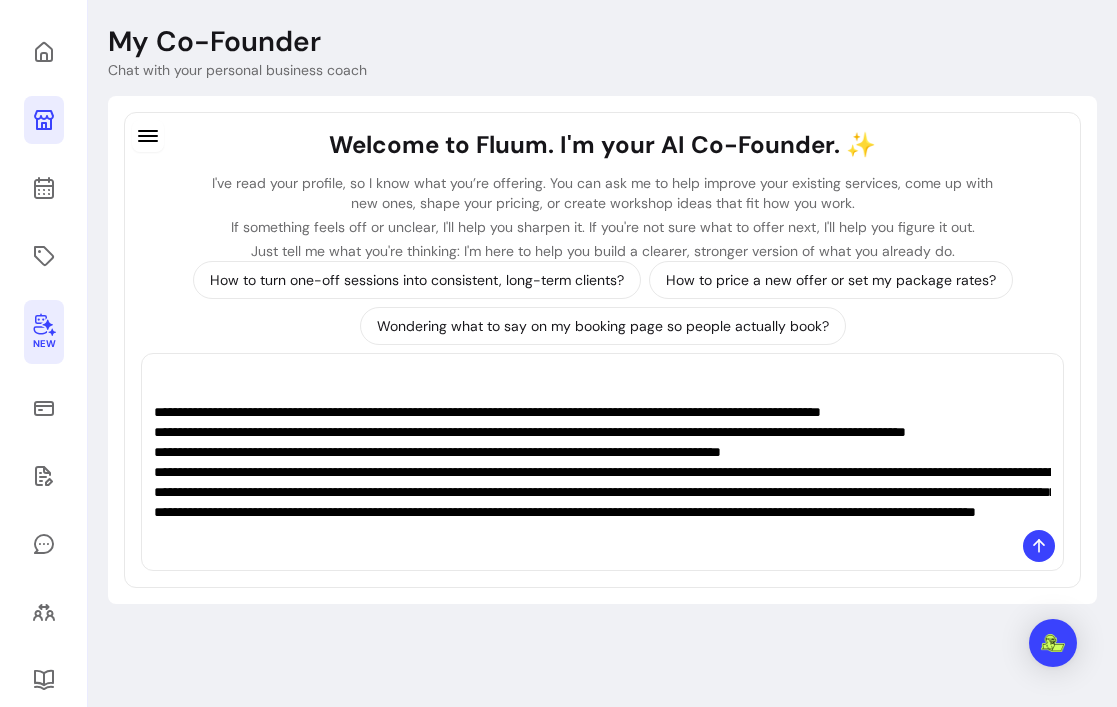 type on "**********" 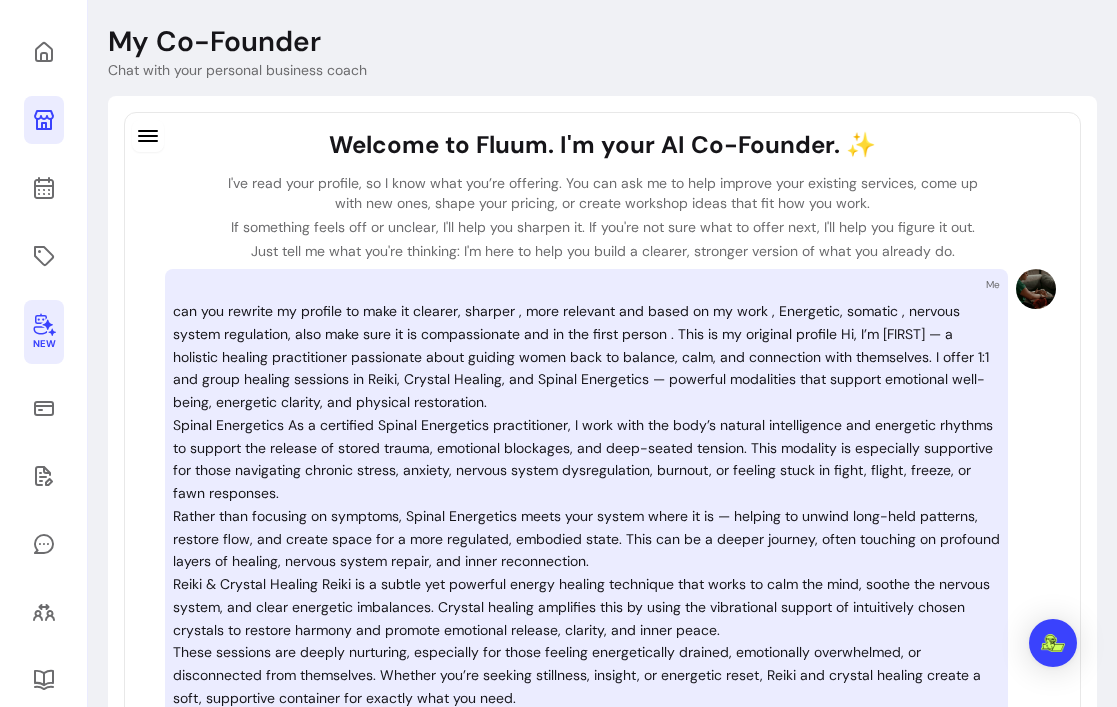 scroll, scrollTop: 0, scrollLeft: 0, axis: both 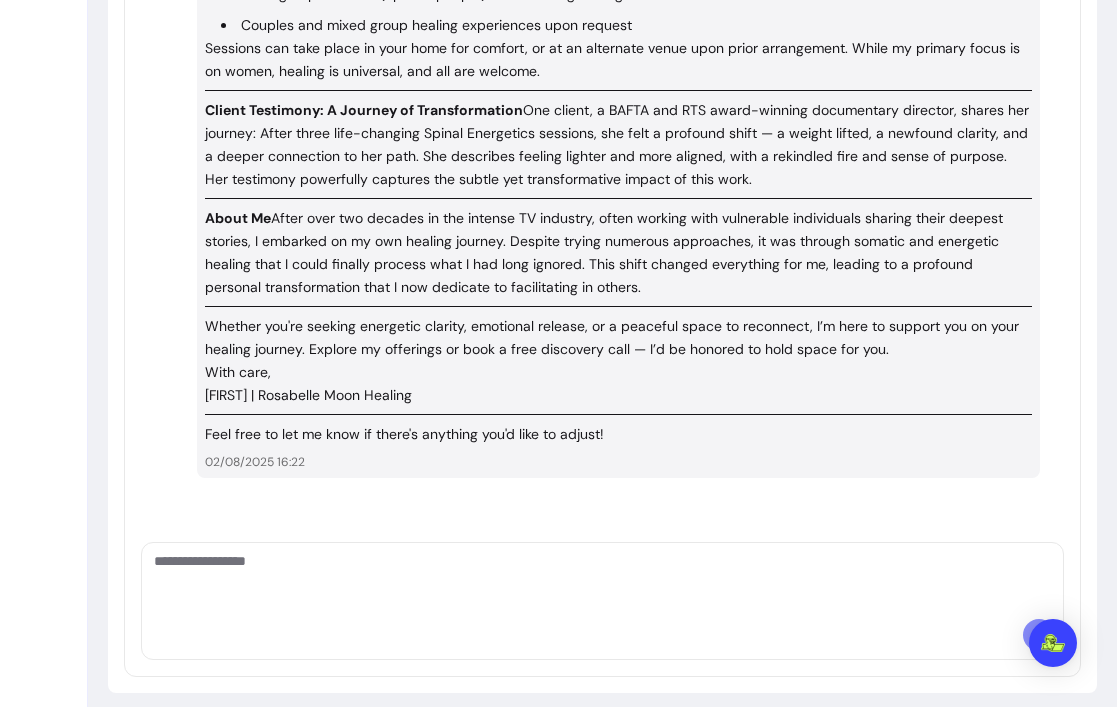click at bounding box center [602, 581] 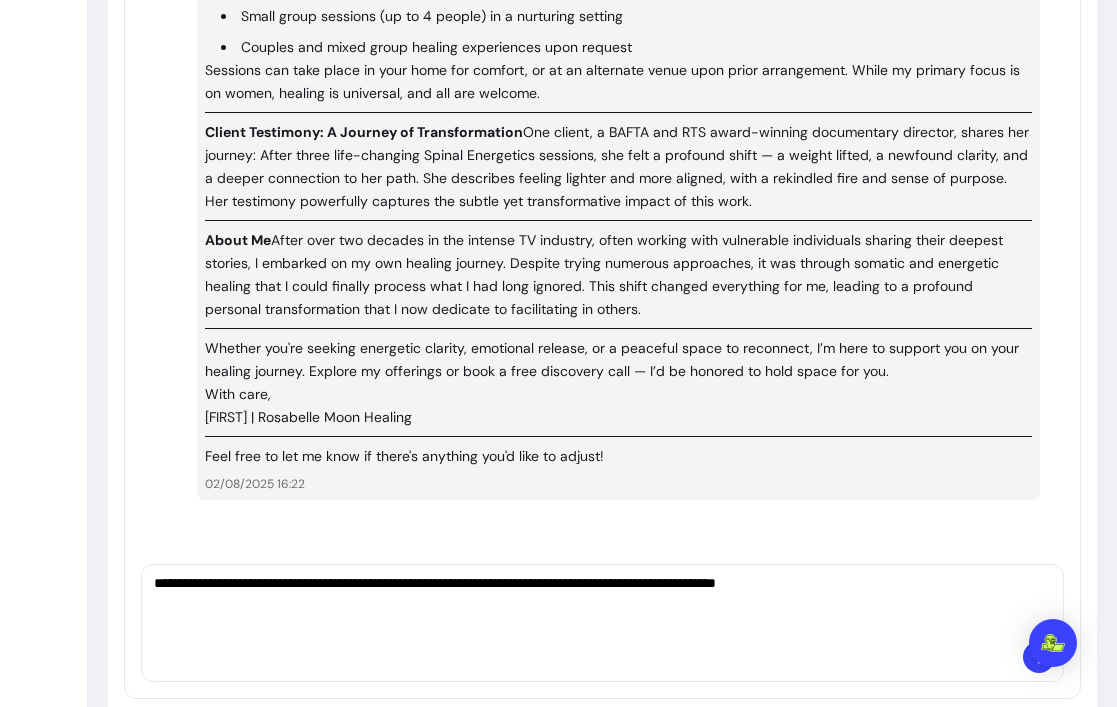 scroll, scrollTop: 2174, scrollLeft: 0, axis: vertical 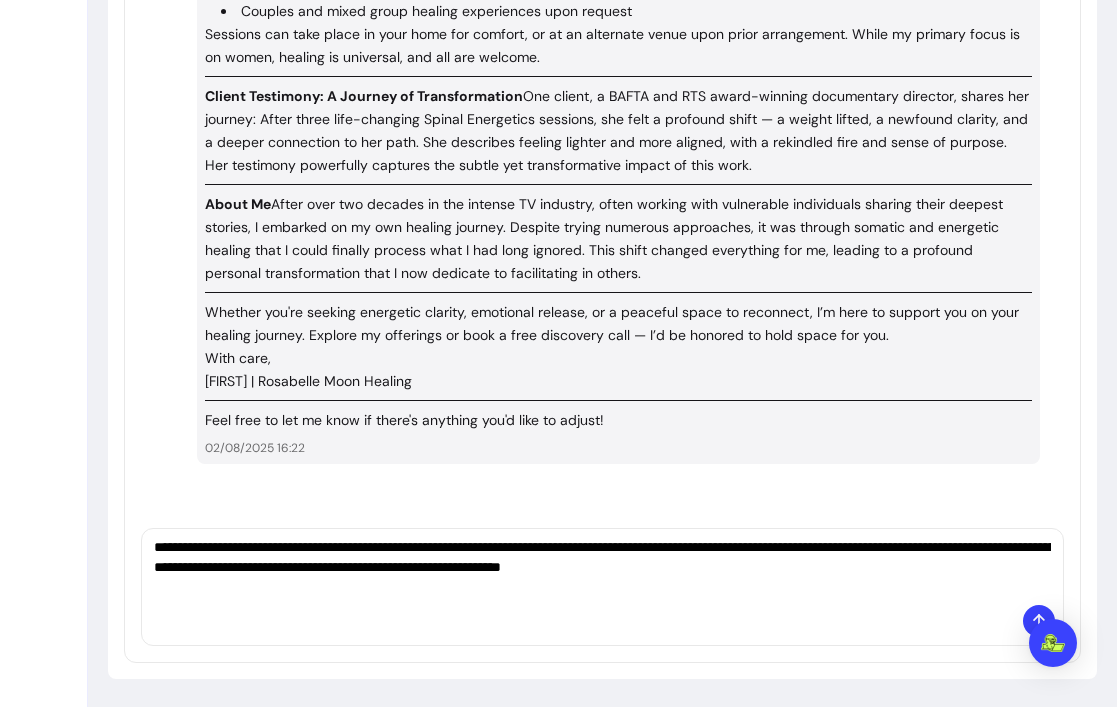 paste on "**********" 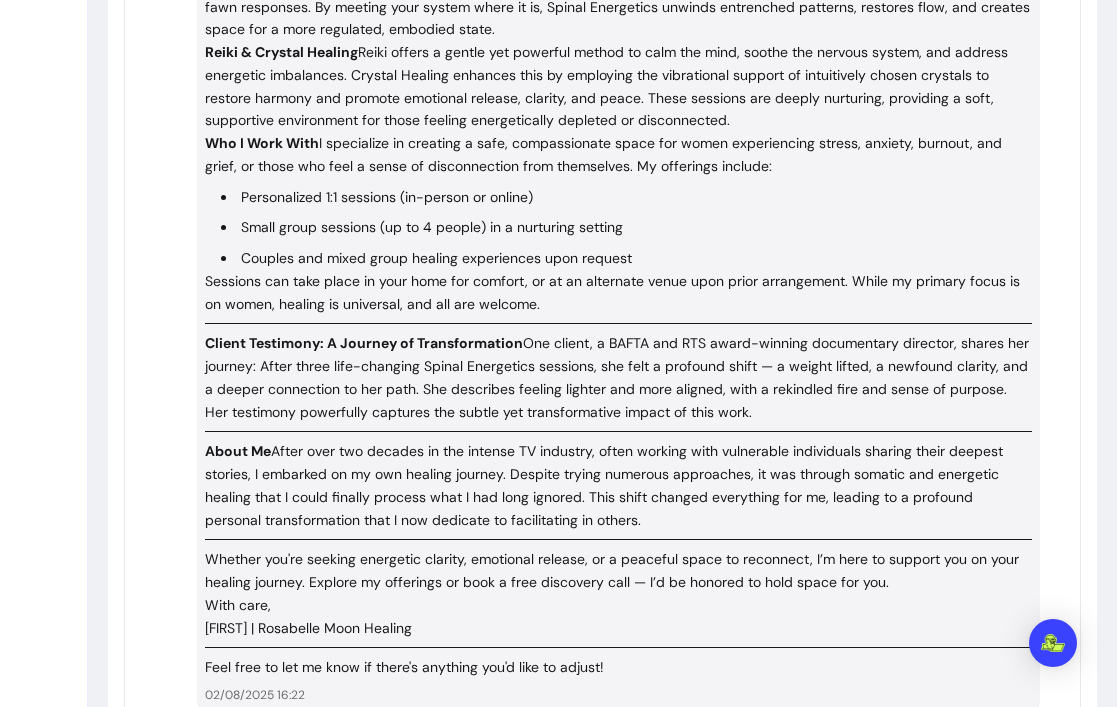 scroll, scrollTop: 2174, scrollLeft: 0, axis: vertical 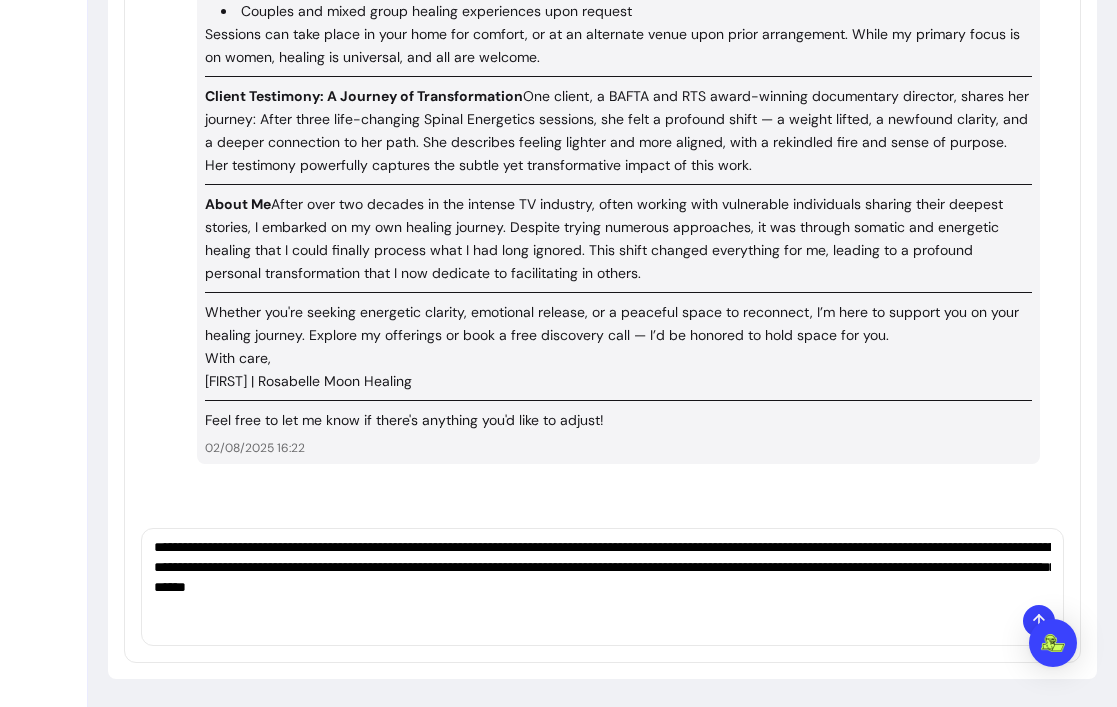 click on "**********" at bounding box center (602, 567) 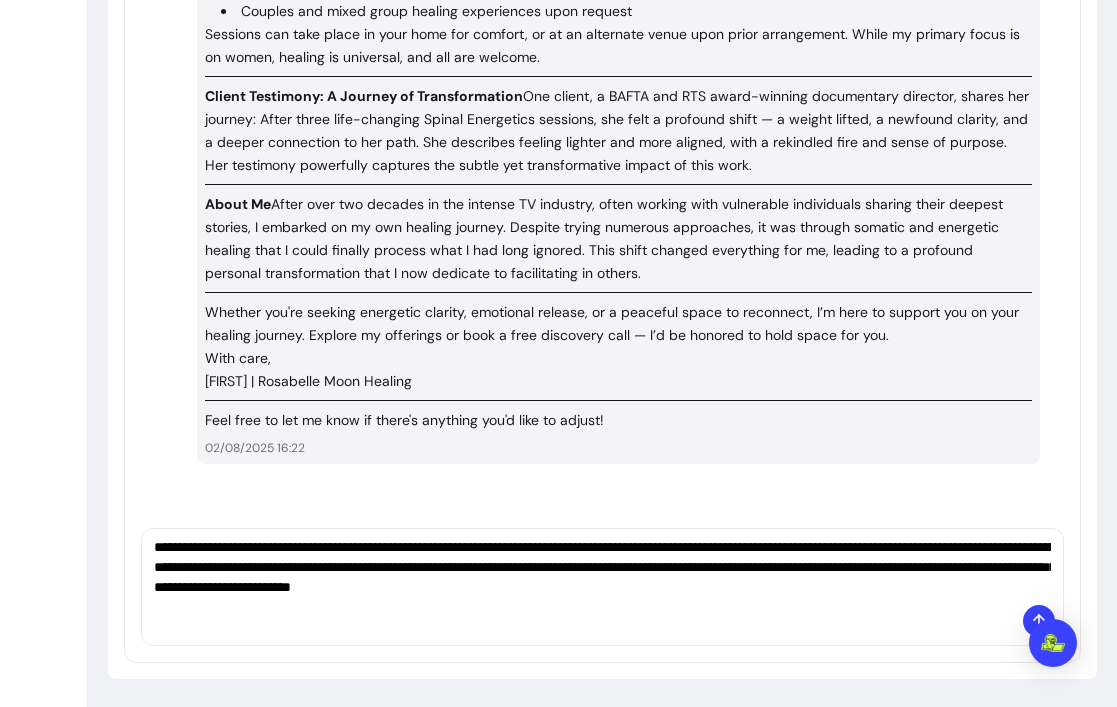 type on "**********" 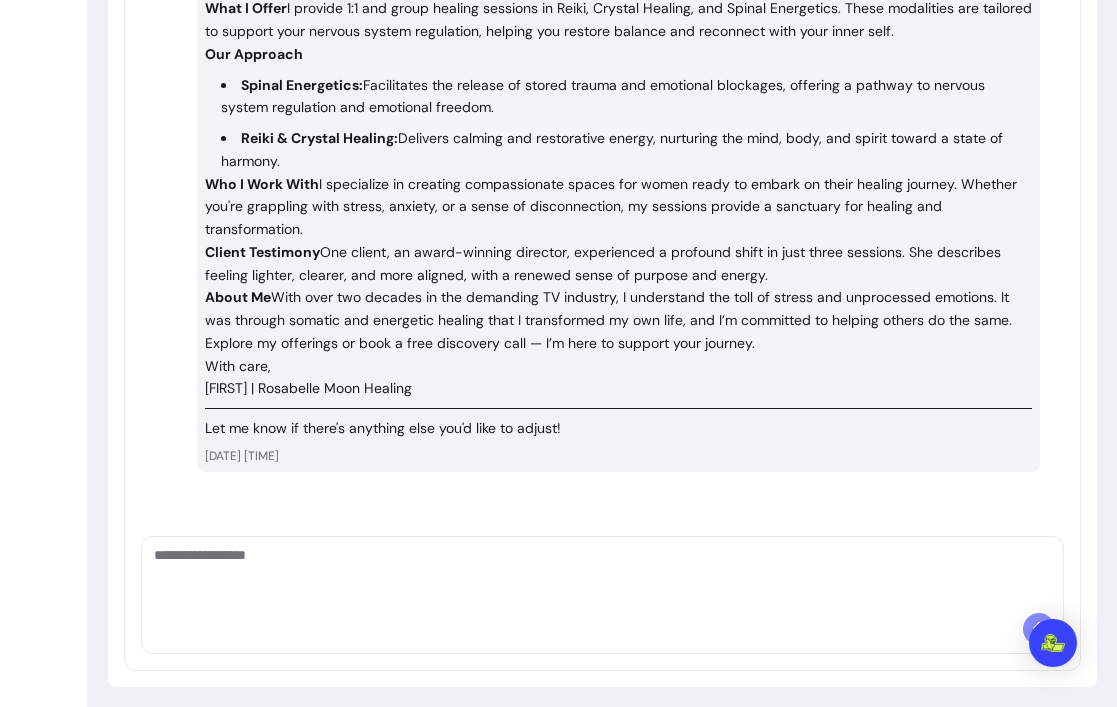 scroll, scrollTop: 2935, scrollLeft: 0, axis: vertical 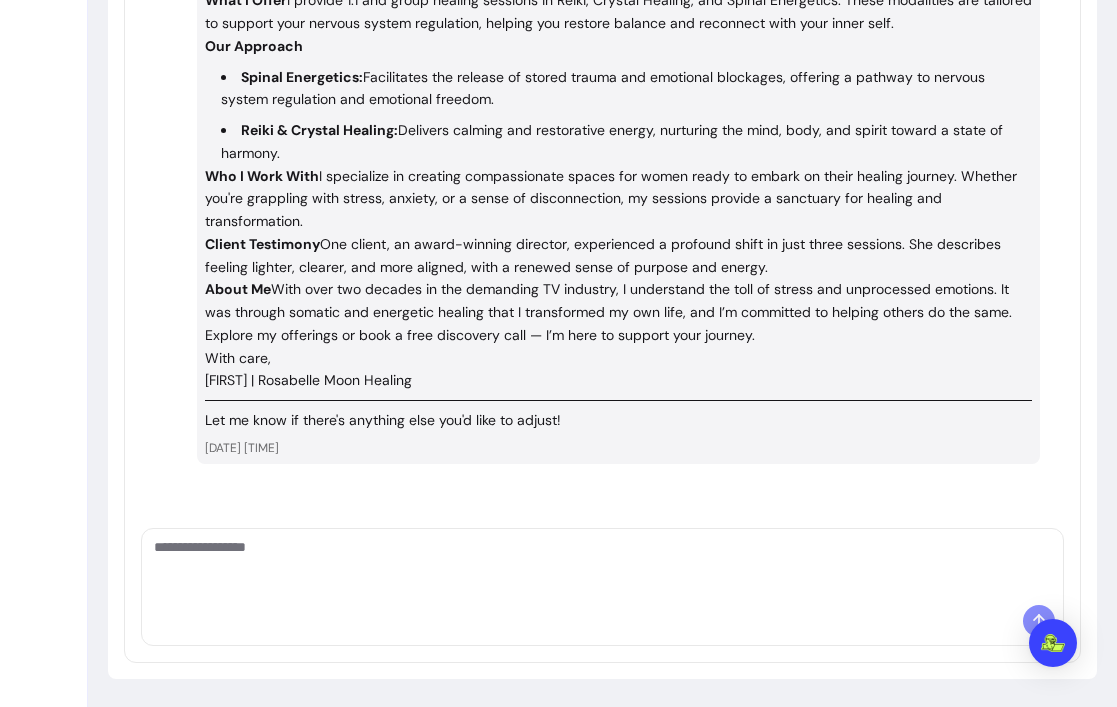 click at bounding box center [602, 567] 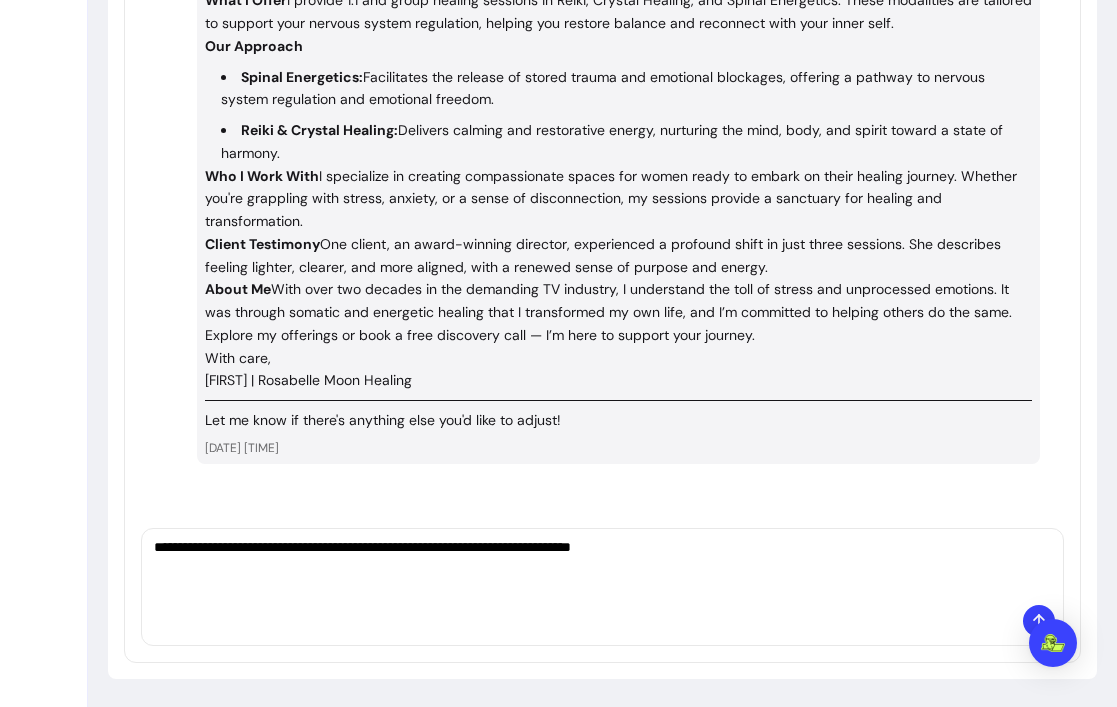 click on "**********" at bounding box center [602, 567] 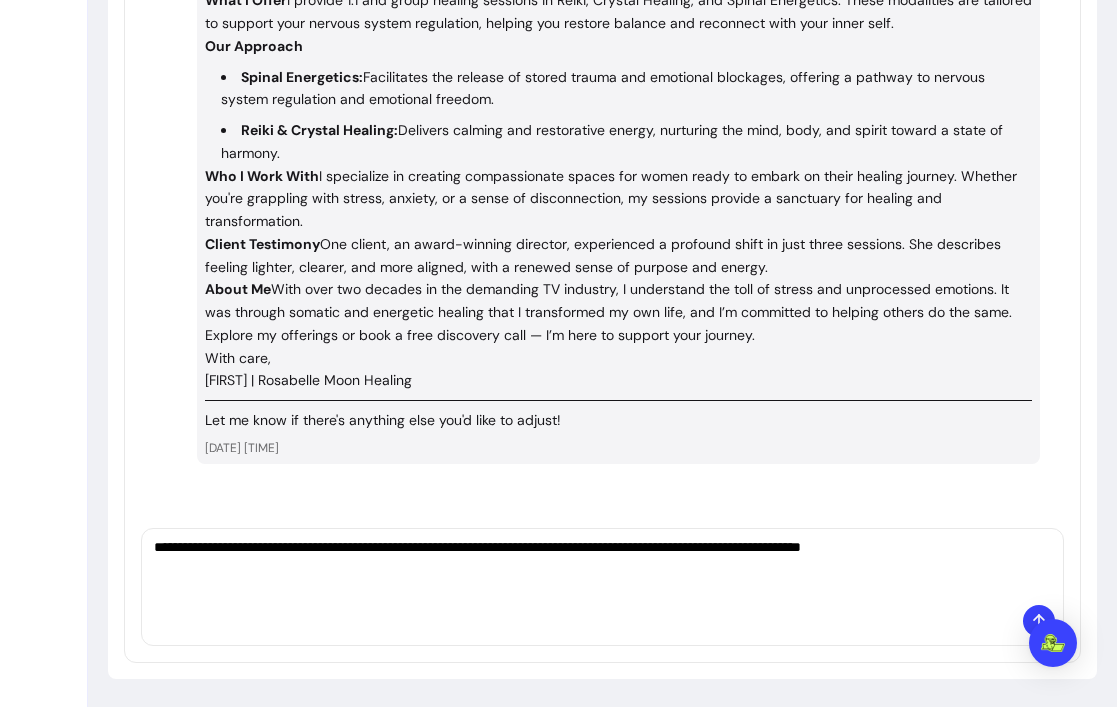 click on "**********" at bounding box center (602, 567) 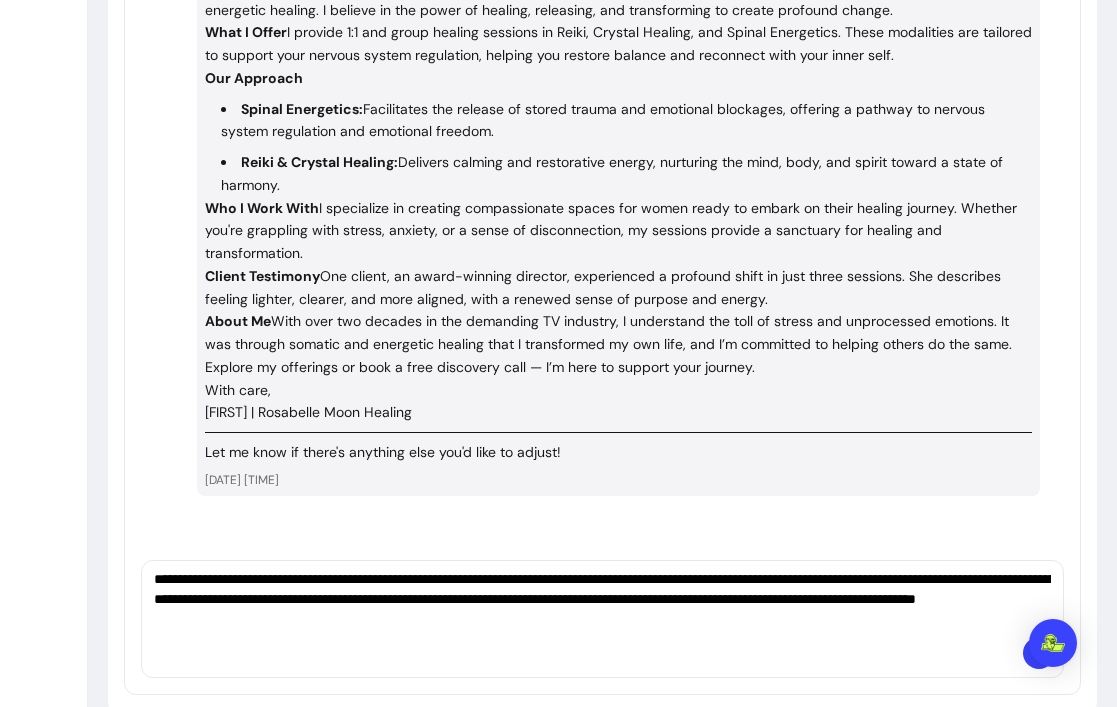 scroll, scrollTop: 2935, scrollLeft: 0, axis: vertical 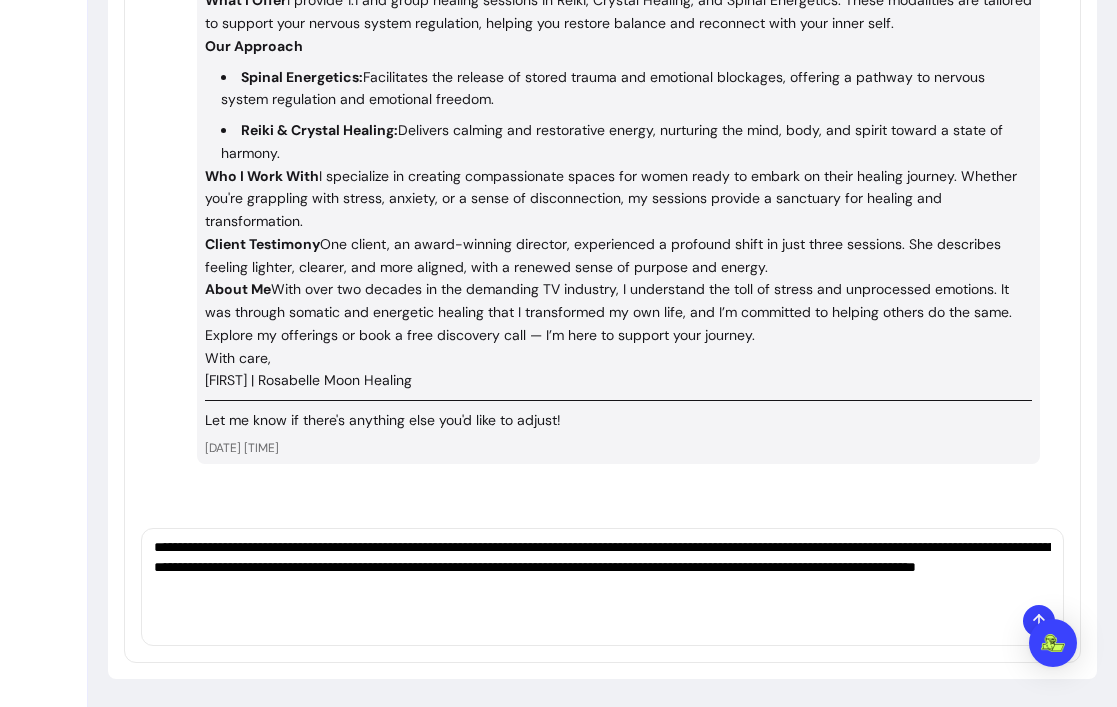 click on "**********" at bounding box center [602, 567] 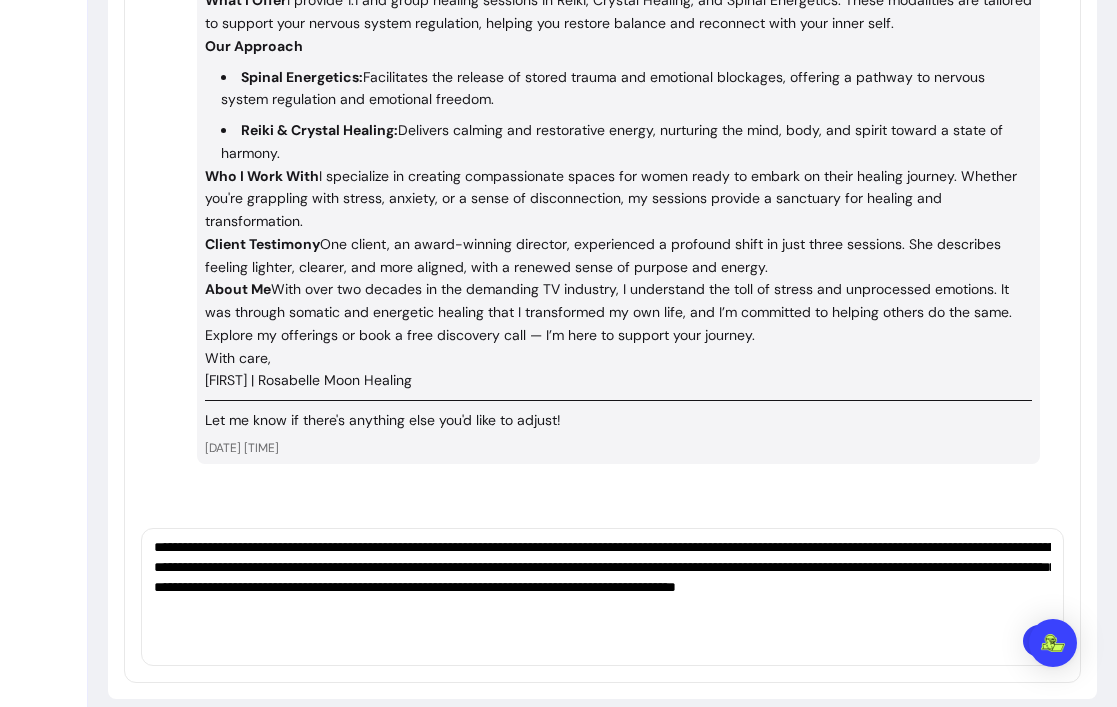 click on "**********" at bounding box center [602, 577] 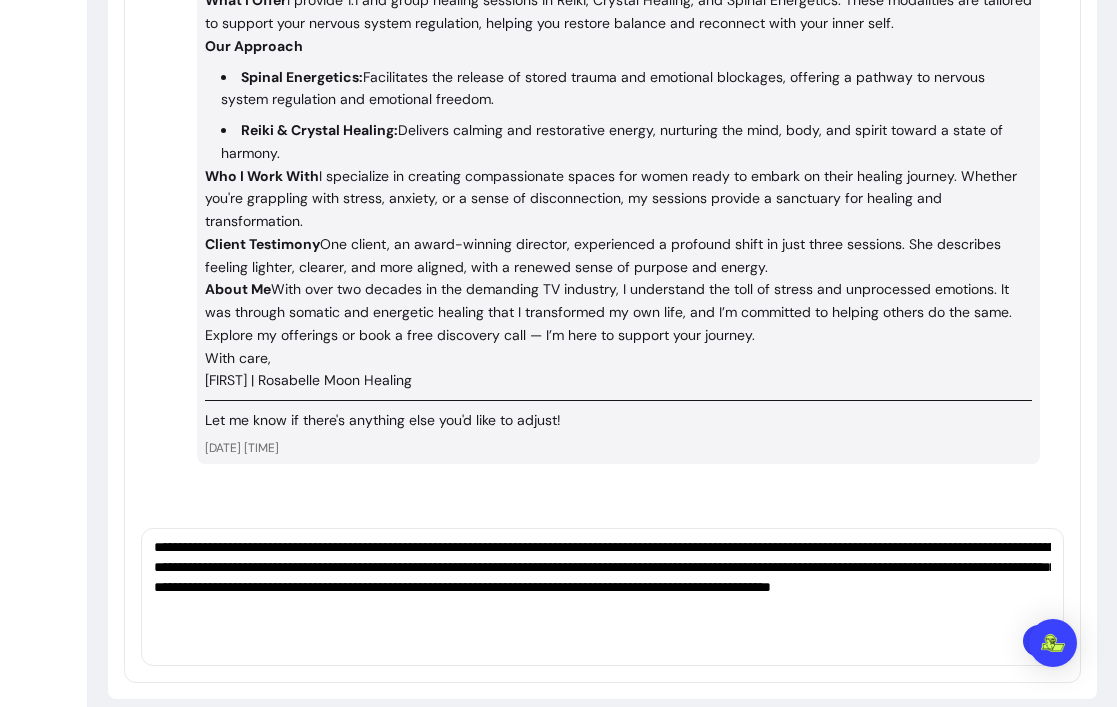 click on "**********" at bounding box center [602, 577] 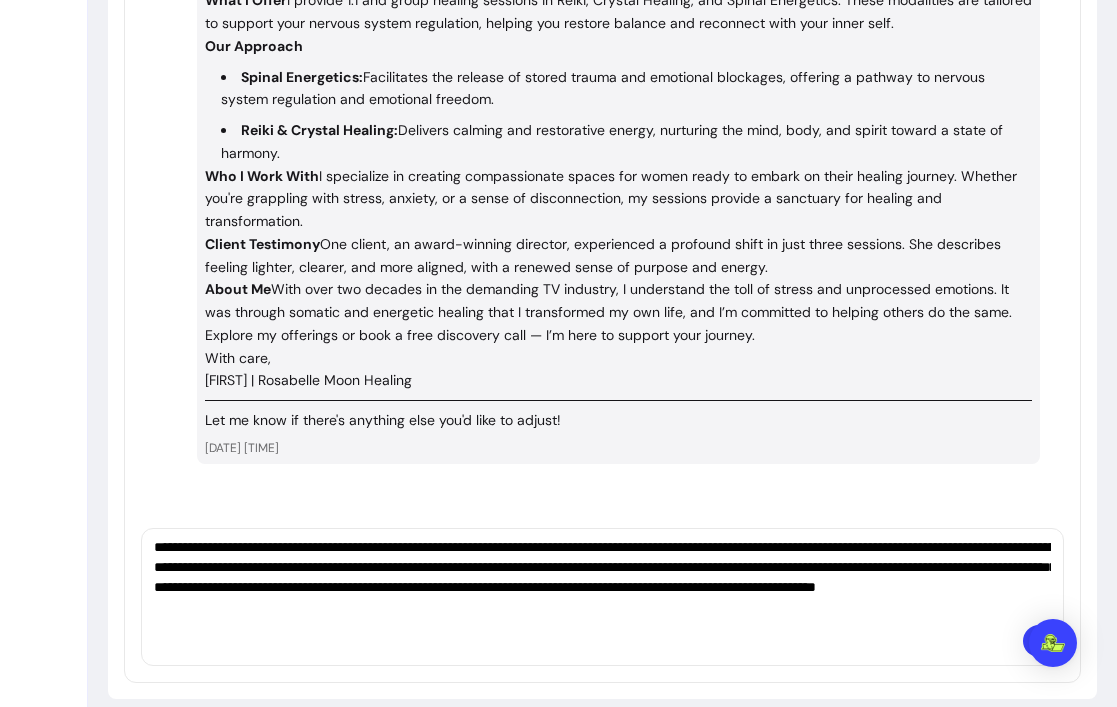 type on "**********" 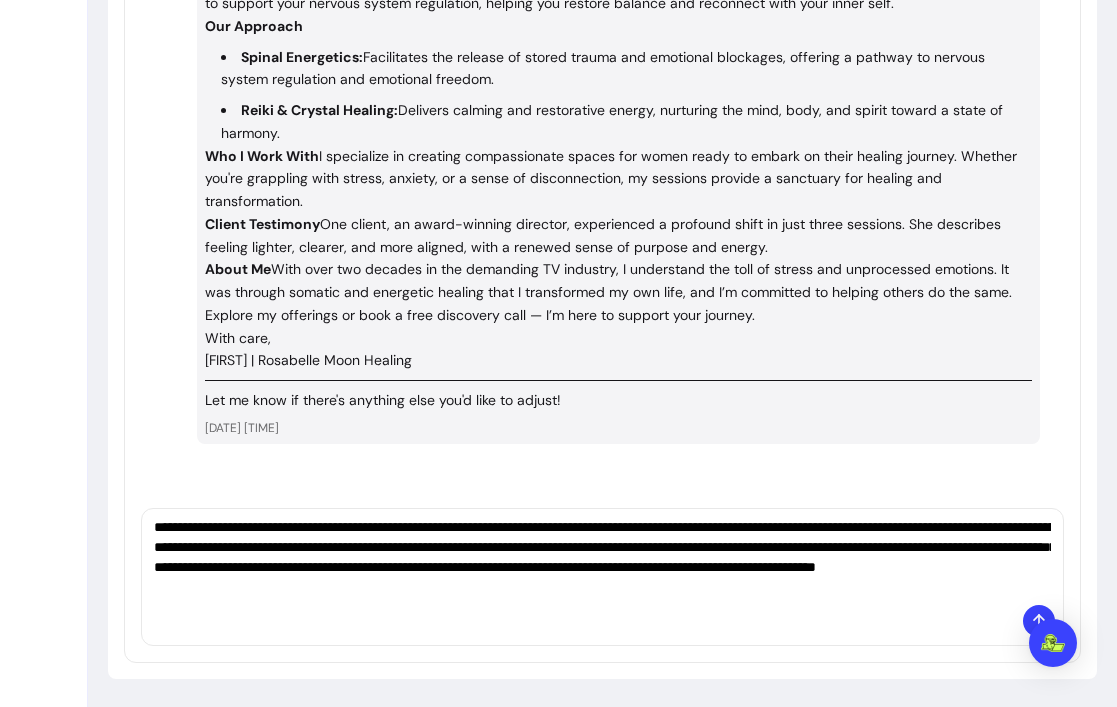 click 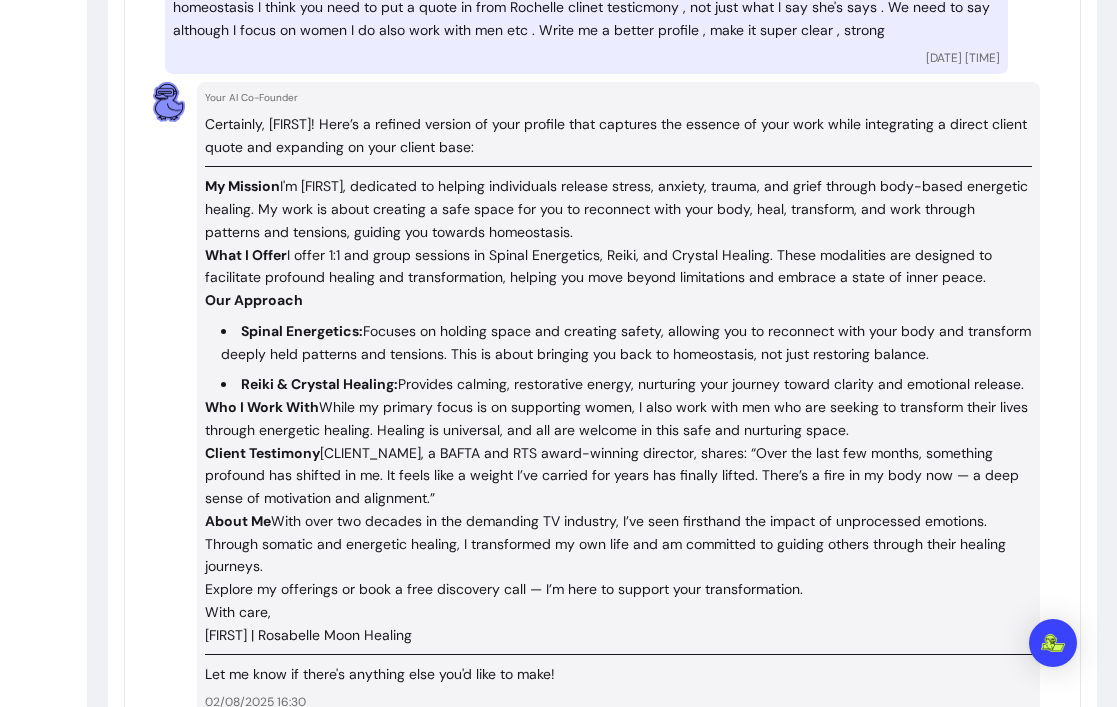 scroll, scrollTop: 3485, scrollLeft: 0, axis: vertical 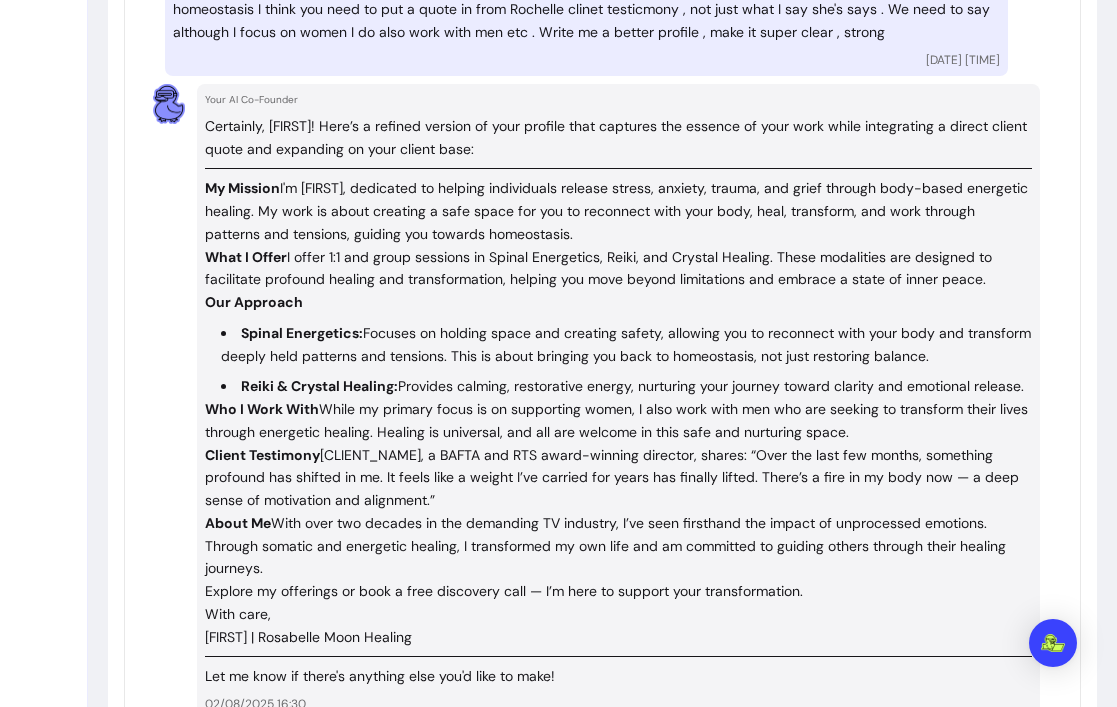 click on "Our Approach" at bounding box center [618, 302] 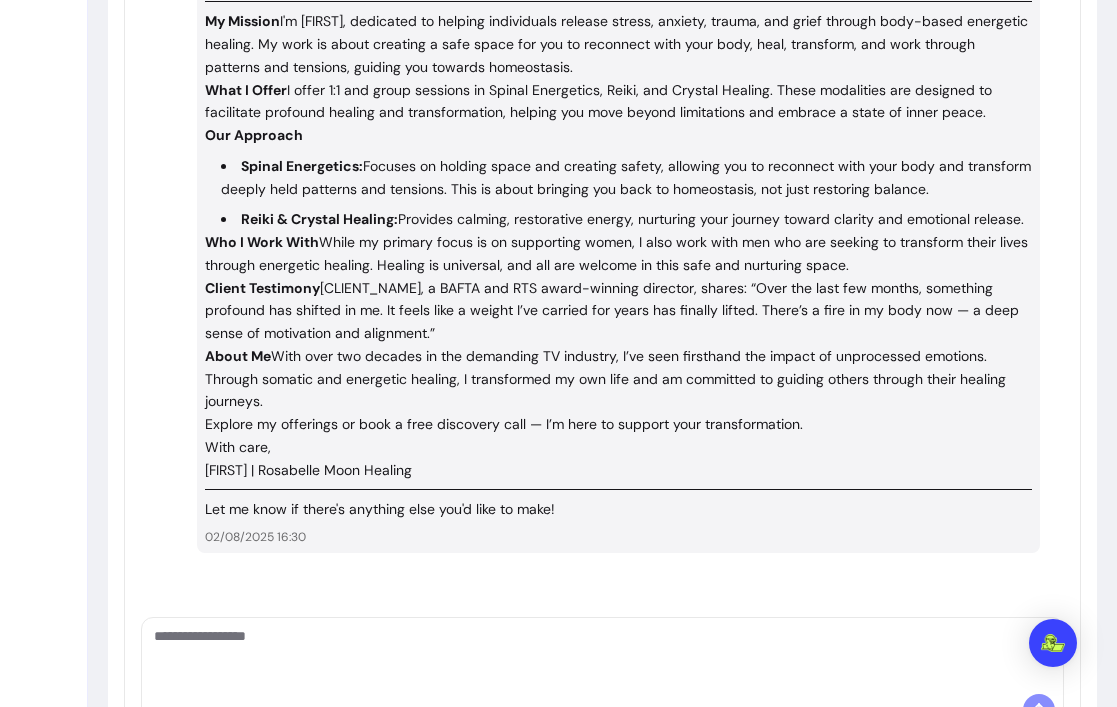 scroll, scrollTop: 3741, scrollLeft: 0, axis: vertical 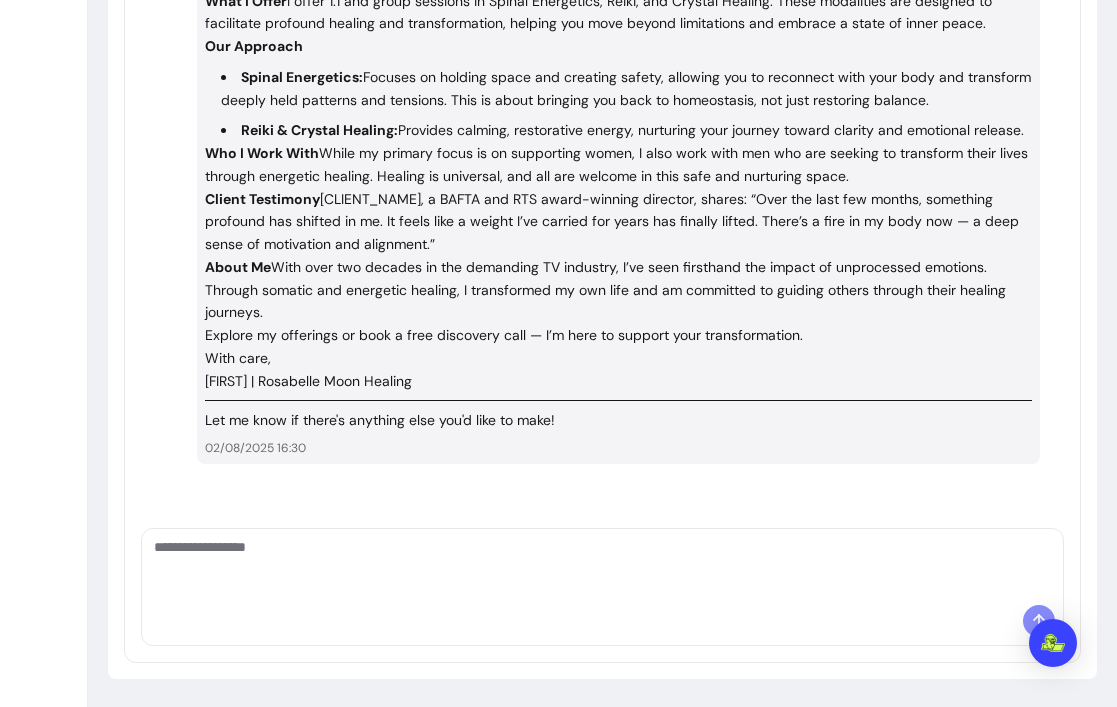 click at bounding box center (602, 567) 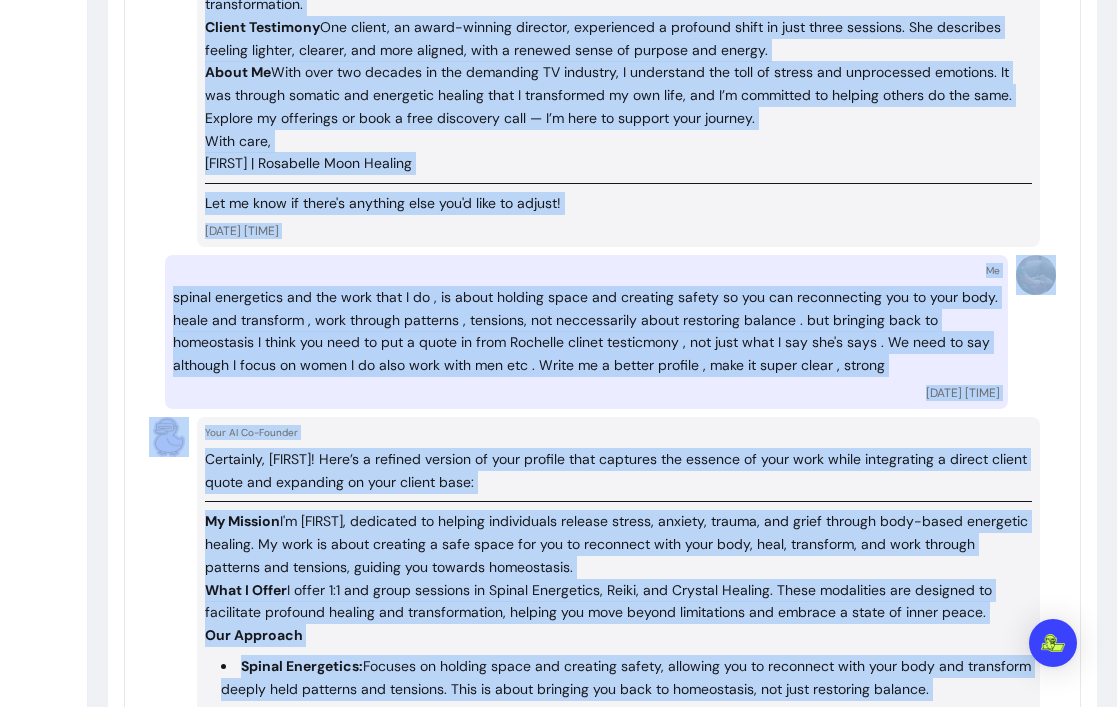 scroll, scrollTop: 3115, scrollLeft: 0, axis: vertical 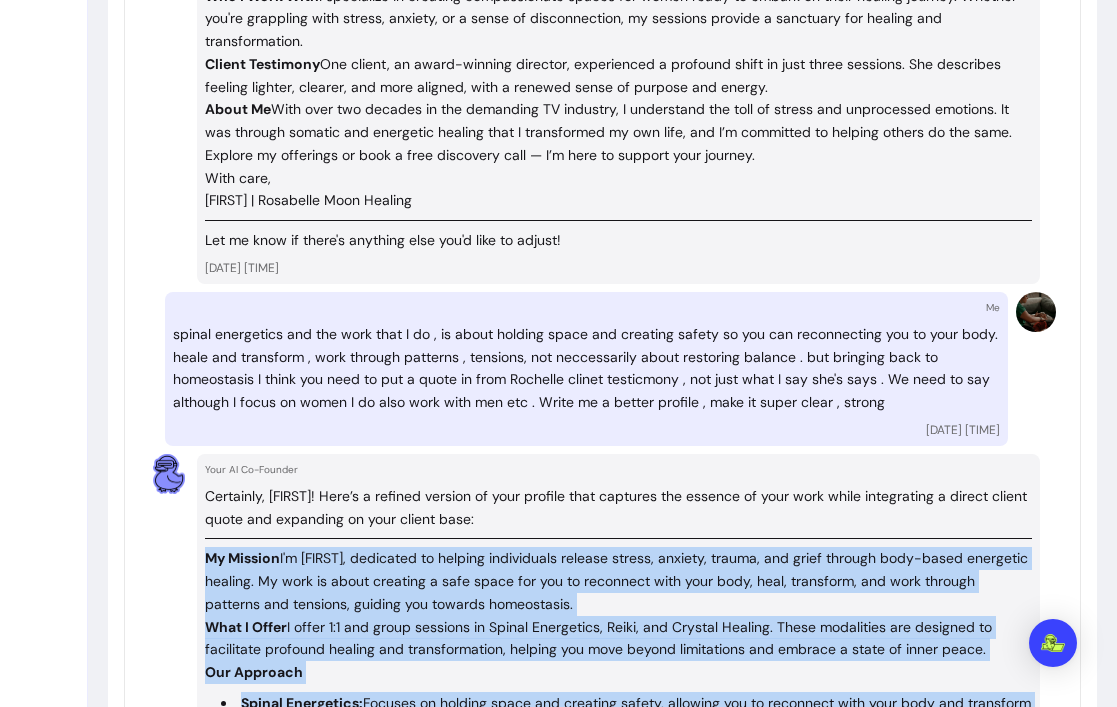 drag, startPoint x: 586, startPoint y: 388, endPoint x: 203, endPoint y: 541, distance: 412.42938 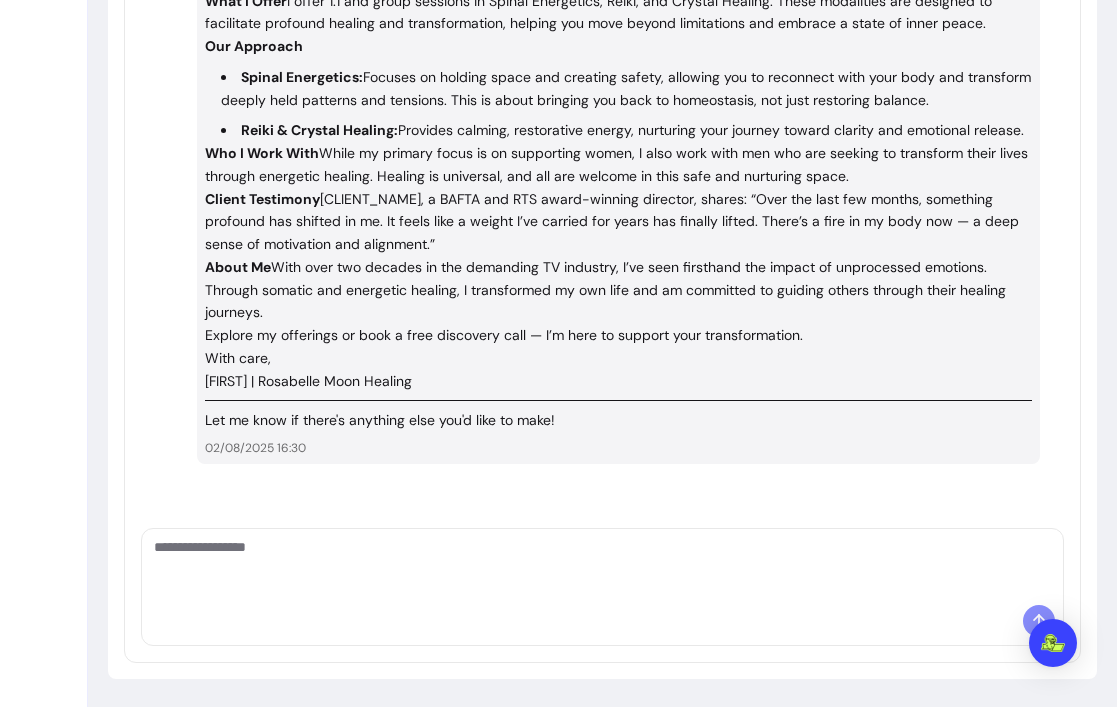 click at bounding box center (602, 567) 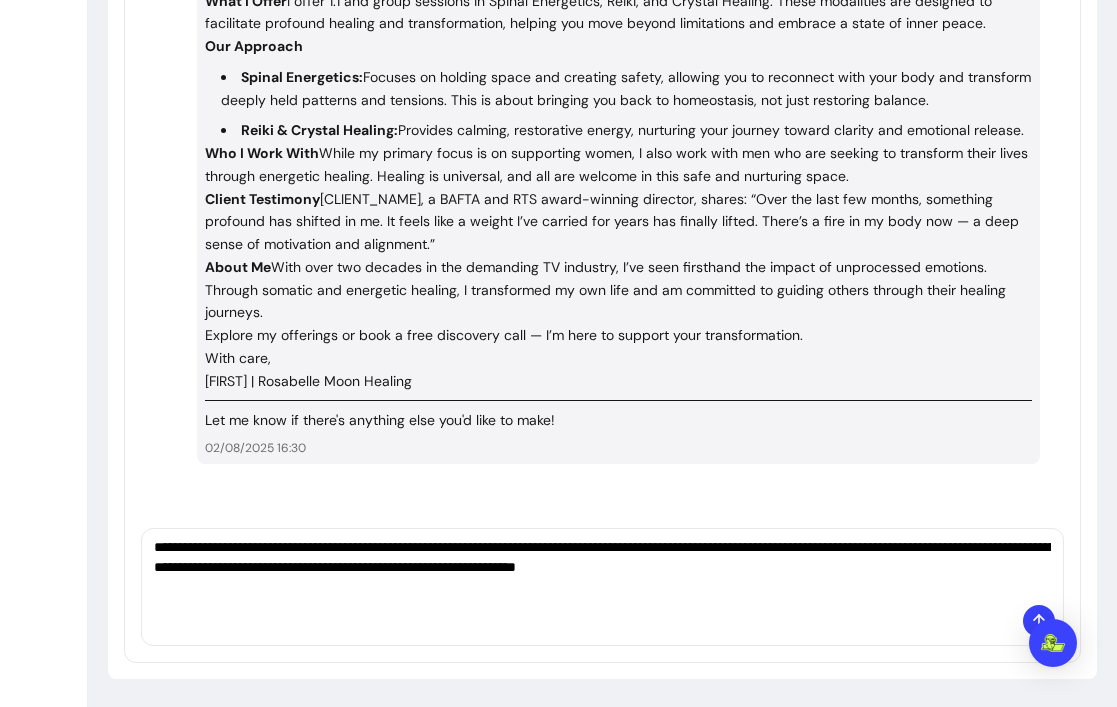 paste on "**********" 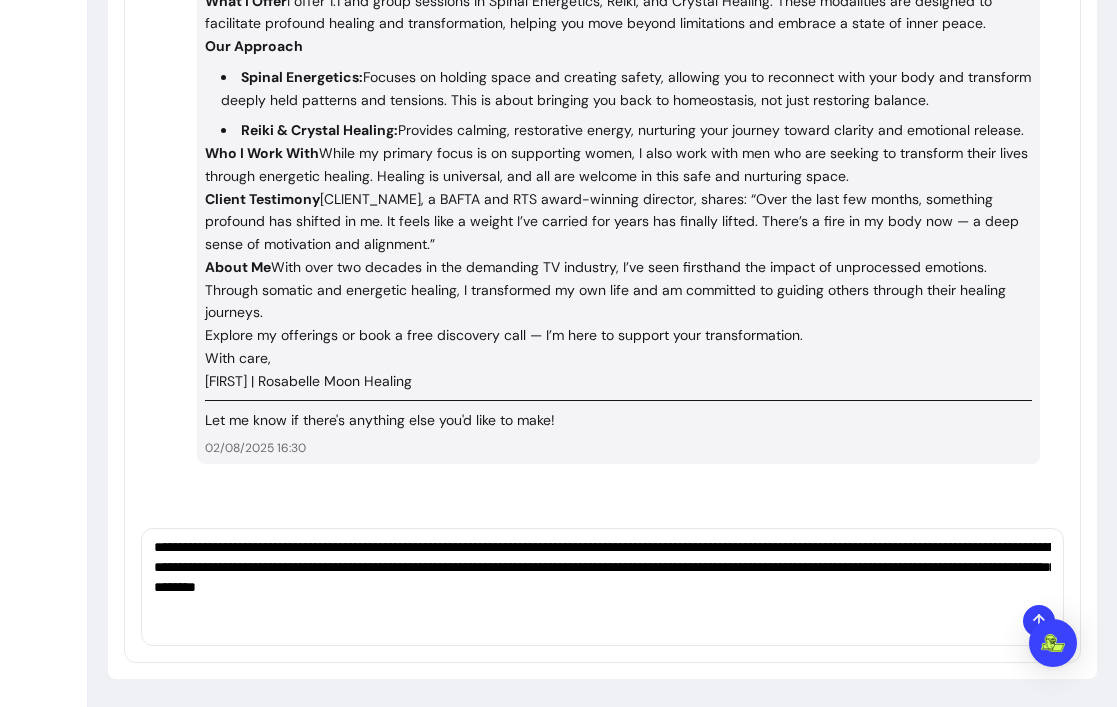 type on "**********" 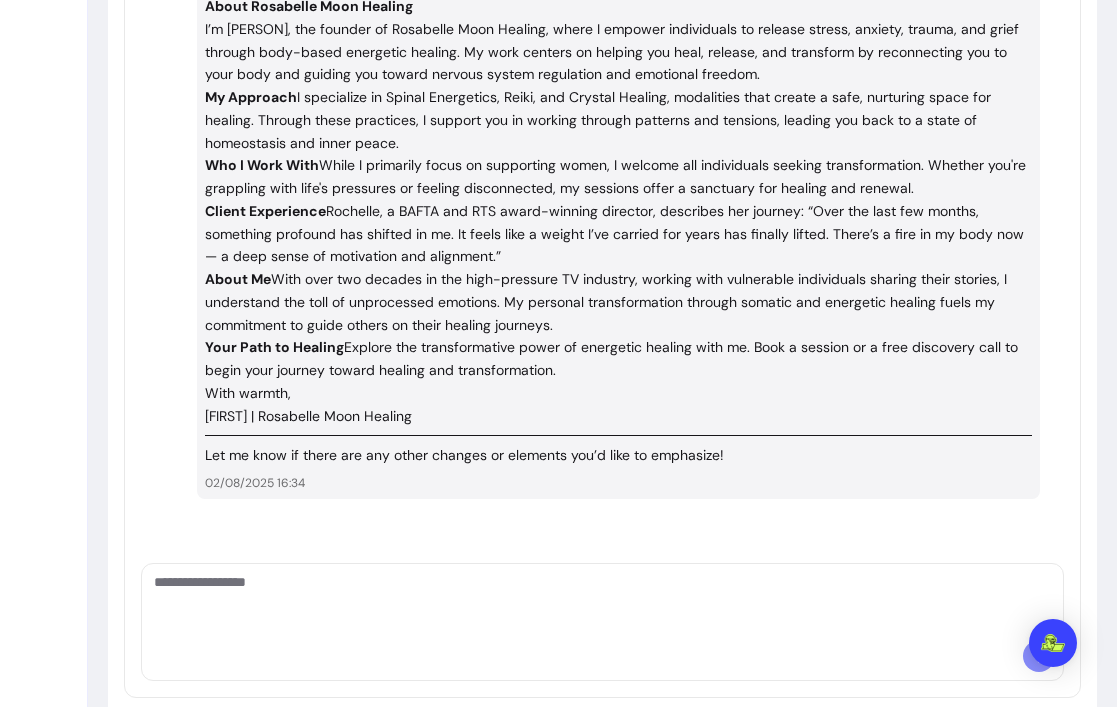 scroll, scrollTop: 4429, scrollLeft: 0, axis: vertical 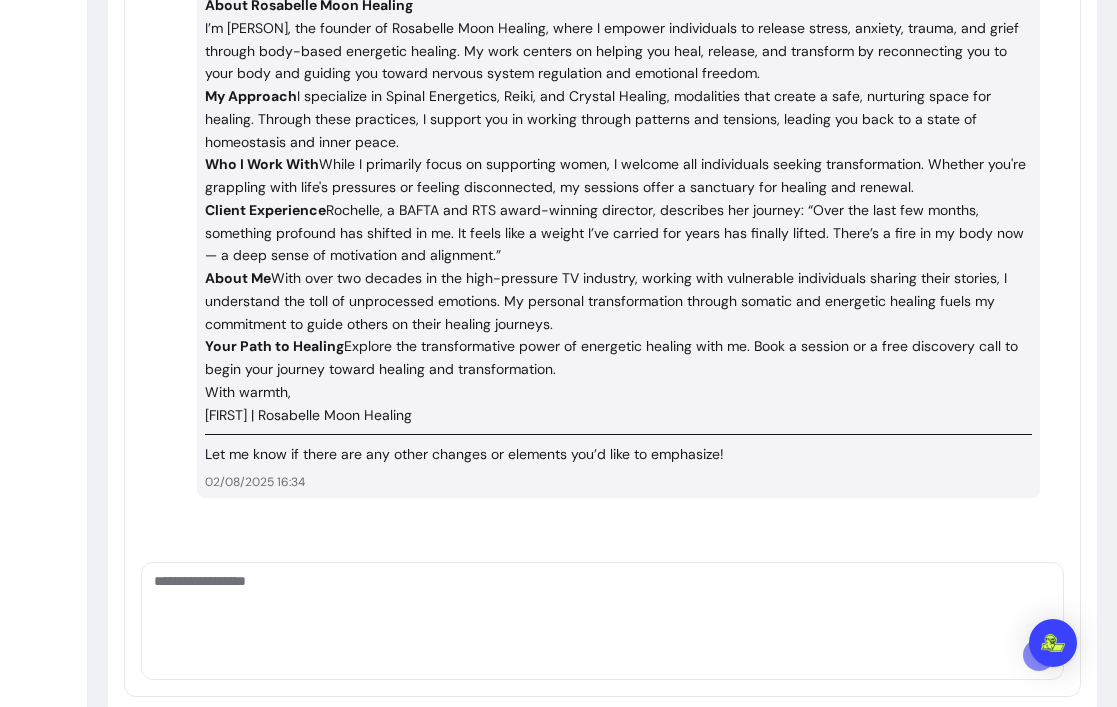 click at bounding box center [602, 601] 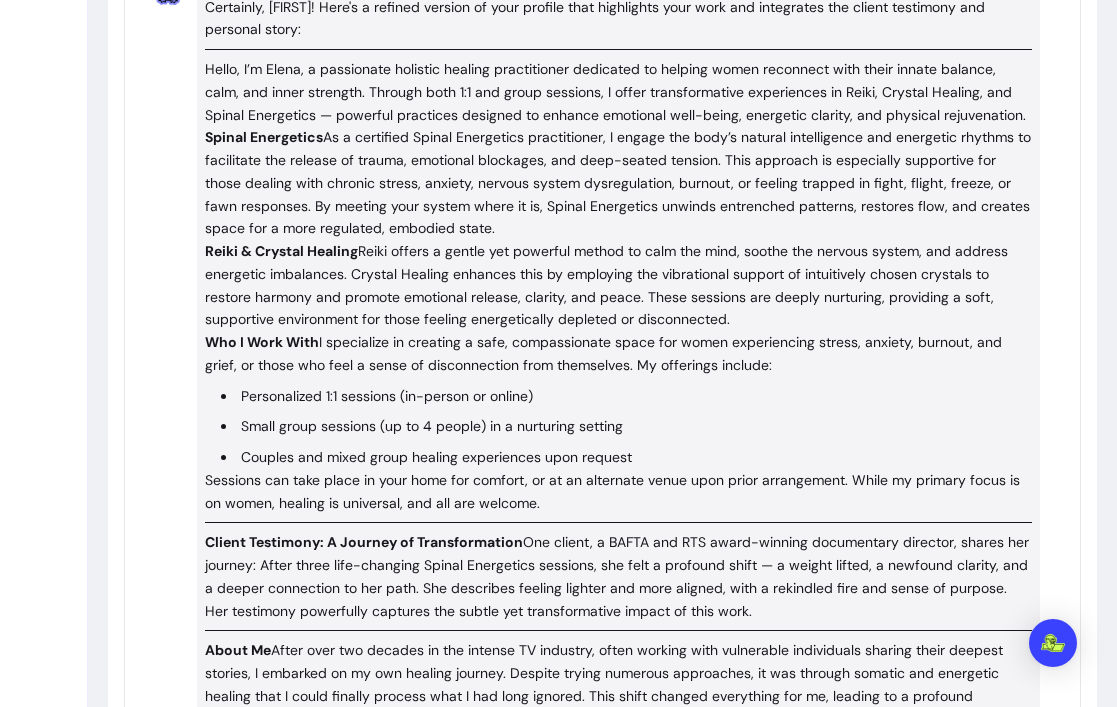 scroll, scrollTop: 1716, scrollLeft: 0, axis: vertical 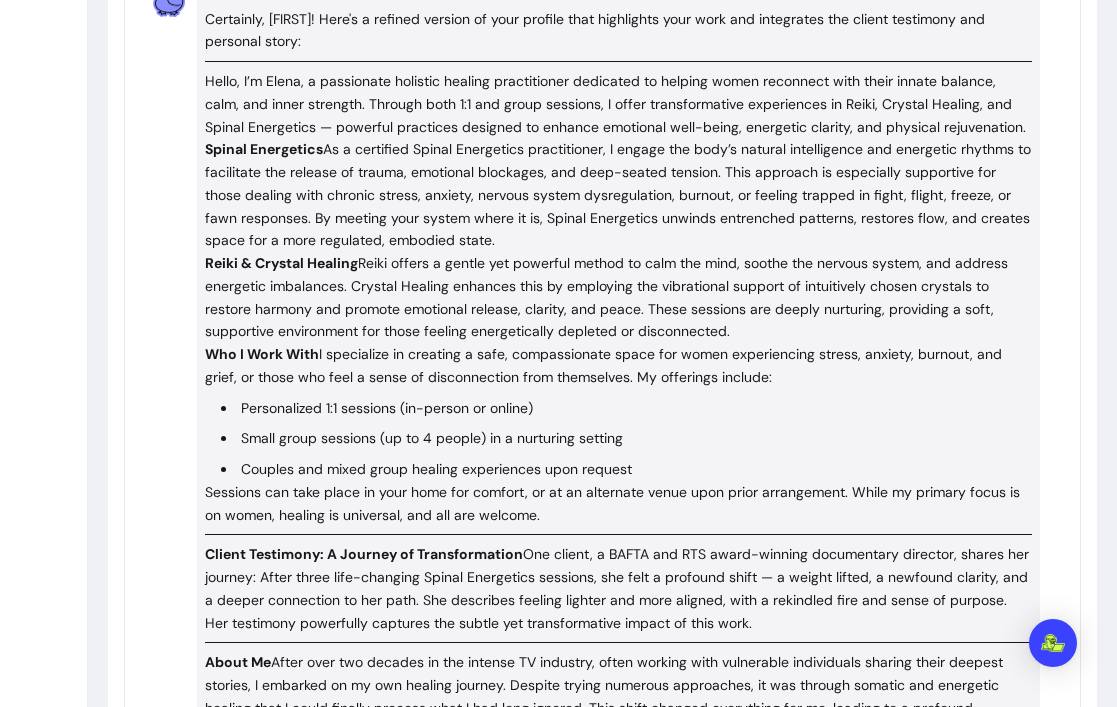 drag, startPoint x: 324, startPoint y: 149, endPoint x: 729, endPoint y: 330, distance: 443.60568 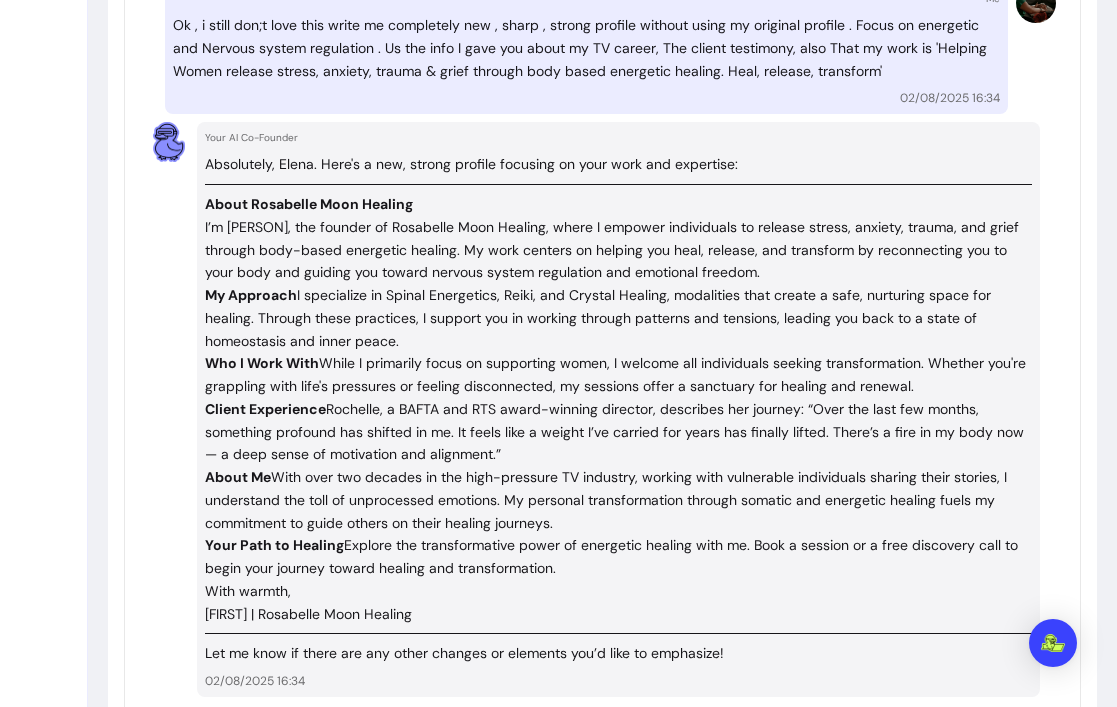 scroll, scrollTop: 4463, scrollLeft: 0, axis: vertical 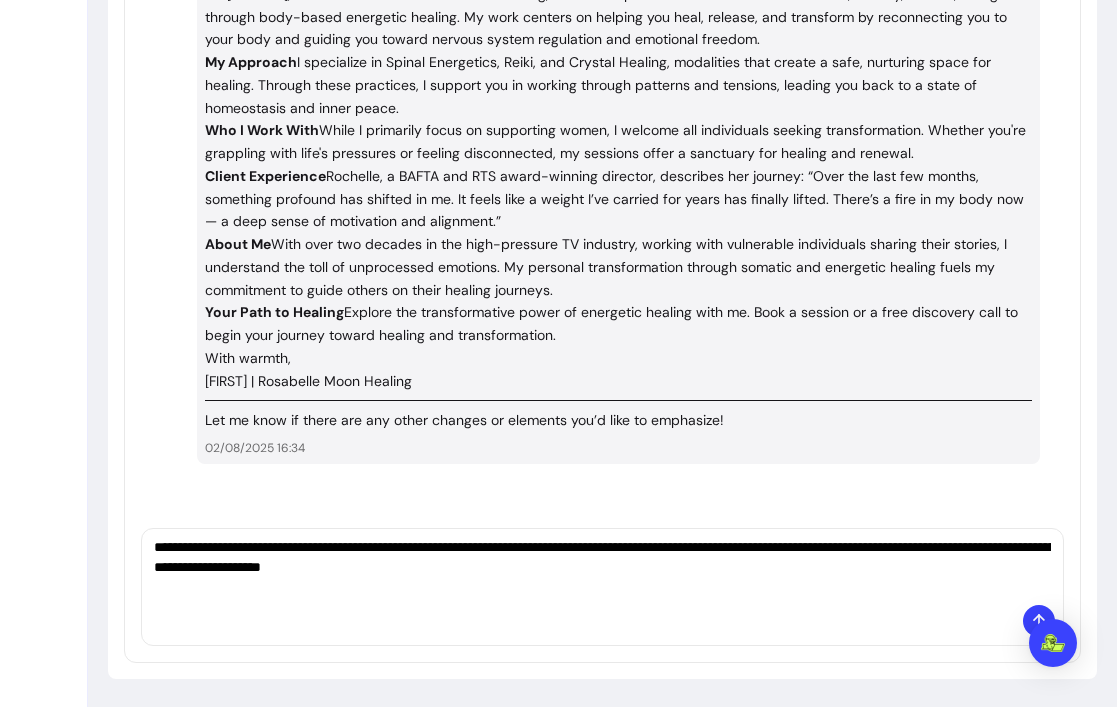 click on "**********" at bounding box center (602, 567) 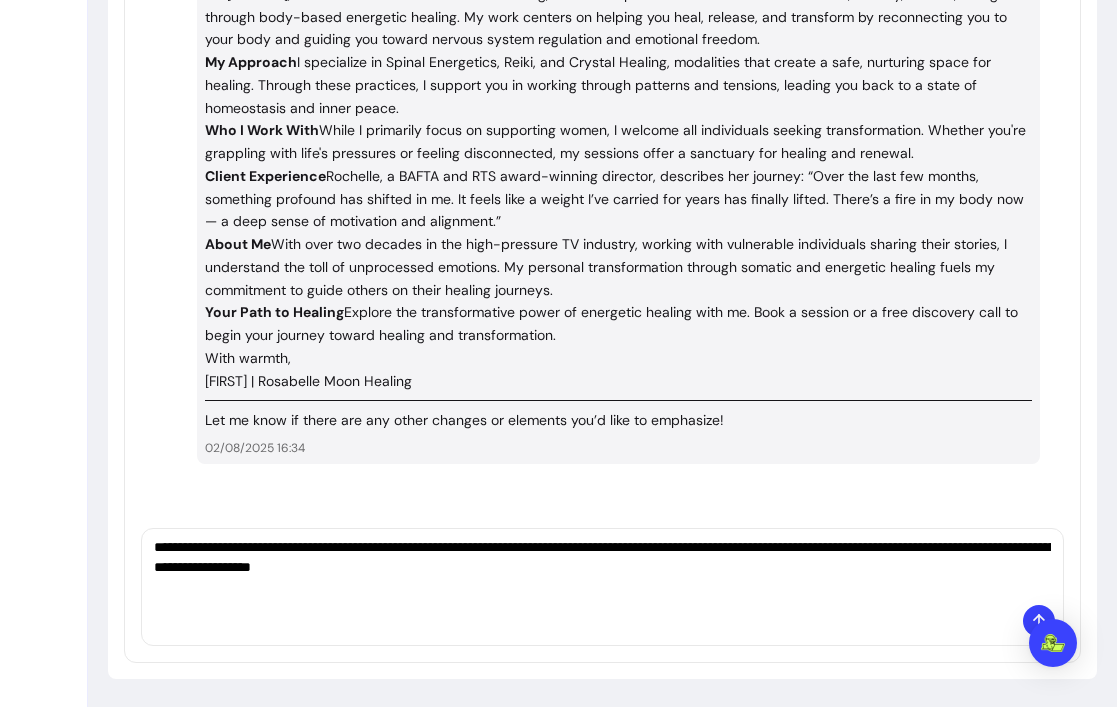 drag, startPoint x: 316, startPoint y: 571, endPoint x: 532, endPoint y: 571, distance: 216 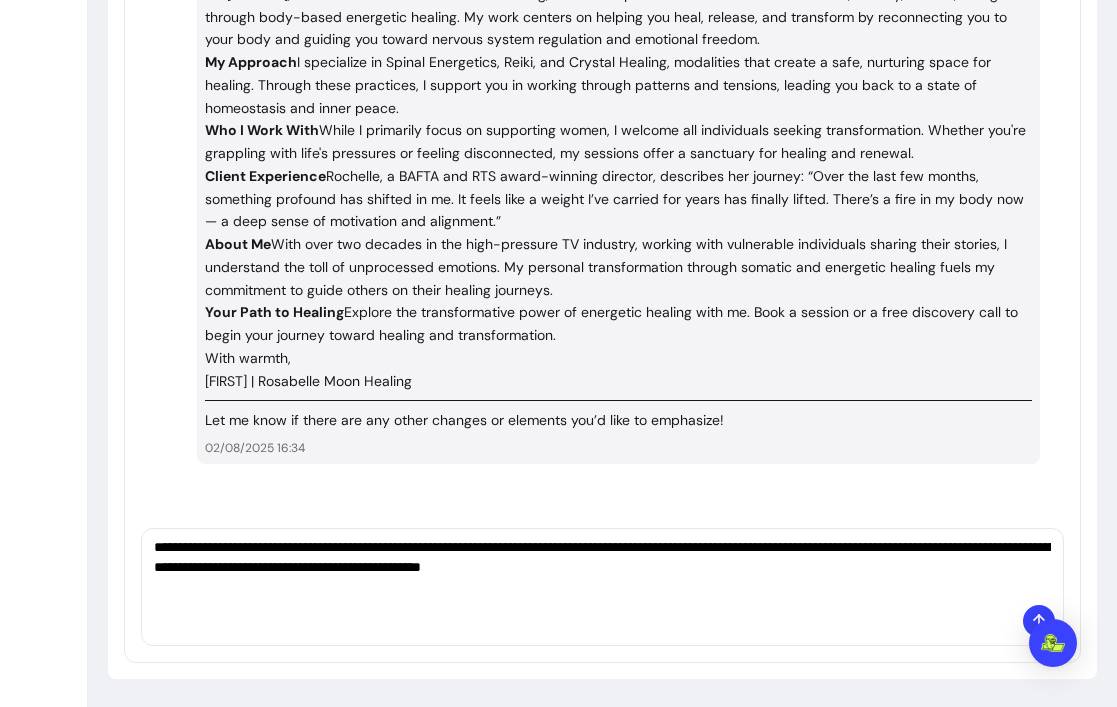 paste on "**********" 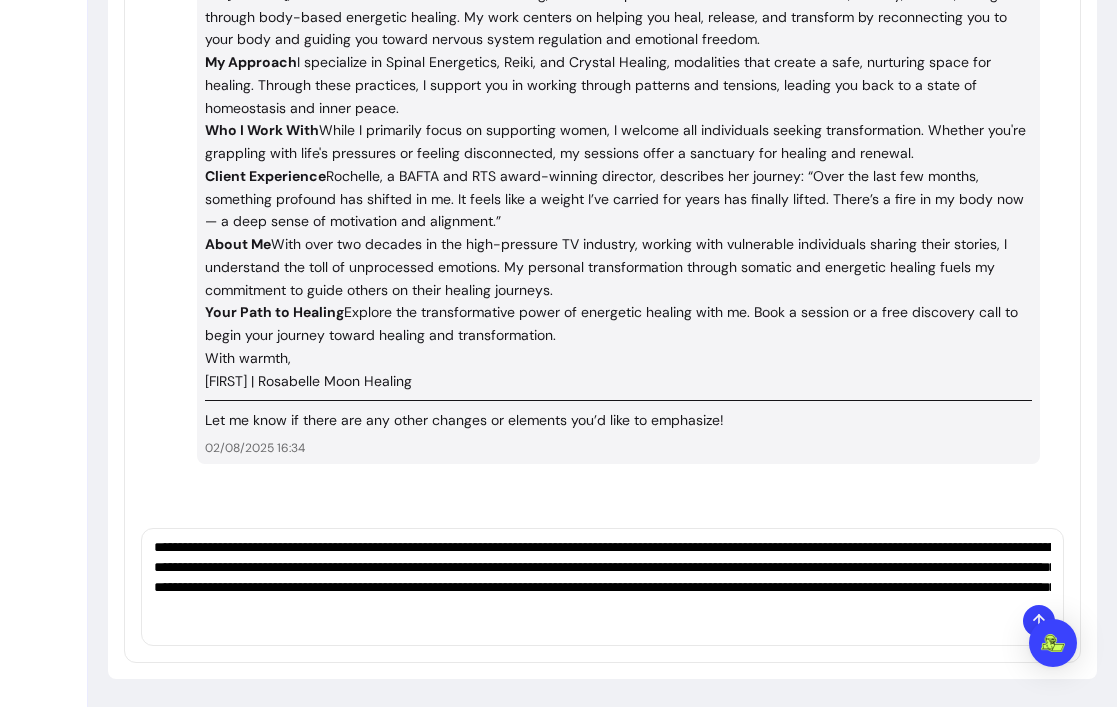 scroll, scrollTop: 60, scrollLeft: 0, axis: vertical 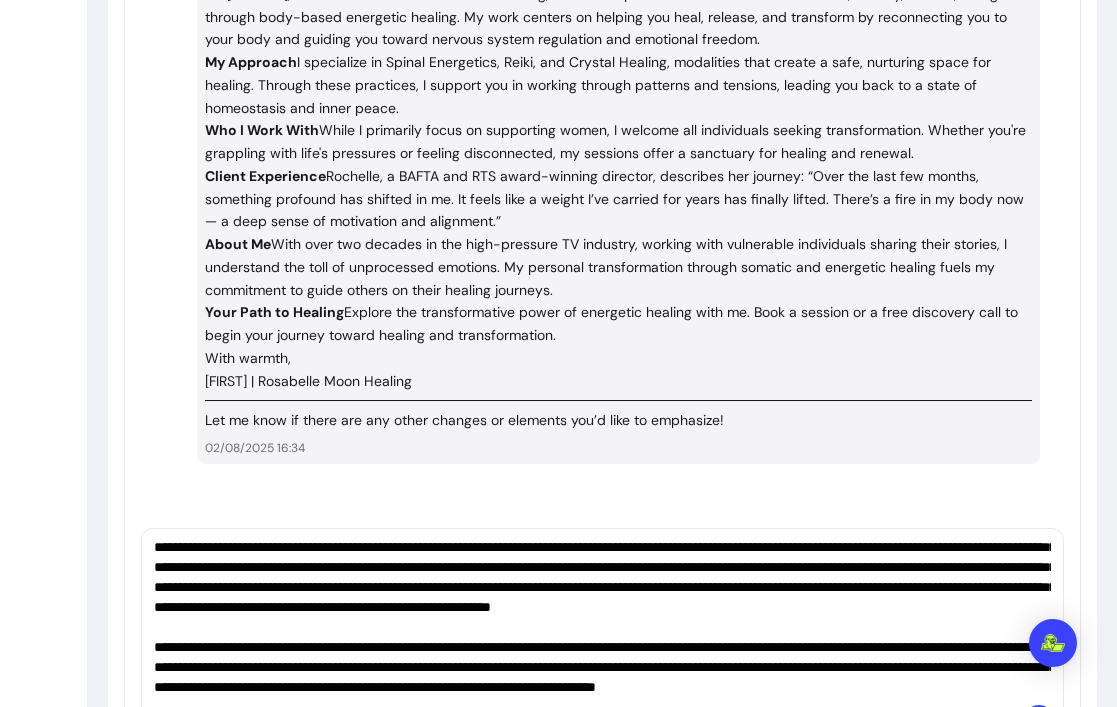 click at bounding box center [602, 617] 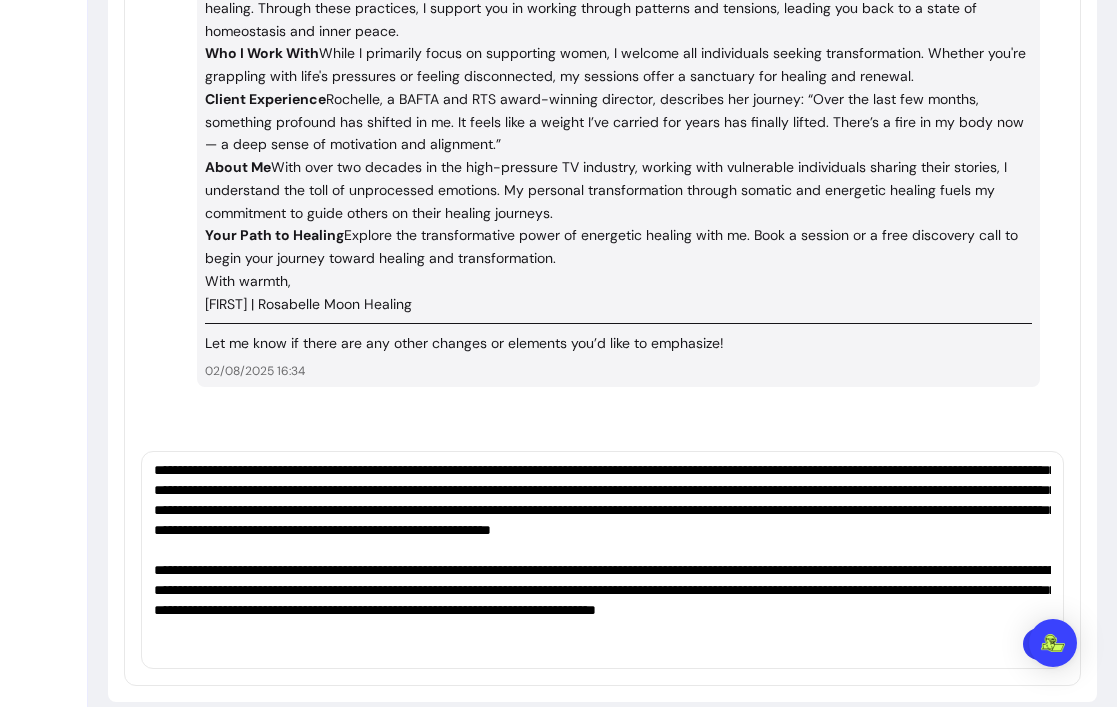 scroll, scrollTop: 4563, scrollLeft: 0, axis: vertical 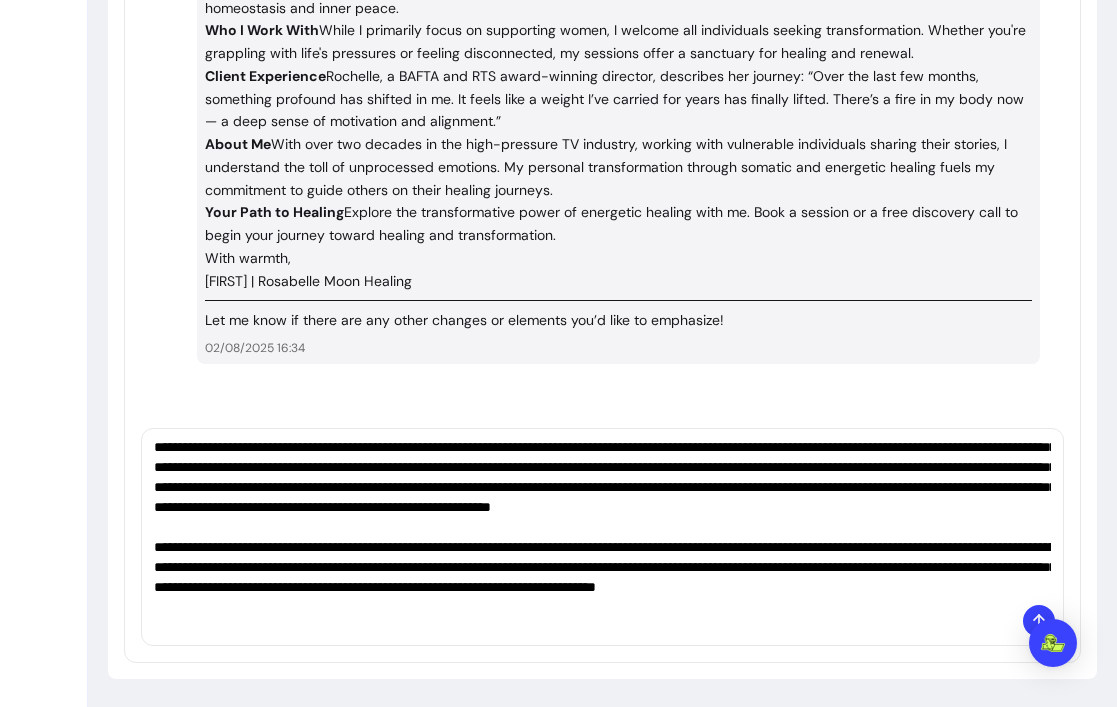 click at bounding box center (602, 517) 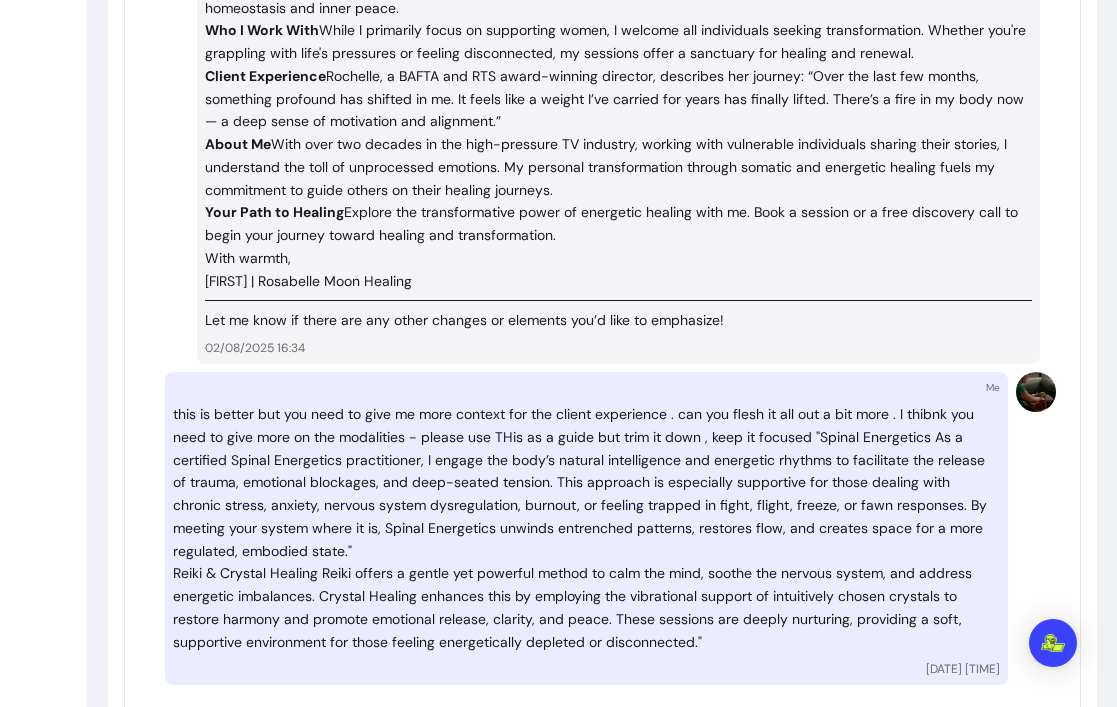 scroll, scrollTop: 0, scrollLeft: 0, axis: both 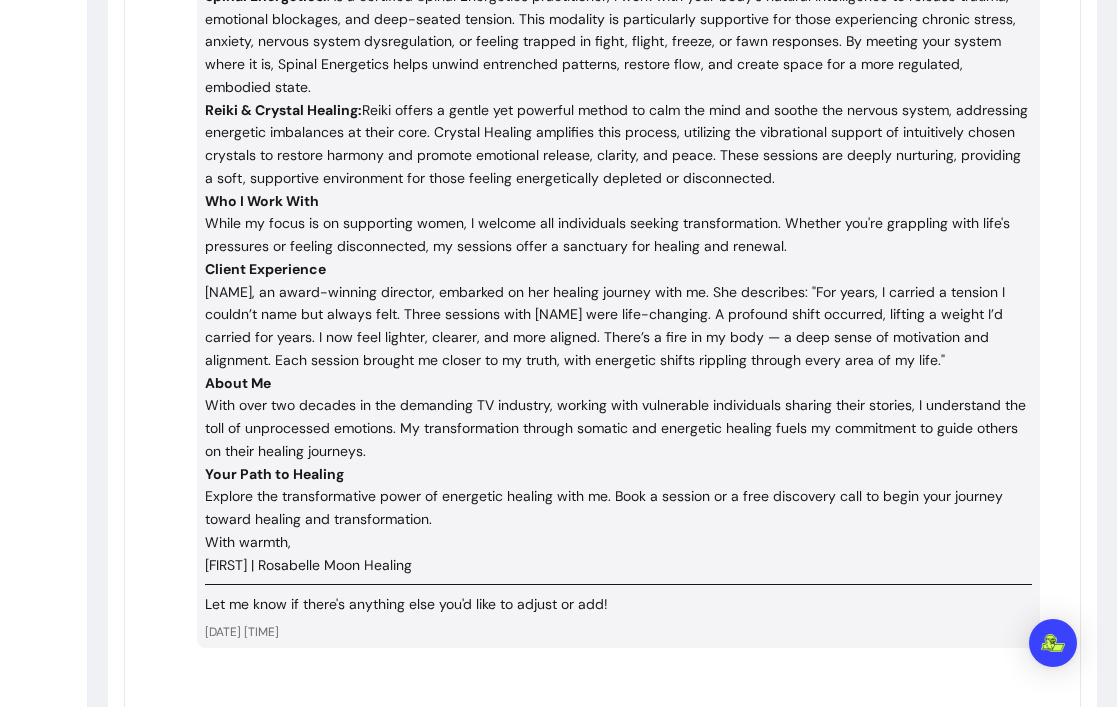 type 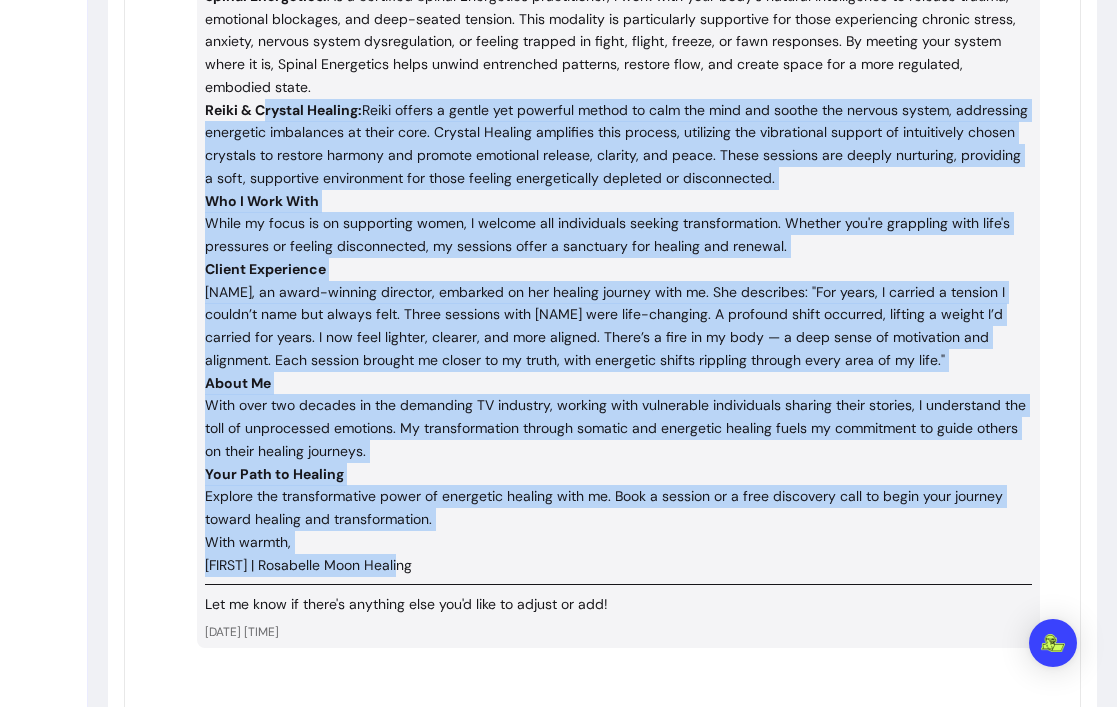 drag, startPoint x: 428, startPoint y: 563, endPoint x: 261, endPoint y: 106, distance: 486.55728 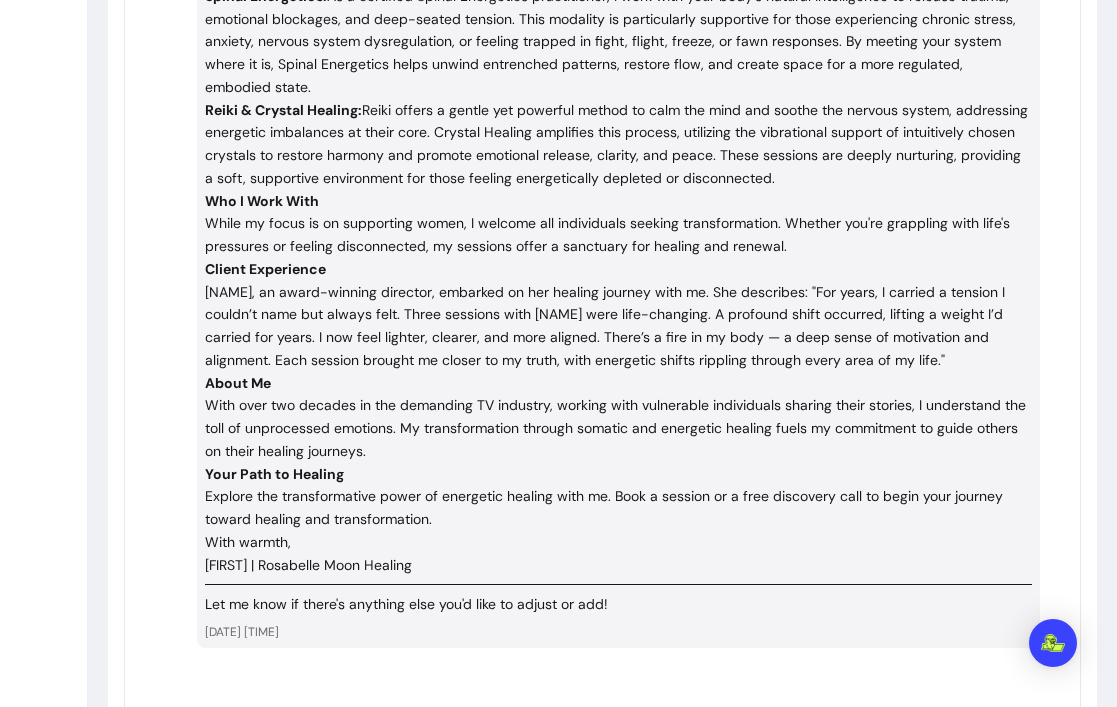 click on "With warmth,
[NAME] | [BRAND]" at bounding box center [618, 554] 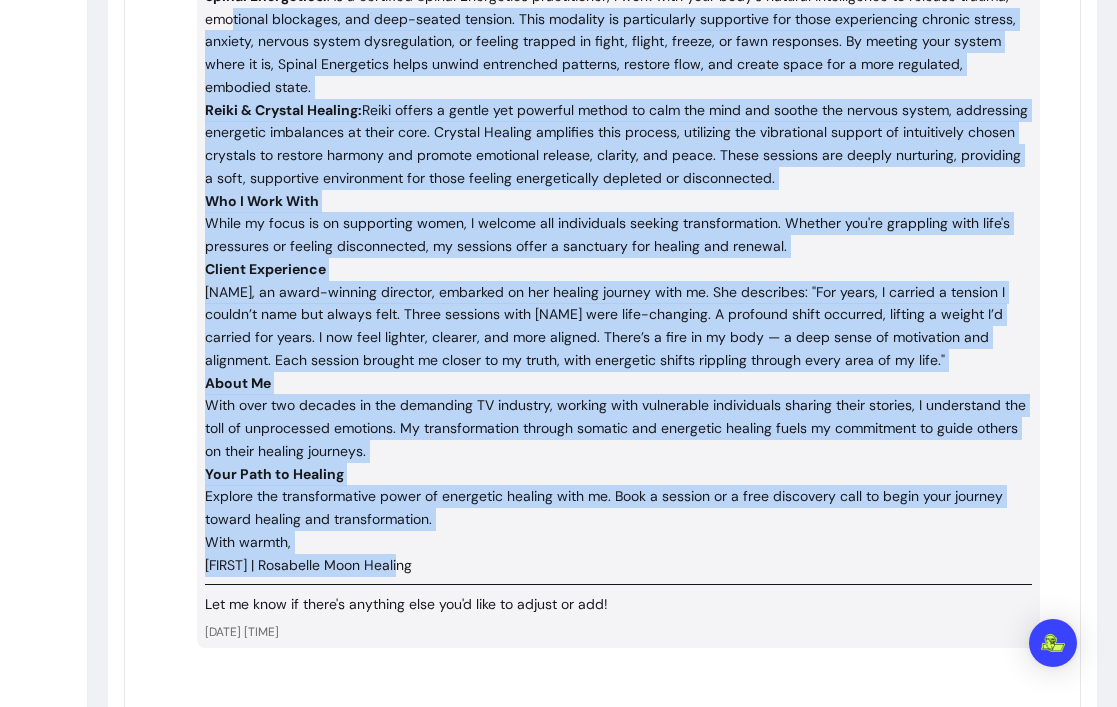 drag, startPoint x: 439, startPoint y: 566, endPoint x: 227, endPoint y: 26, distance: 580.12415 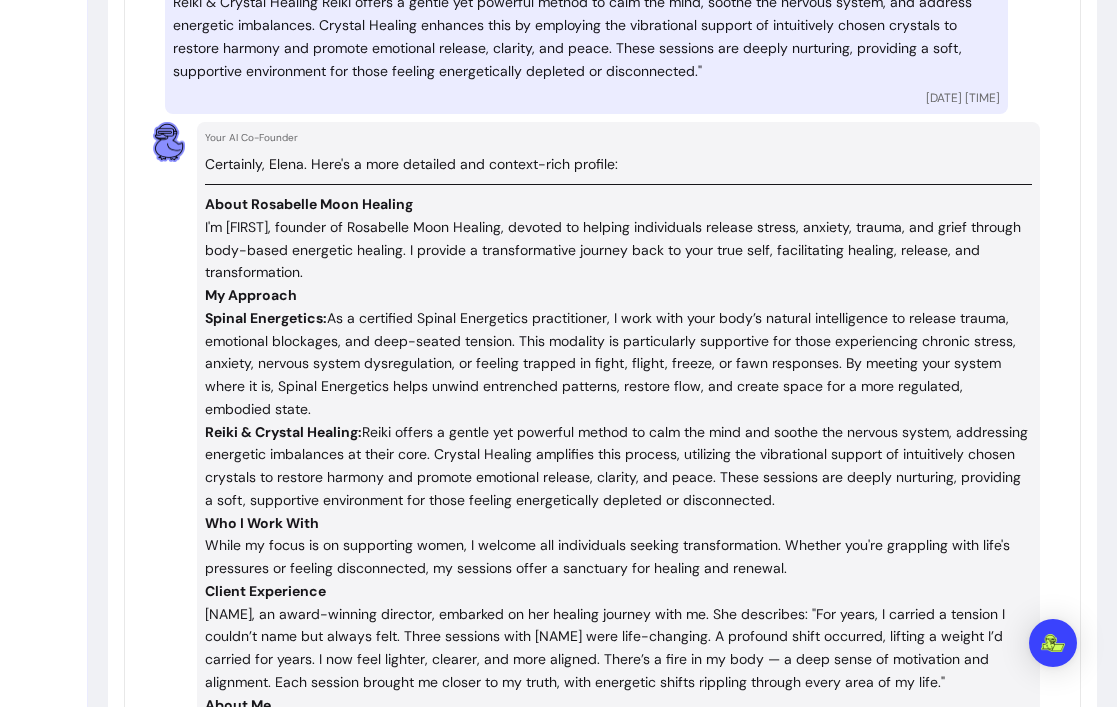 scroll, scrollTop: 5129, scrollLeft: 0, axis: vertical 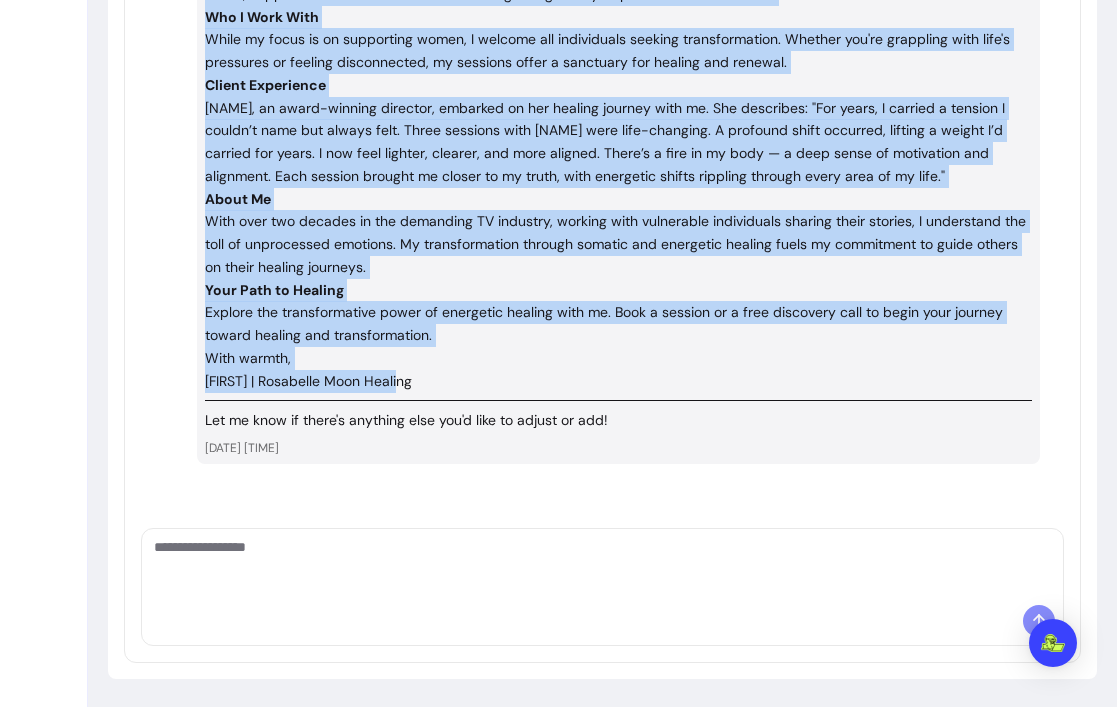 drag, startPoint x: 206, startPoint y: 205, endPoint x: 415, endPoint y: 374, distance: 268.77872 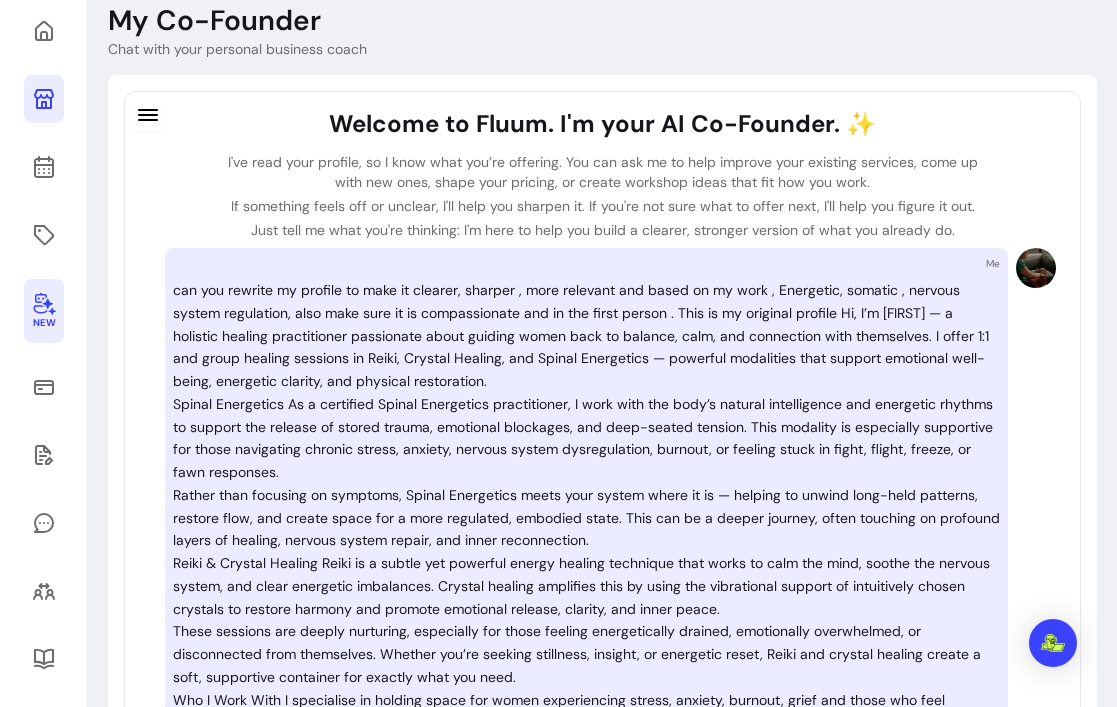 scroll, scrollTop: 0, scrollLeft: 0, axis: both 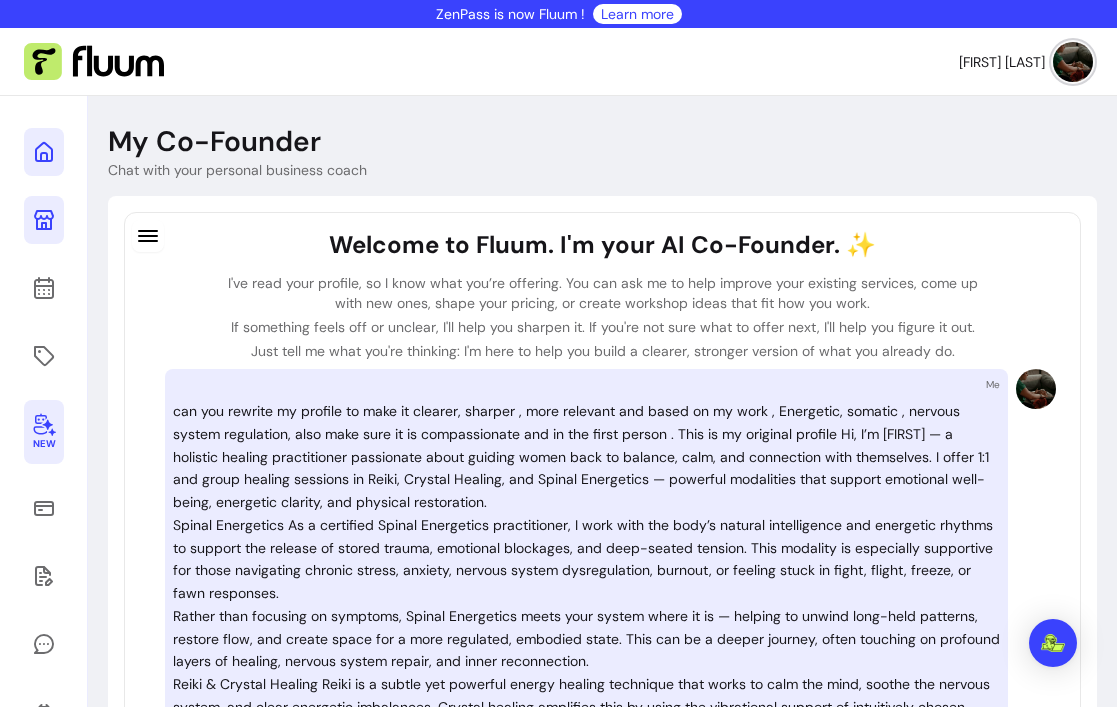 click at bounding box center (44, 152) 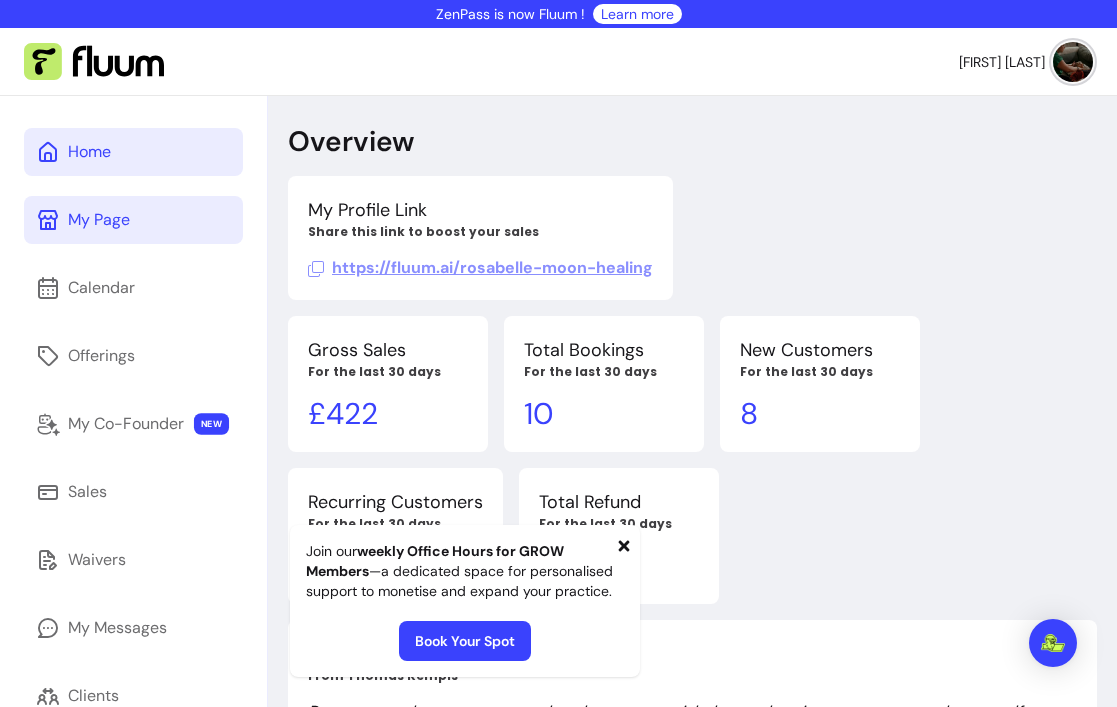 click on "My Page" at bounding box center [99, 220] 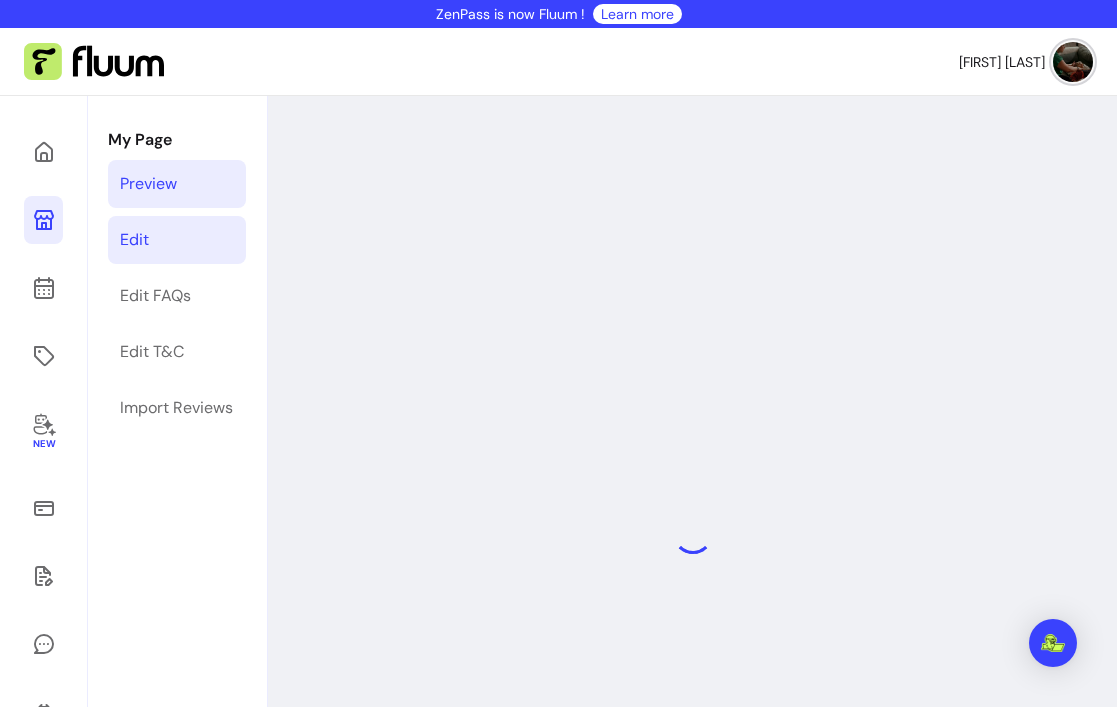 click on "Edit" at bounding box center (134, 240) 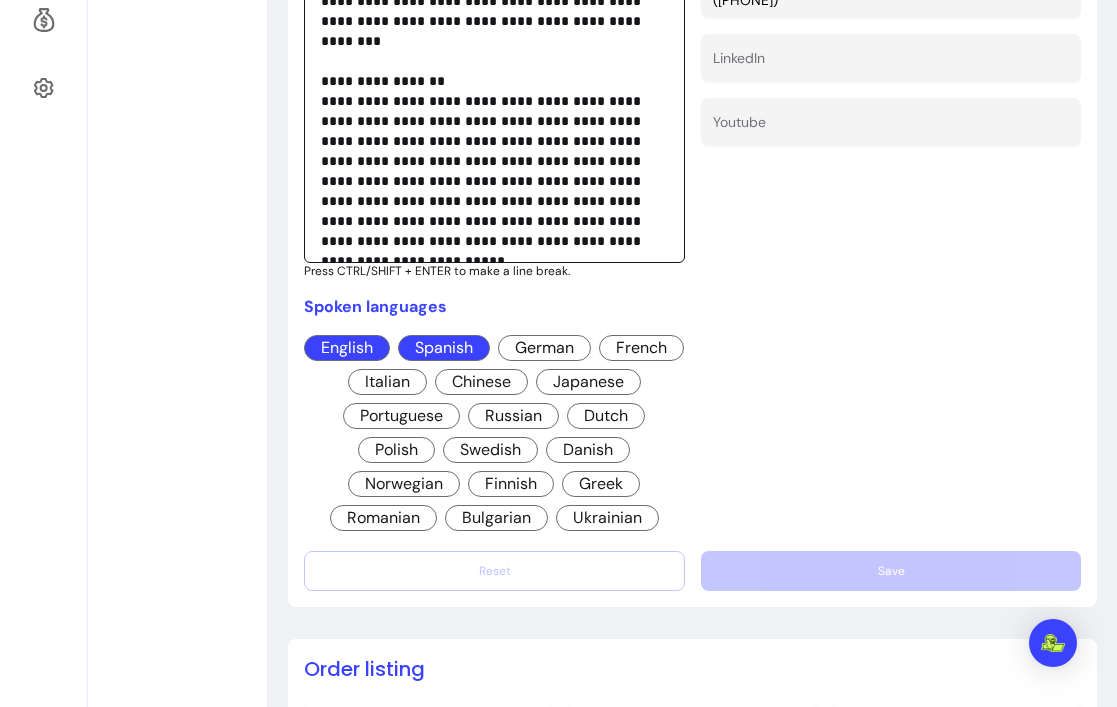 scroll, scrollTop: 822, scrollLeft: 0, axis: vertical 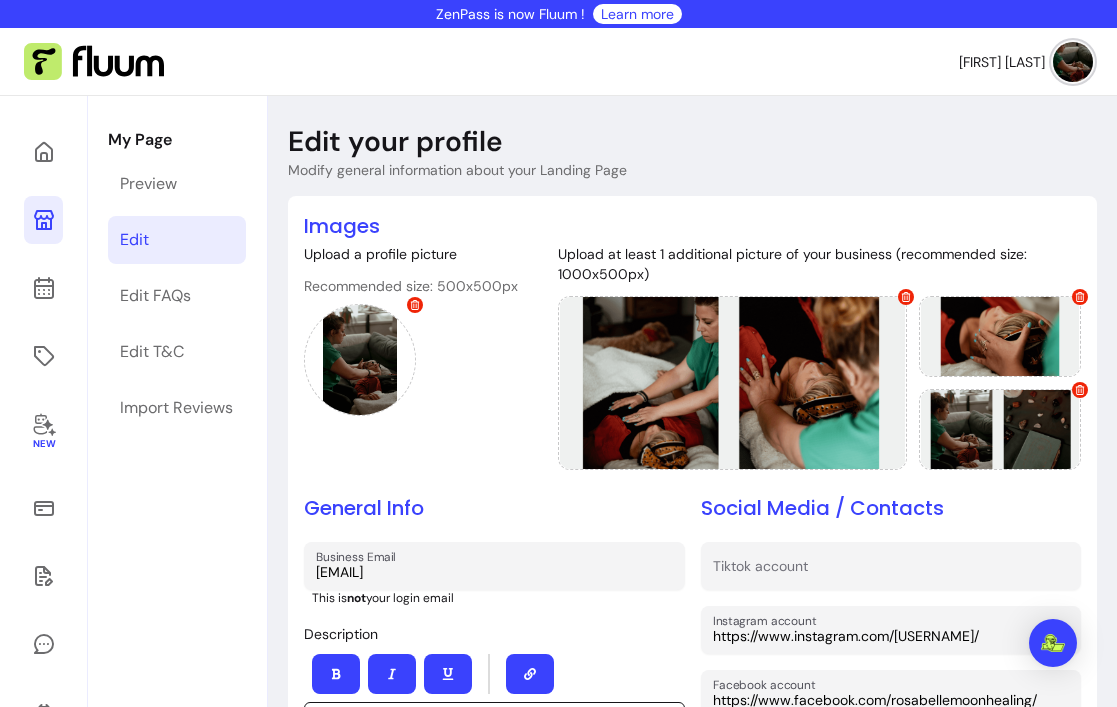 drag, startPoint x: 569, startPoint y: 250, endPoint x: 392, endPoint y: 479, distance: 289.43048 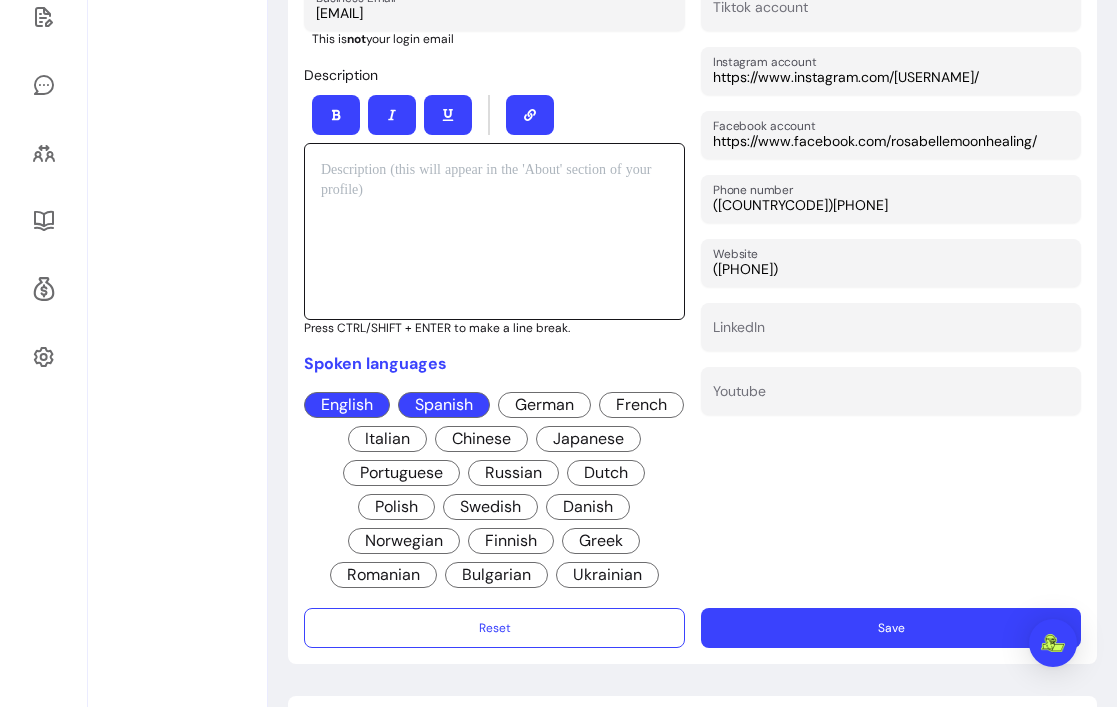 scroll, scrollTop: 557, scrollLeft: 0, axis: vertical 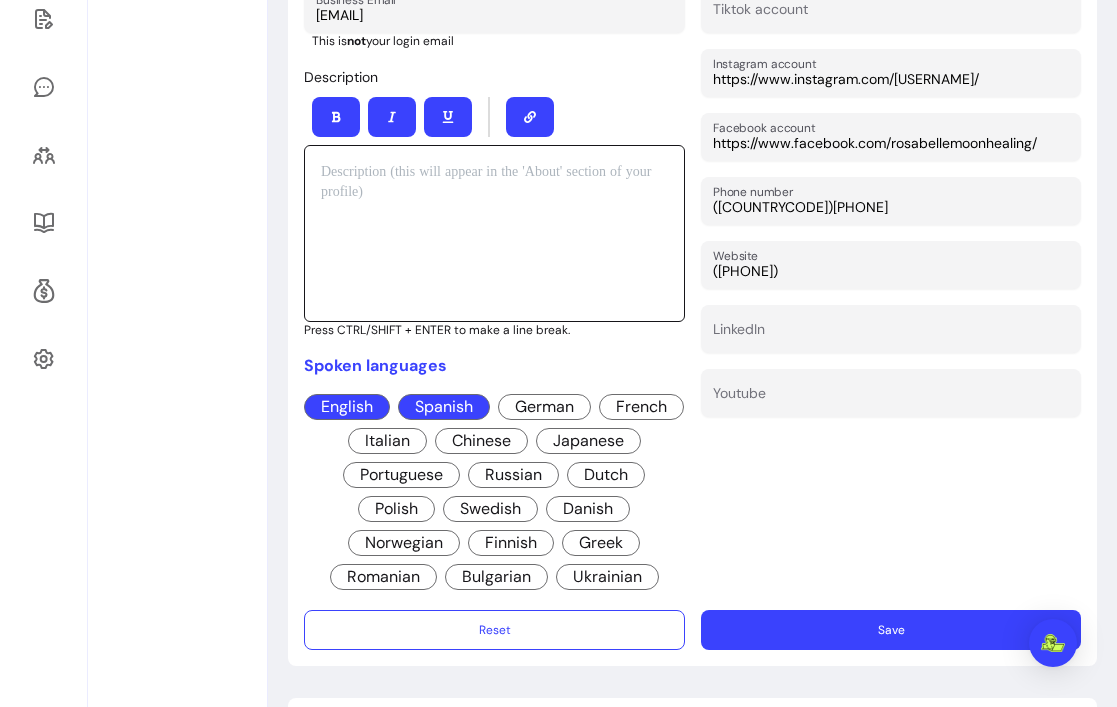 click at bounding box center [494, 172] 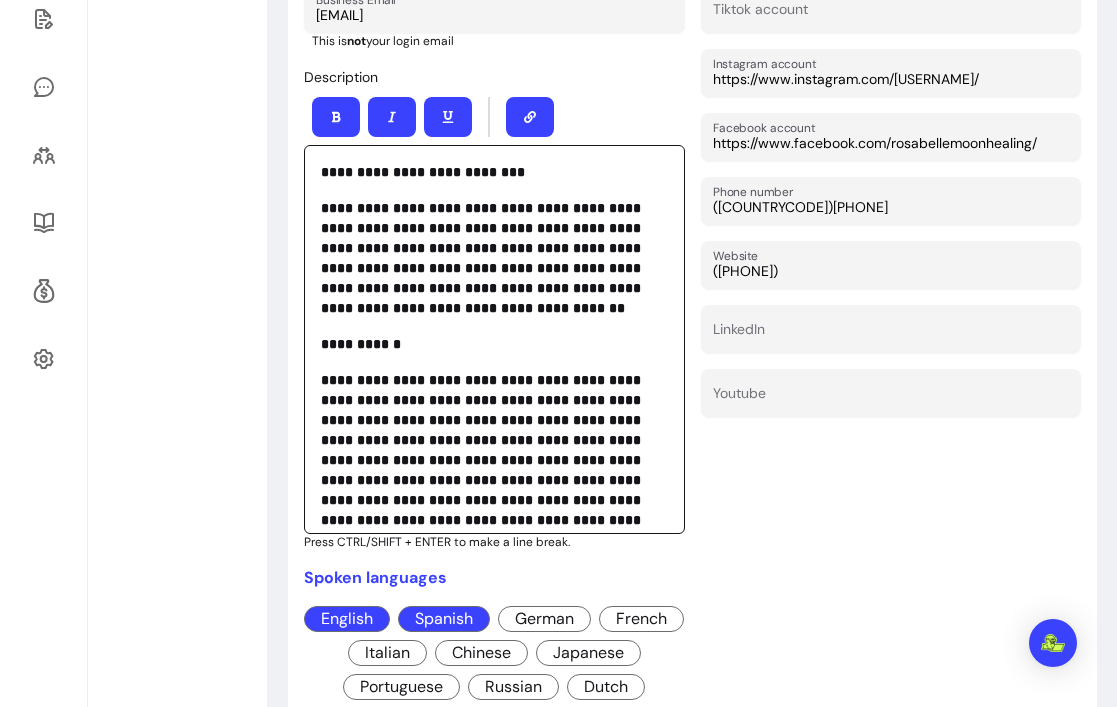 scroll, scrollTop: 713, scrollLeft: 0, axis: vertical 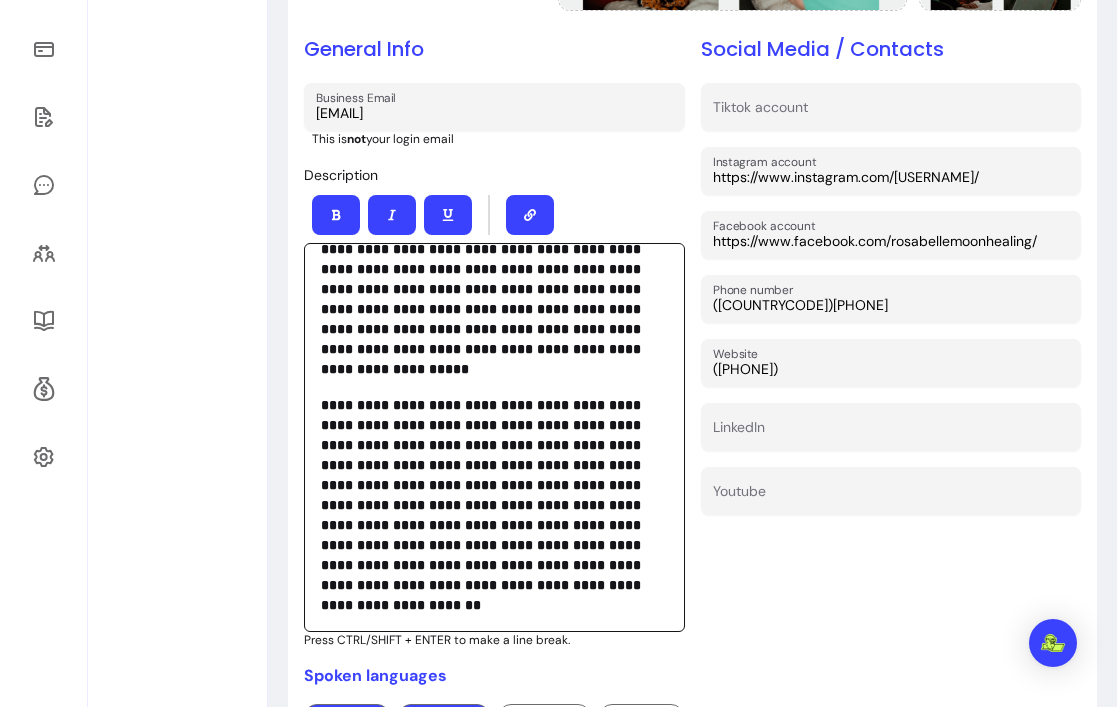 click on "**********" at bounding box center (483, 505) 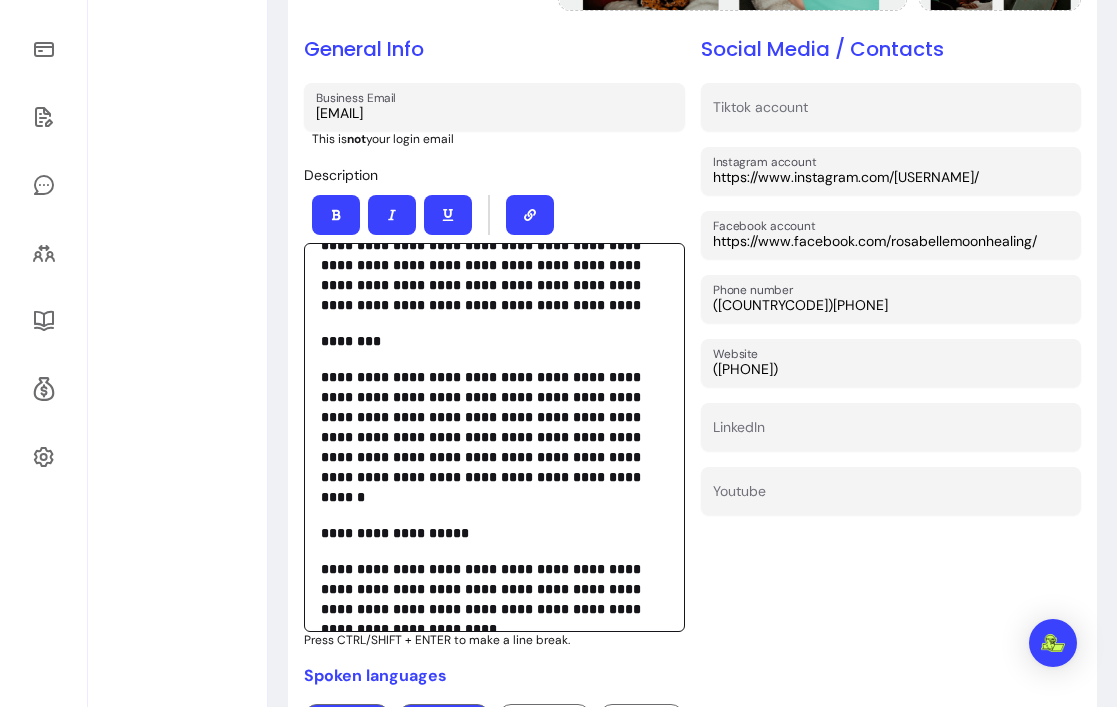 scroll, scrollTop: 1066, scrollLeft: 0, axis: vertical 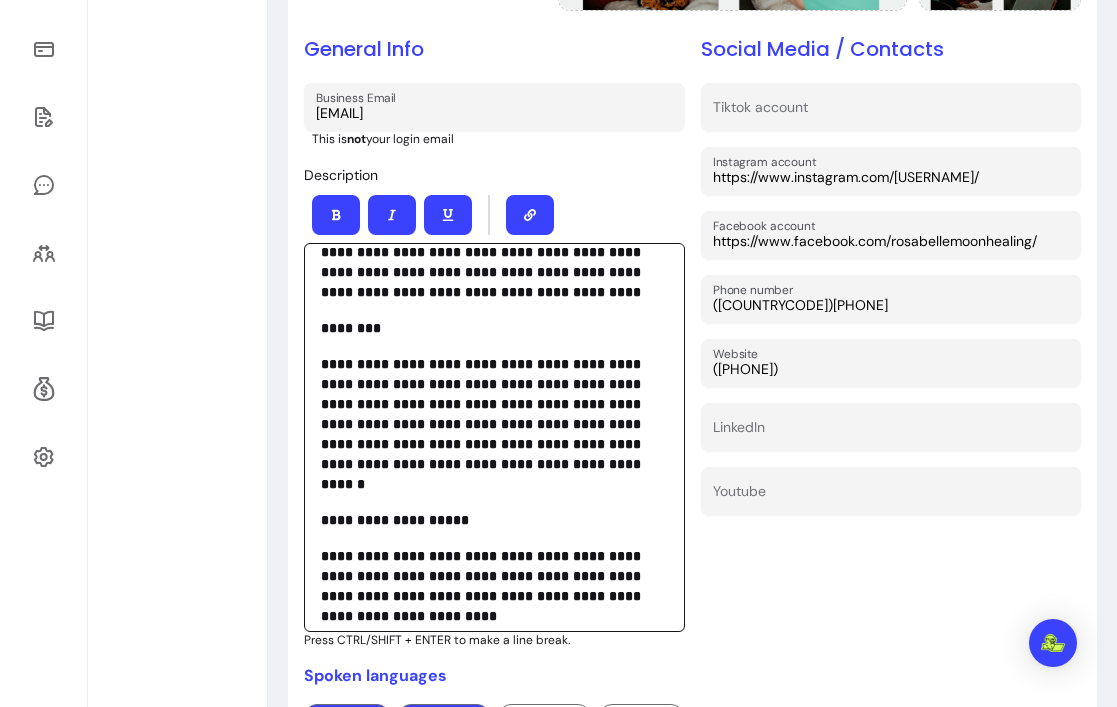 click on "**********" at bounding box center (483, 424) 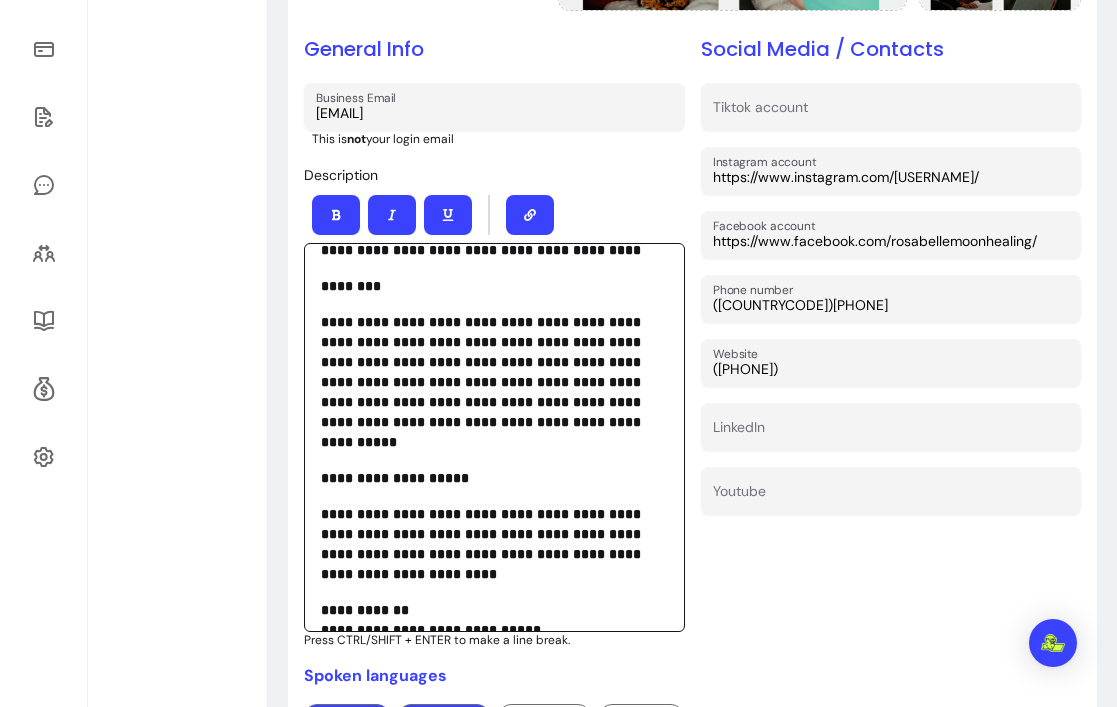 scroll, scrollTop: 1113, scrollLeft: 0, axis: vertical 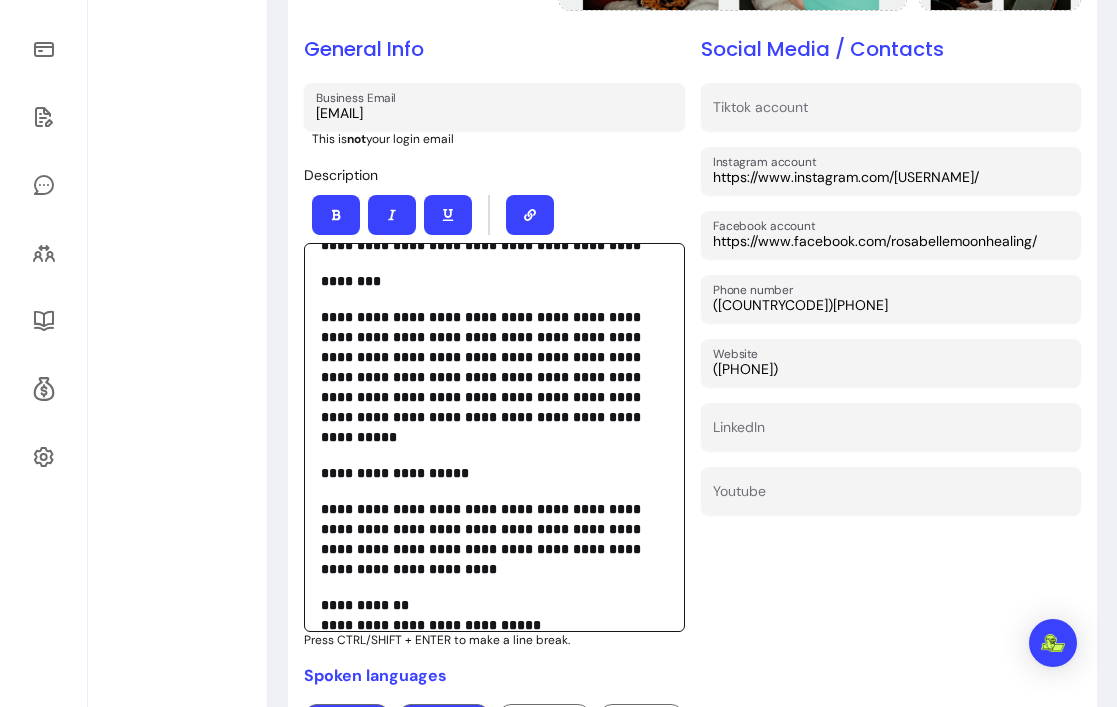 click on "**********" at bounding box center (483, 539) 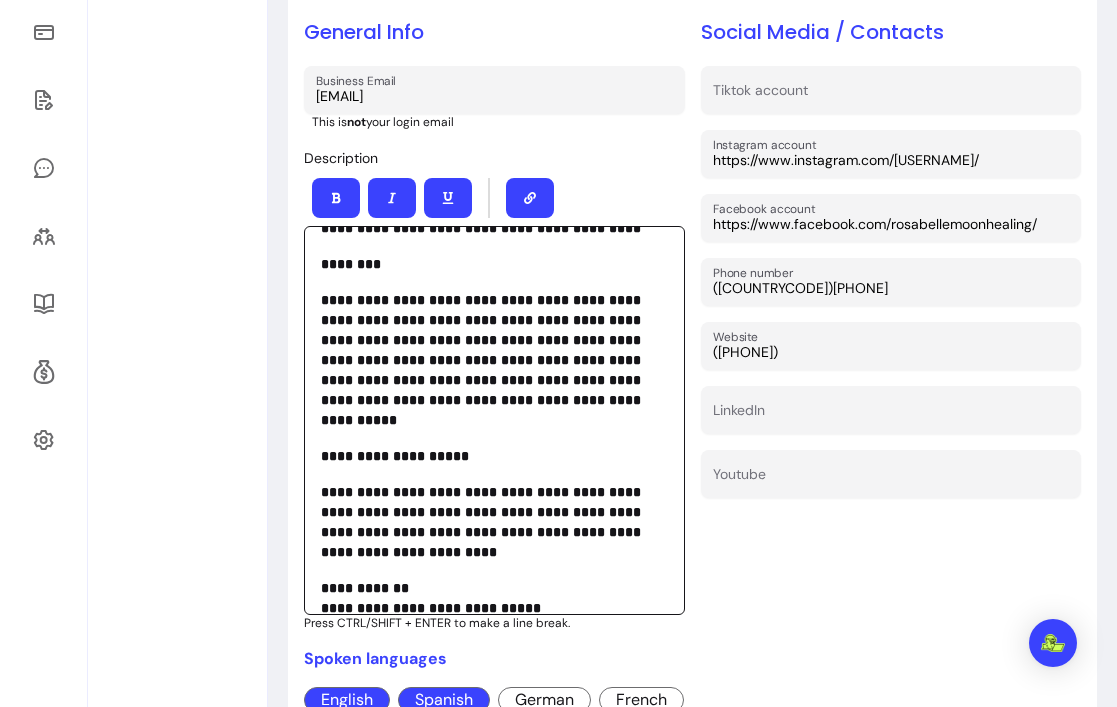 scroll, scrollTop: 482, scrollLeft: 0, axis: vertical 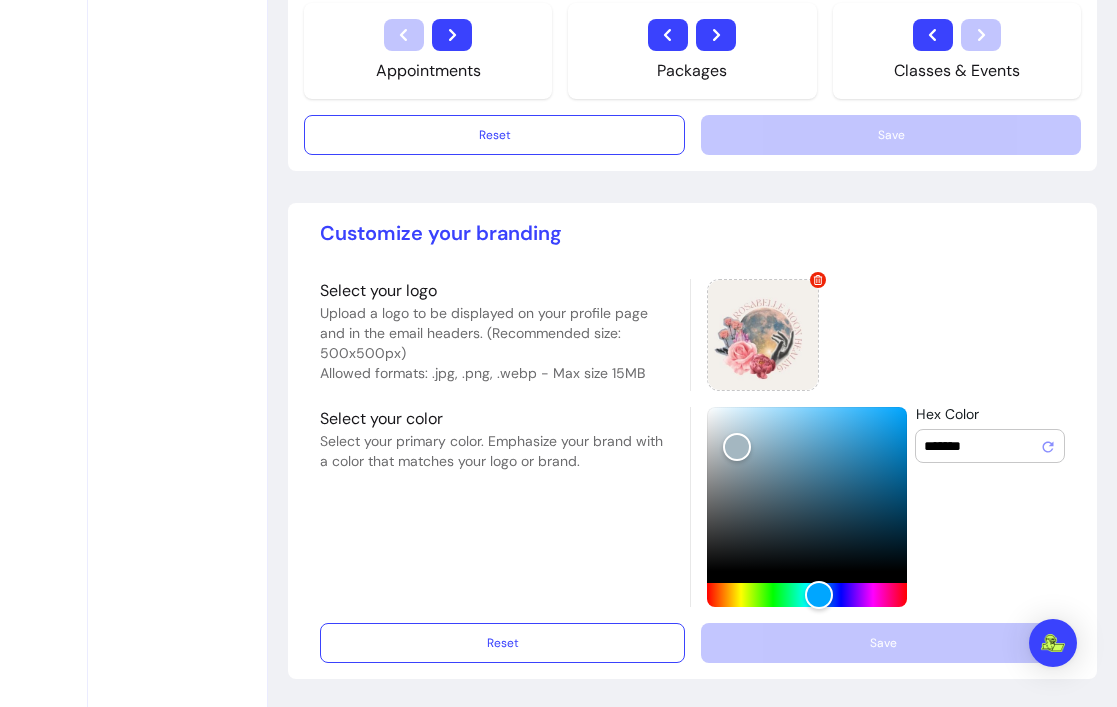 click on "Reset Save" at bounding box center [692, 643] 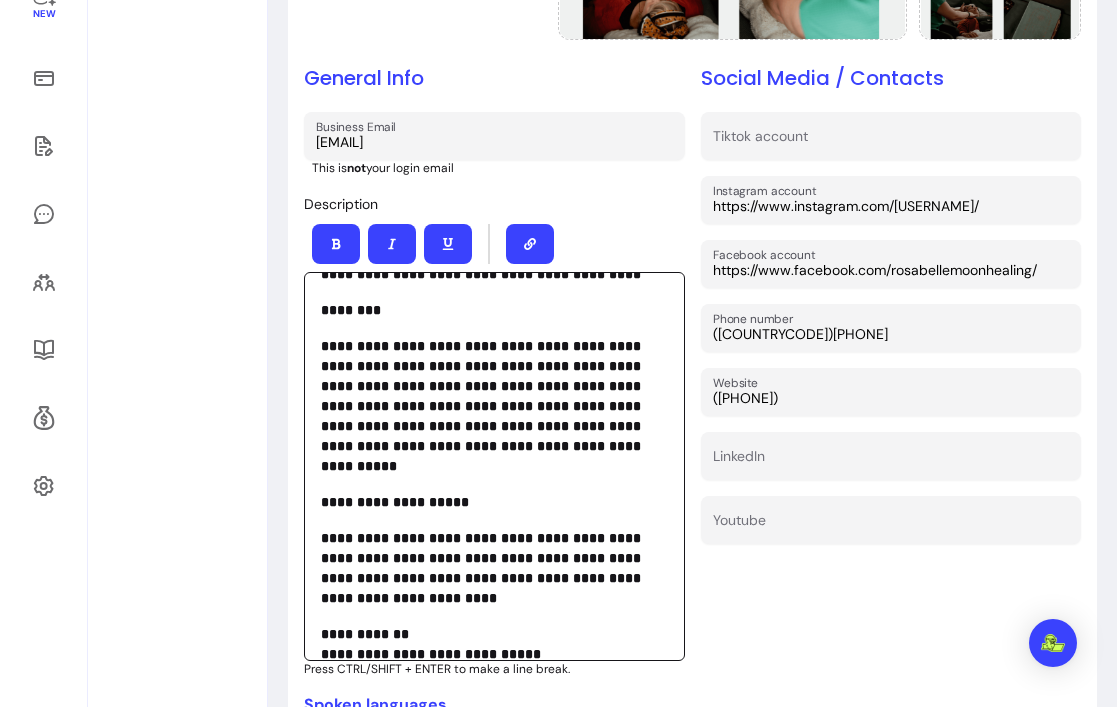 scroll, scrollTop: 369, scrollLeft: 0, axis: vertical 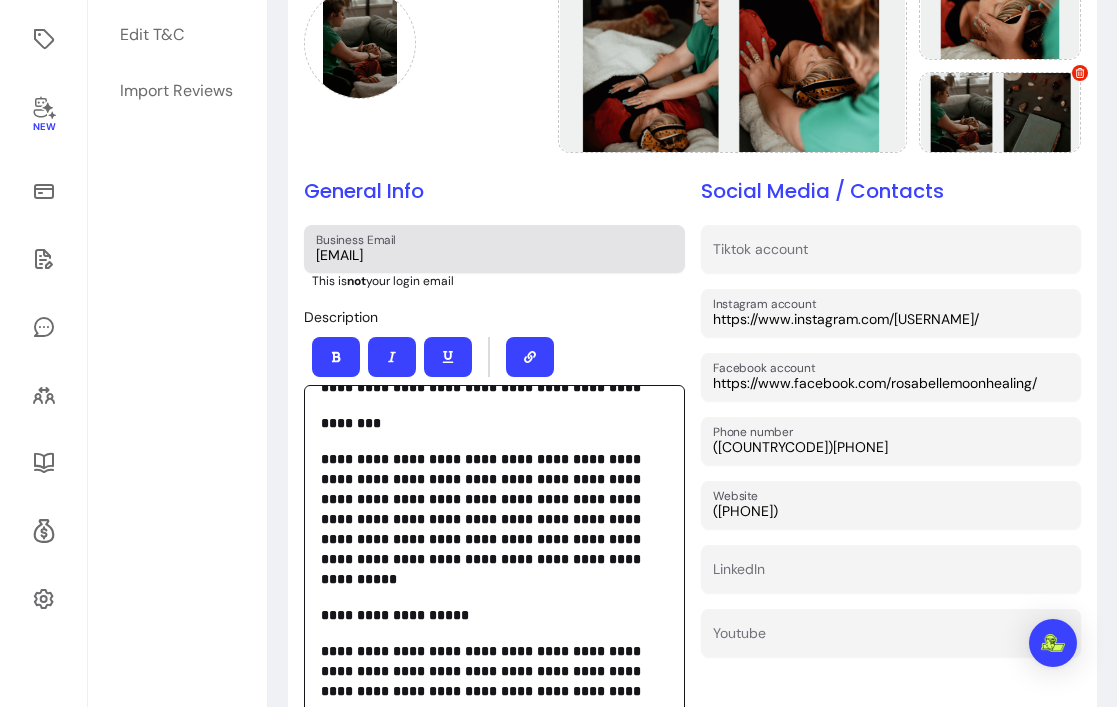 click on "[EMAIL]" at bounding box center (494, 255) 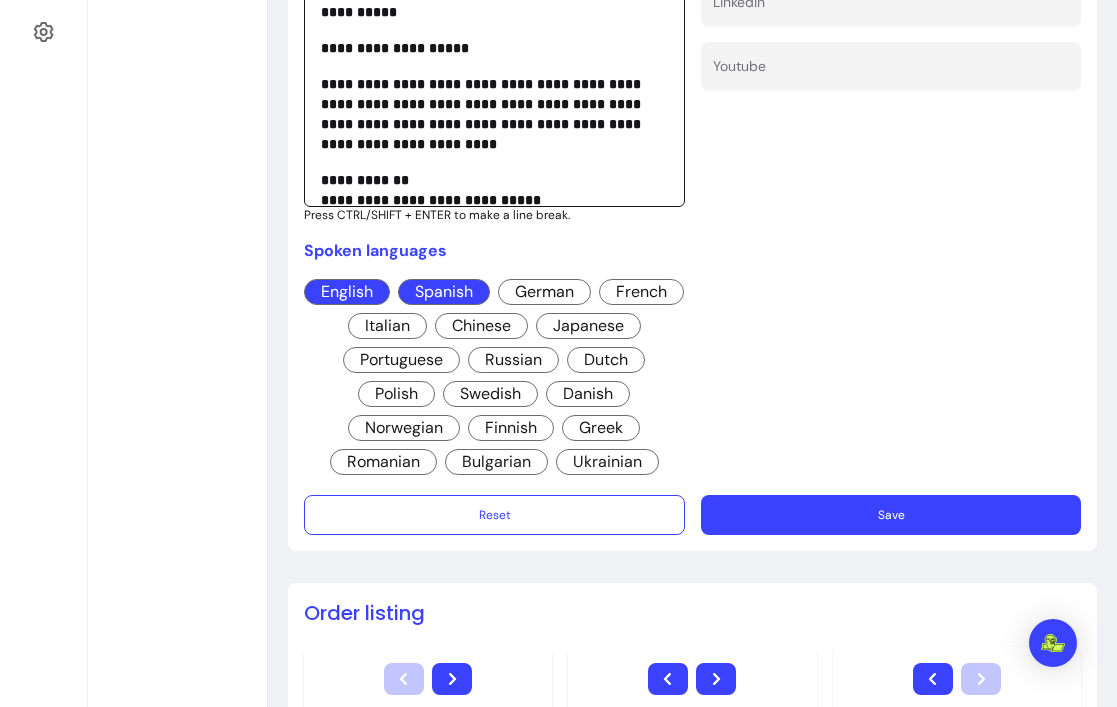 scroll, scrollTop: 888, scrollLeft: 0, axis: vertical 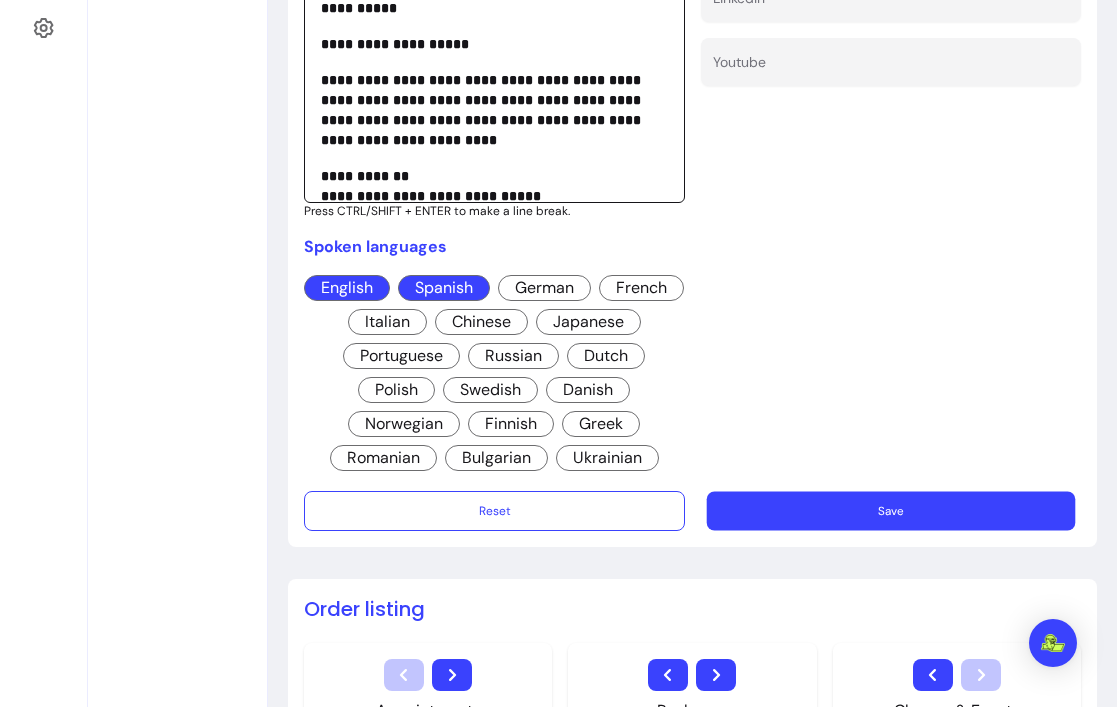 click on "Save" at bounding box center (891, 511) 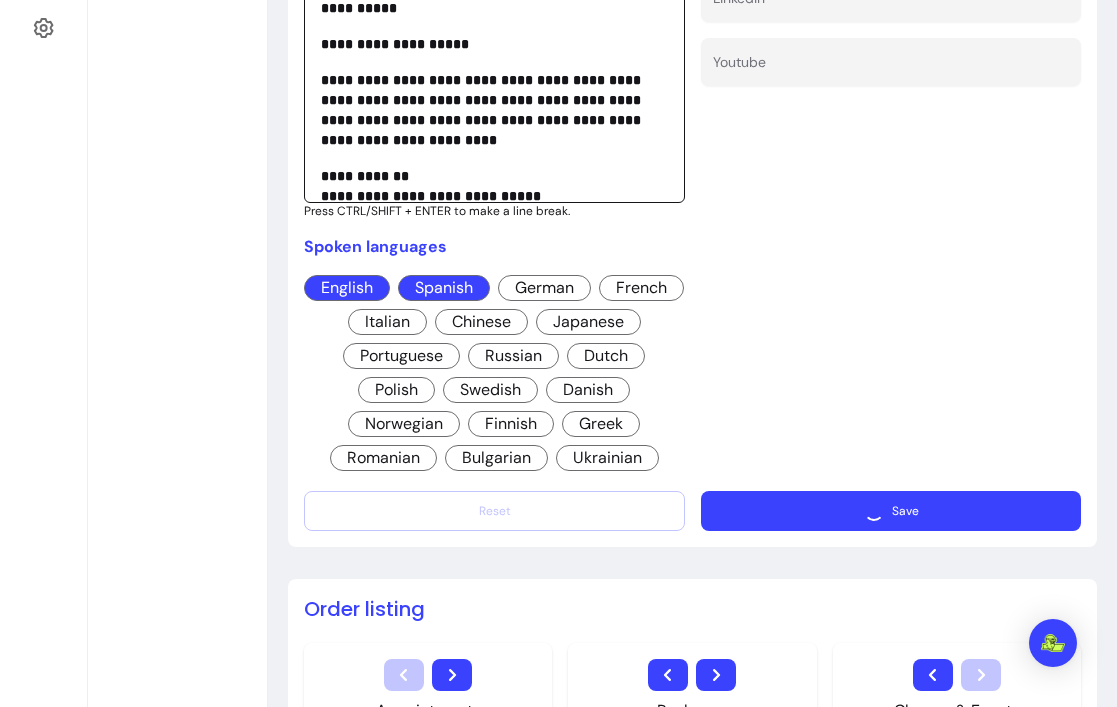 type on "[EMAIL]" 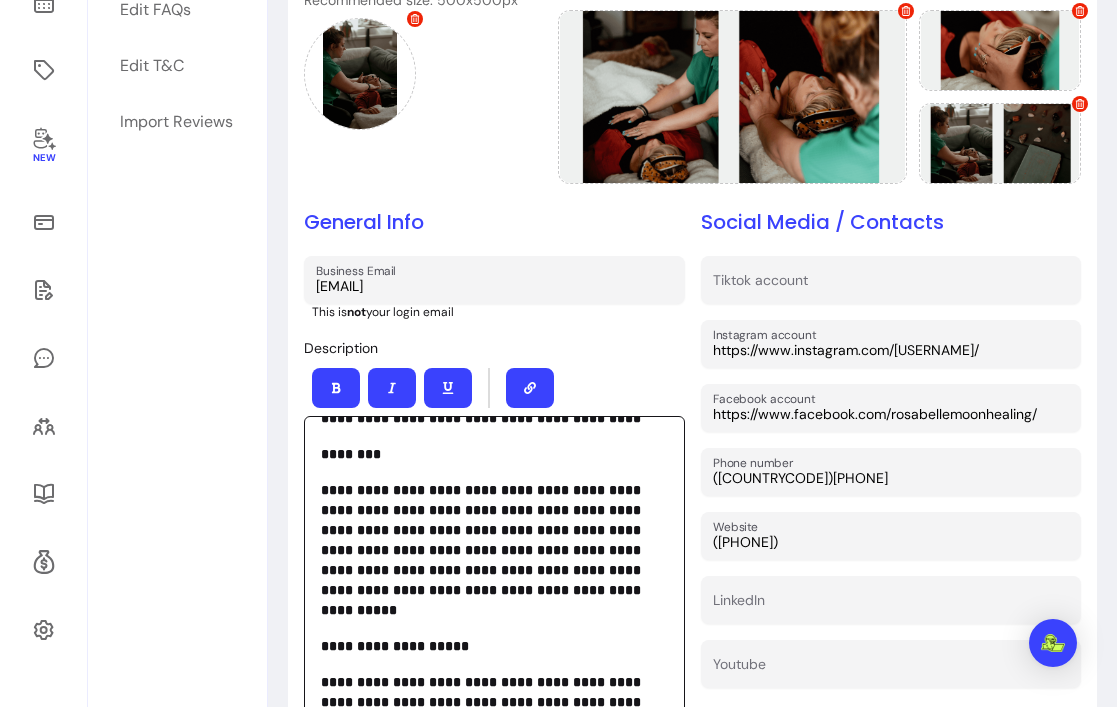 scroll, scrollTop: 0, scrollLeft: 0, axis: both 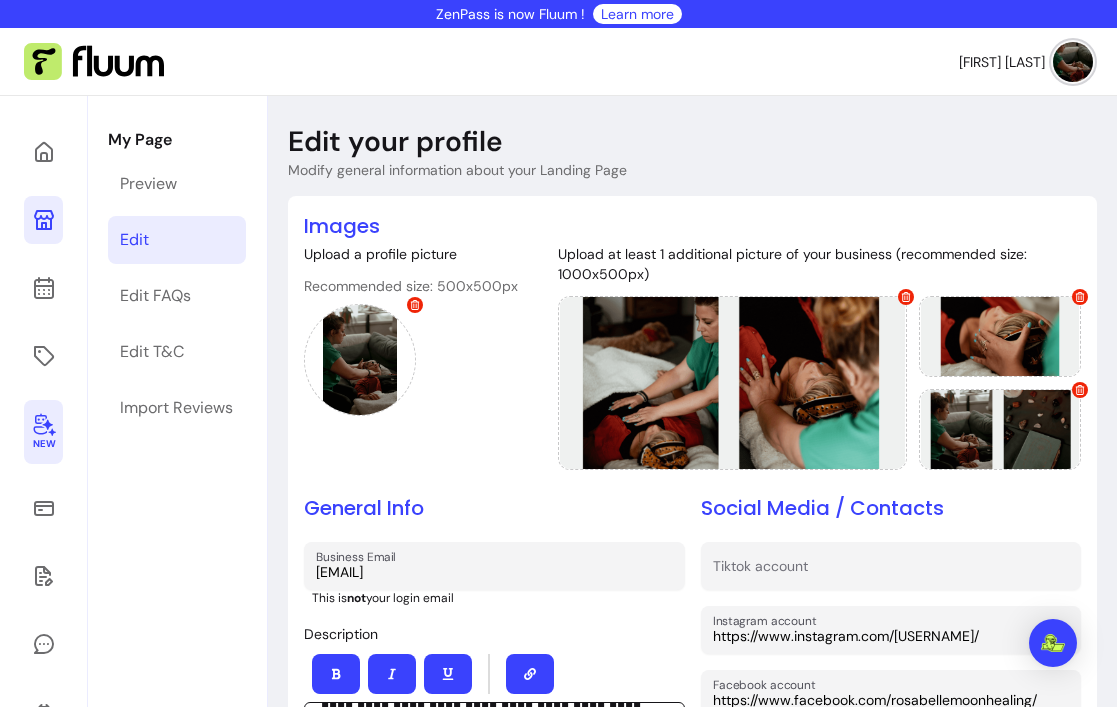 click 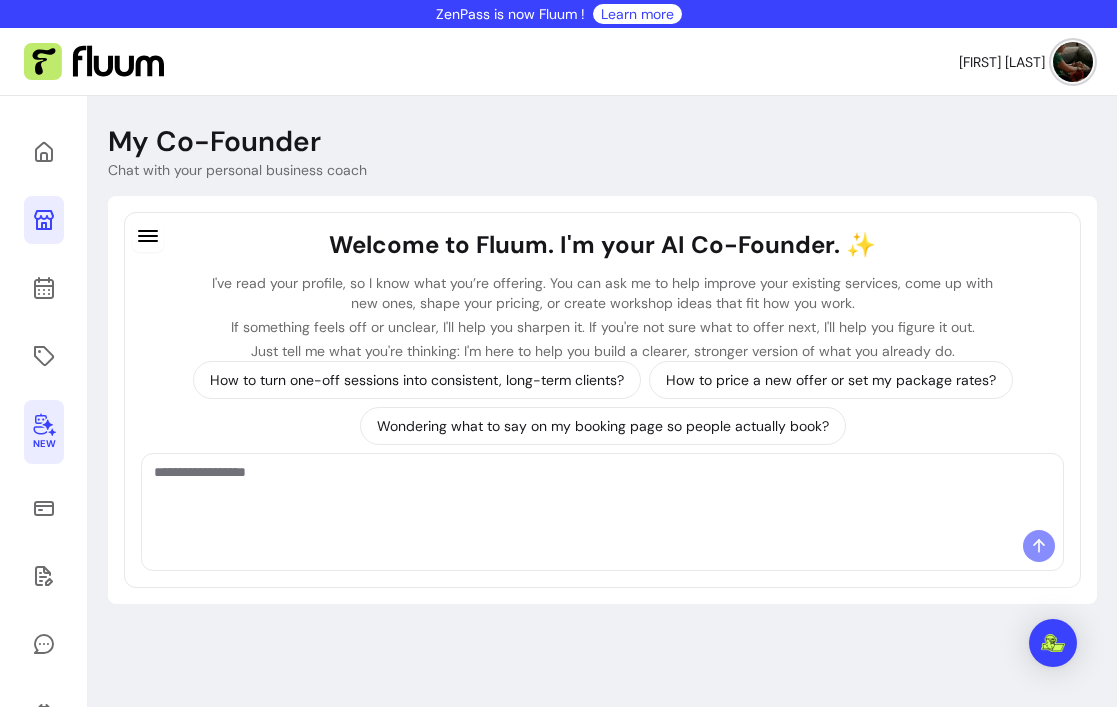 click at bounding box center [602, 492] 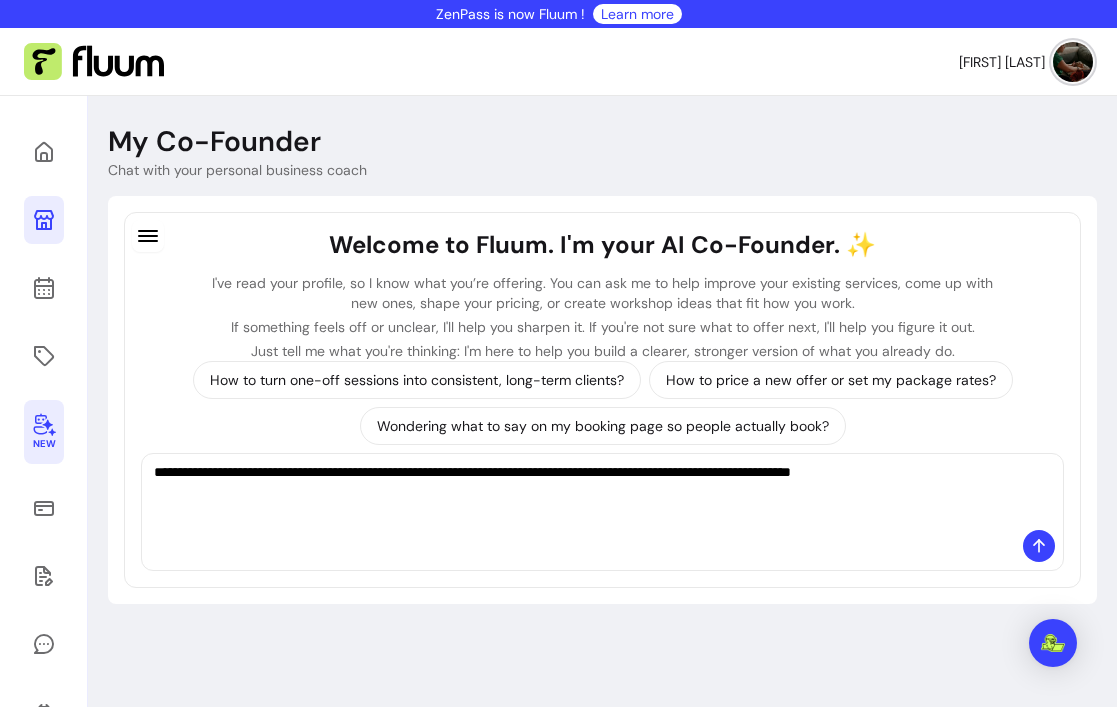 click on "**********" at bounding box center (602, 492) 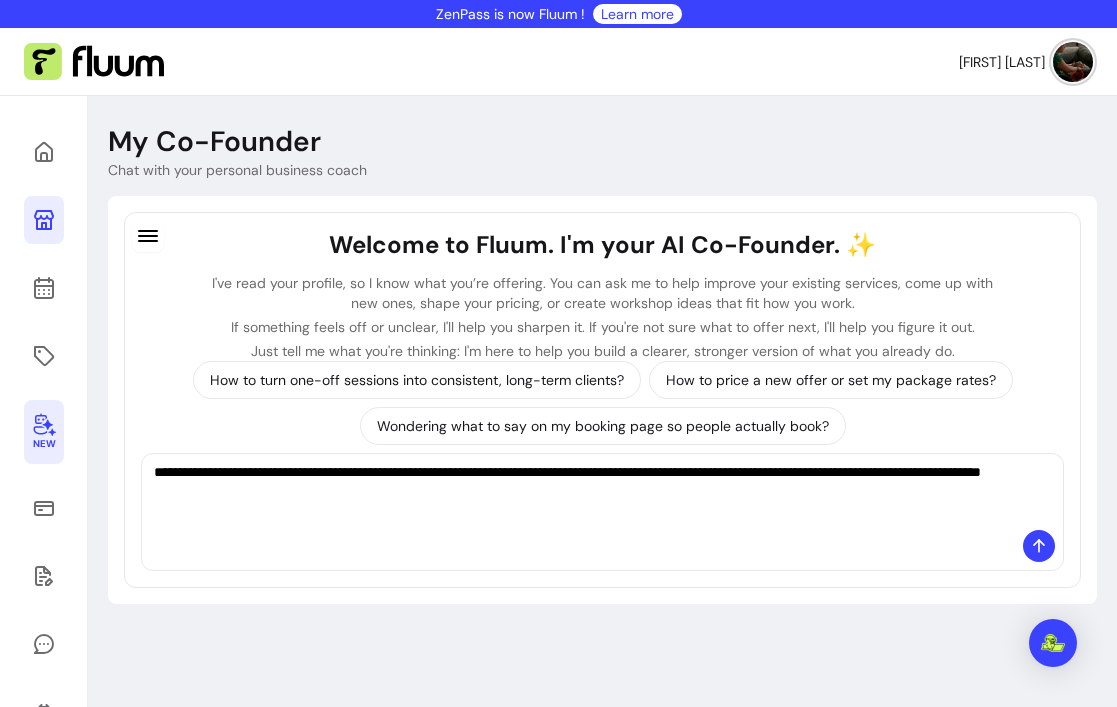 click on "**********" at bounding box center [602, 492] 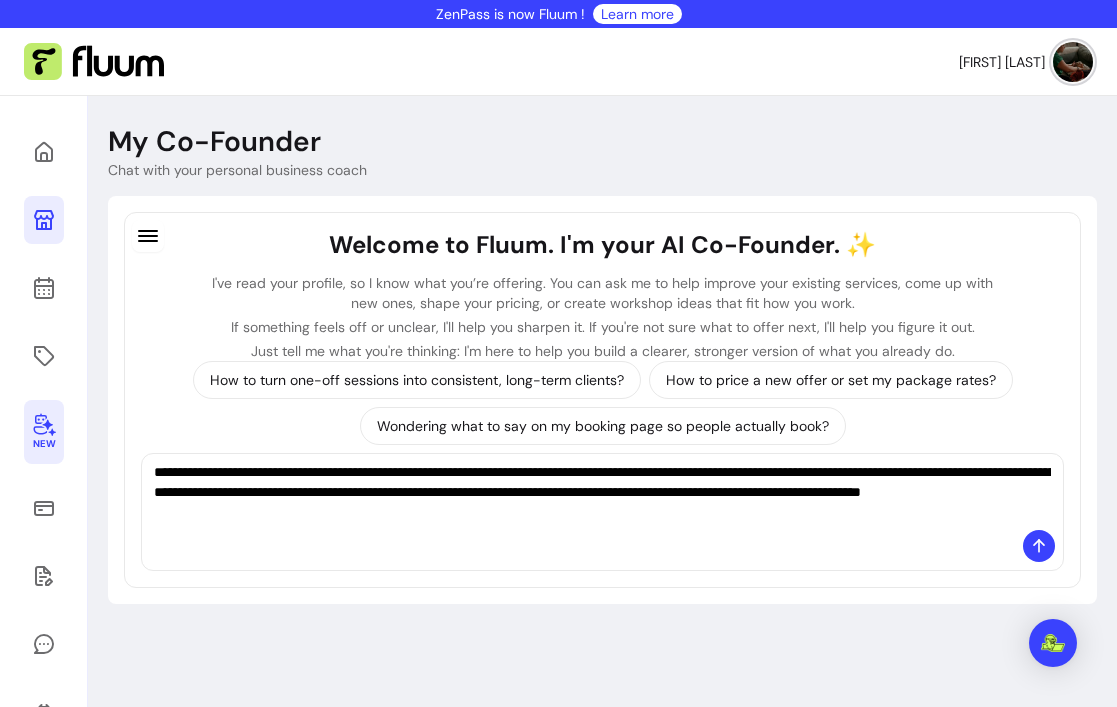 type on "**********" 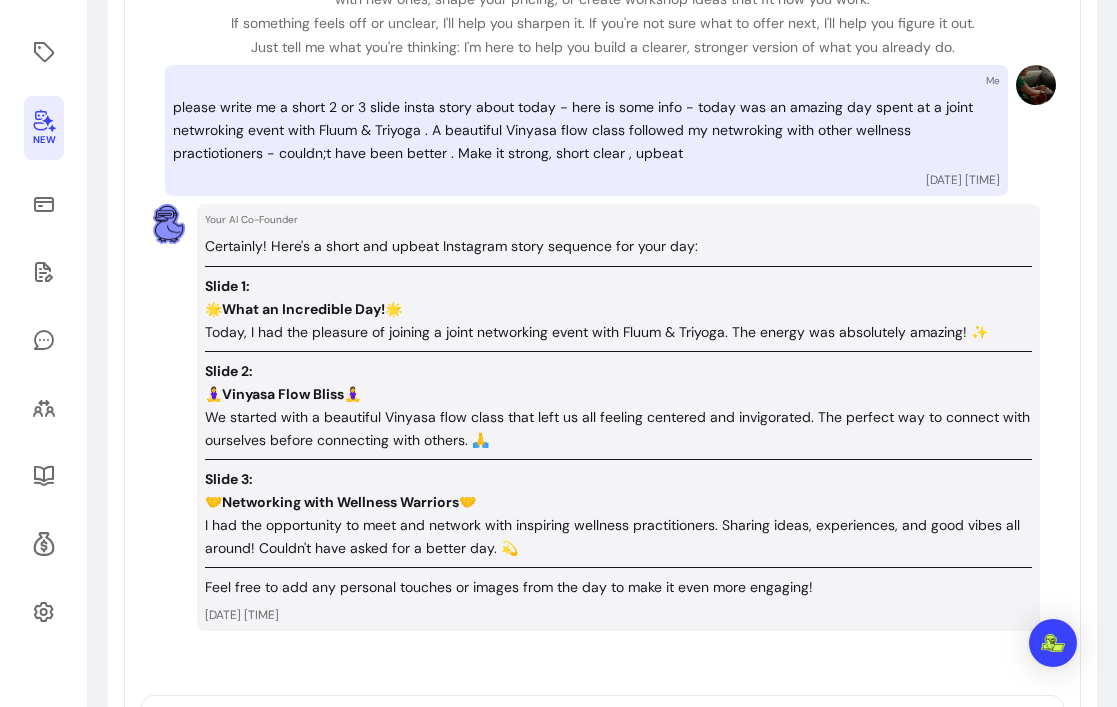 scroll, scrollTop: 307, scrollLeft: 0, axis: vertical 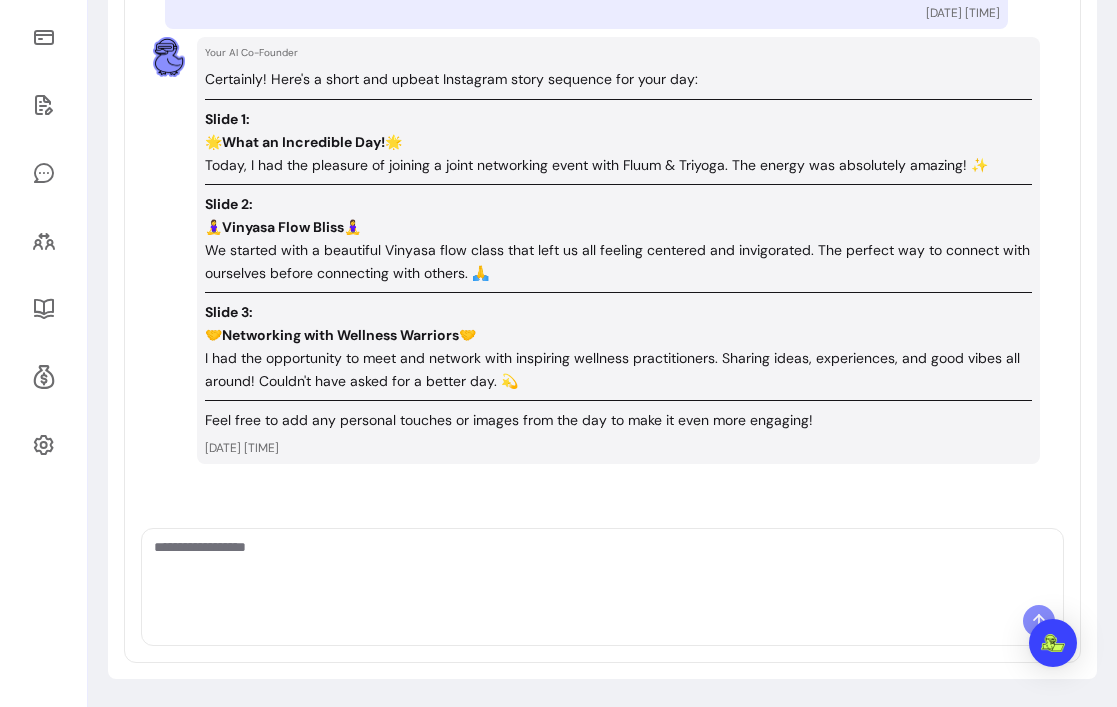 click at bounding box center [602, 567] 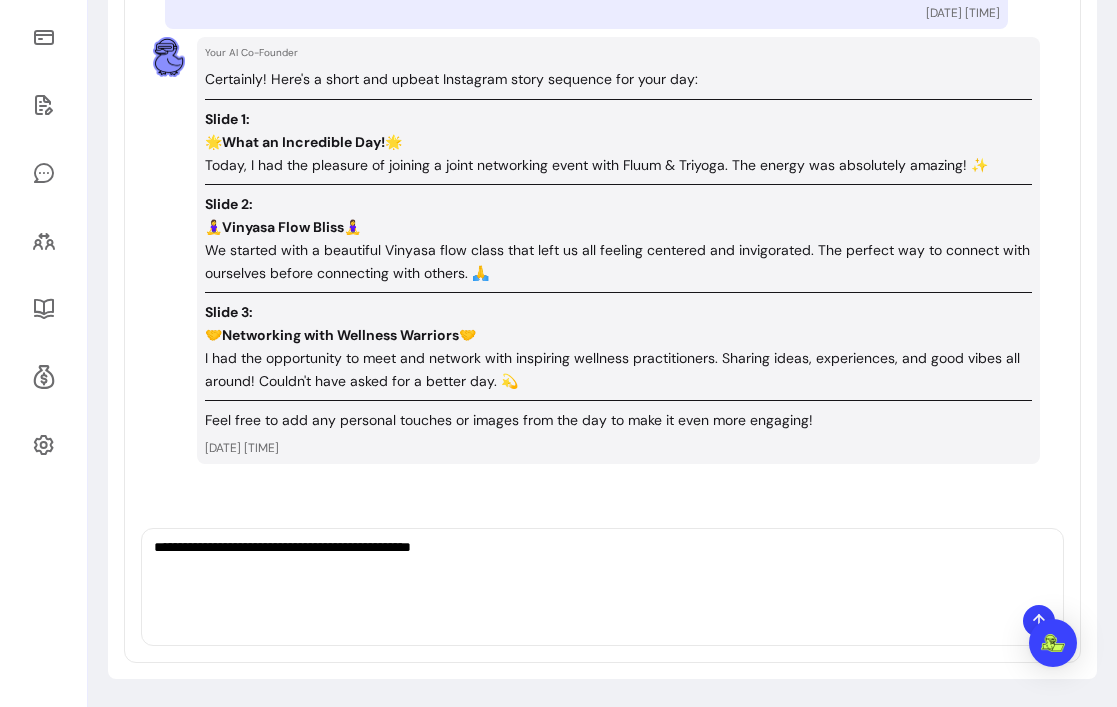 type on "**********" 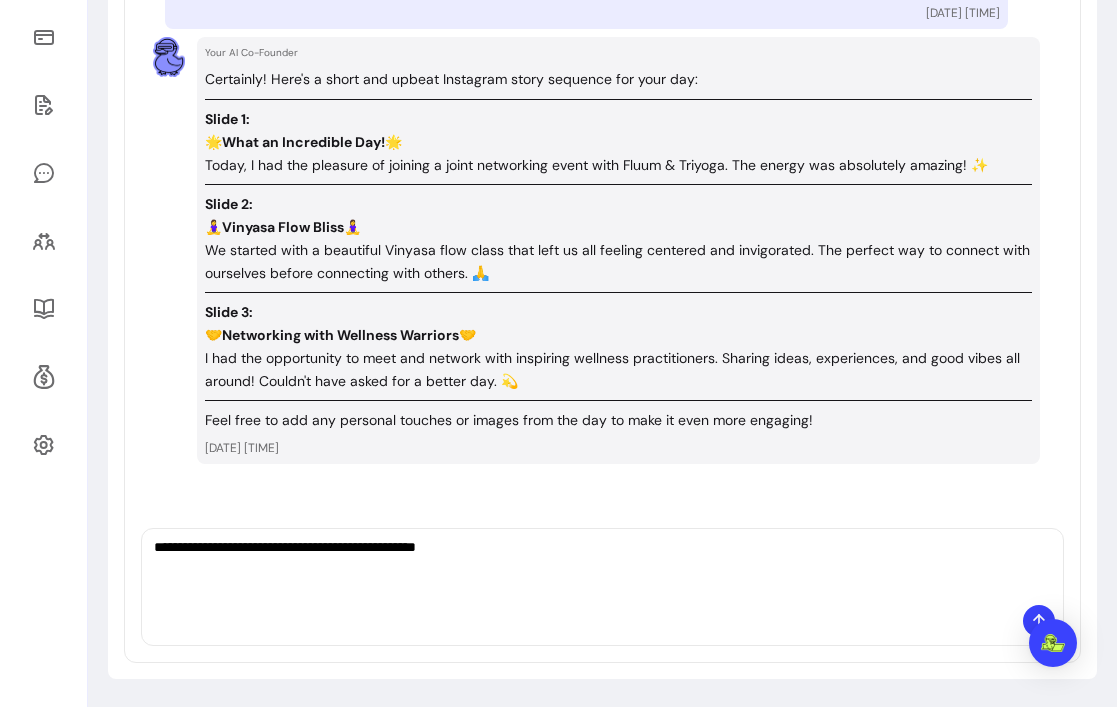 type 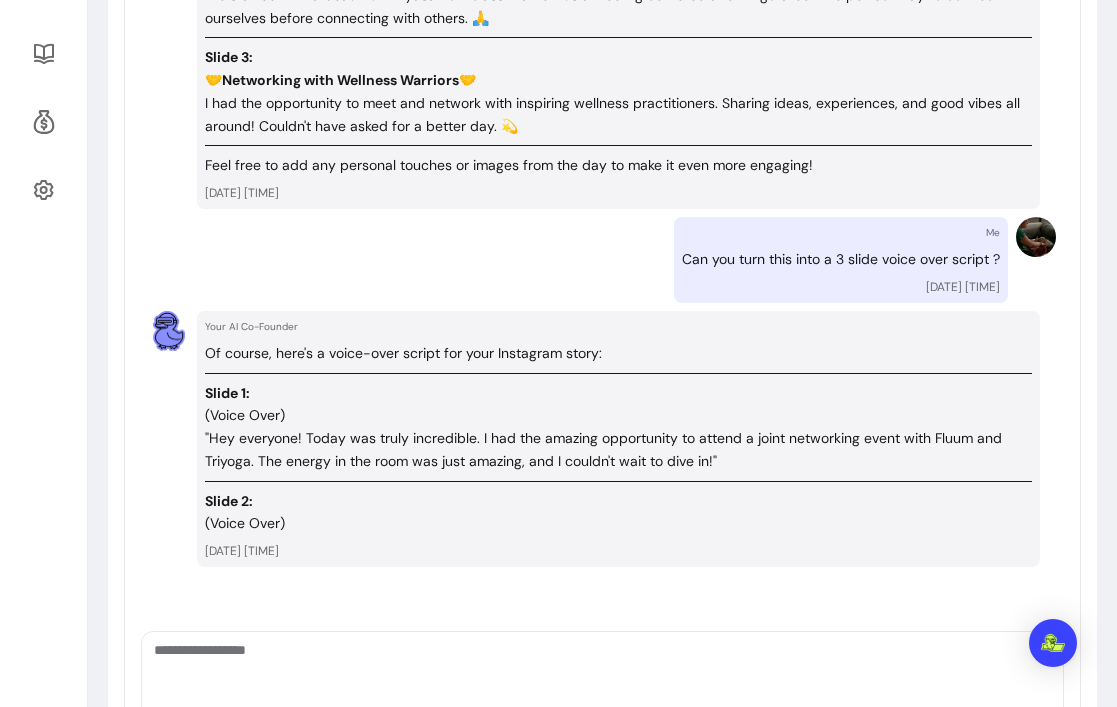 scroll, scrollTop: 727, scrollLeft: 0, axis: vertical 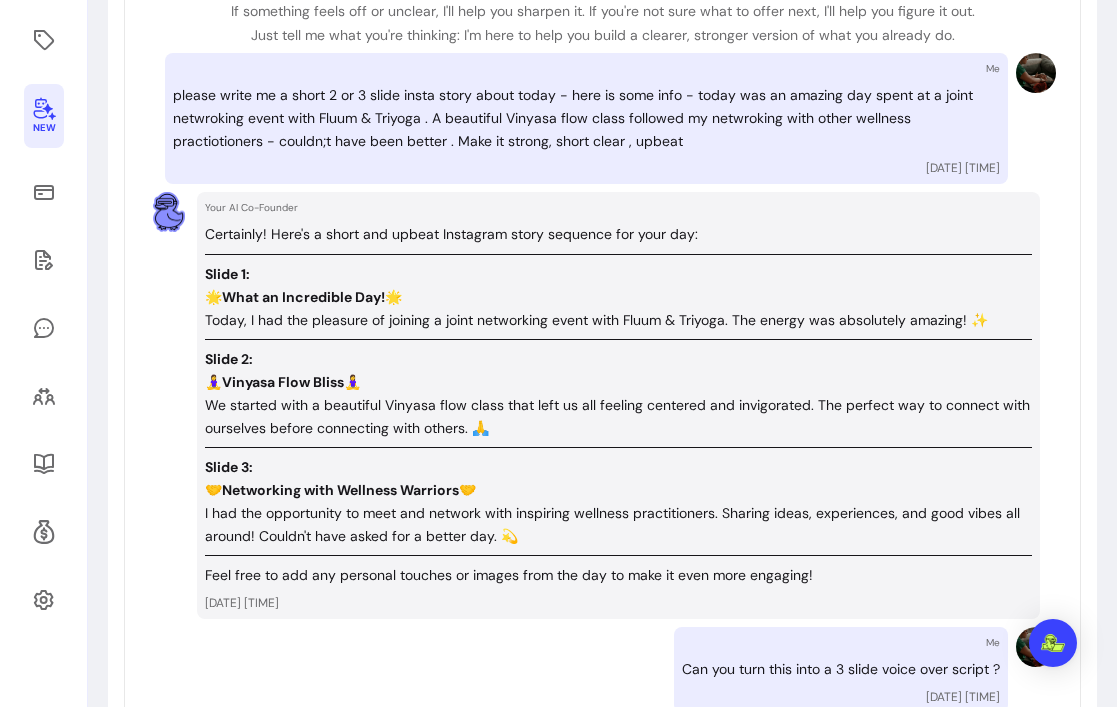 drag, startPoint x: 206, startPoint y: 297, endPoint x: 594, endPoint y: 658, distance: 529.967 